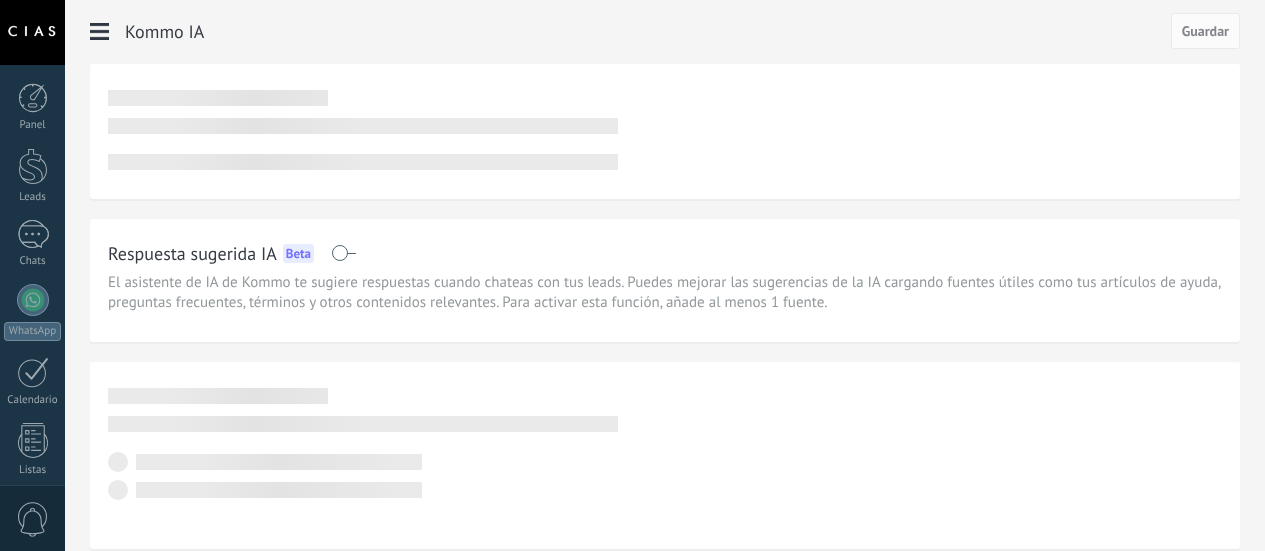 scroll, scrollTop: 0, scrollLeft: 0, axis: both 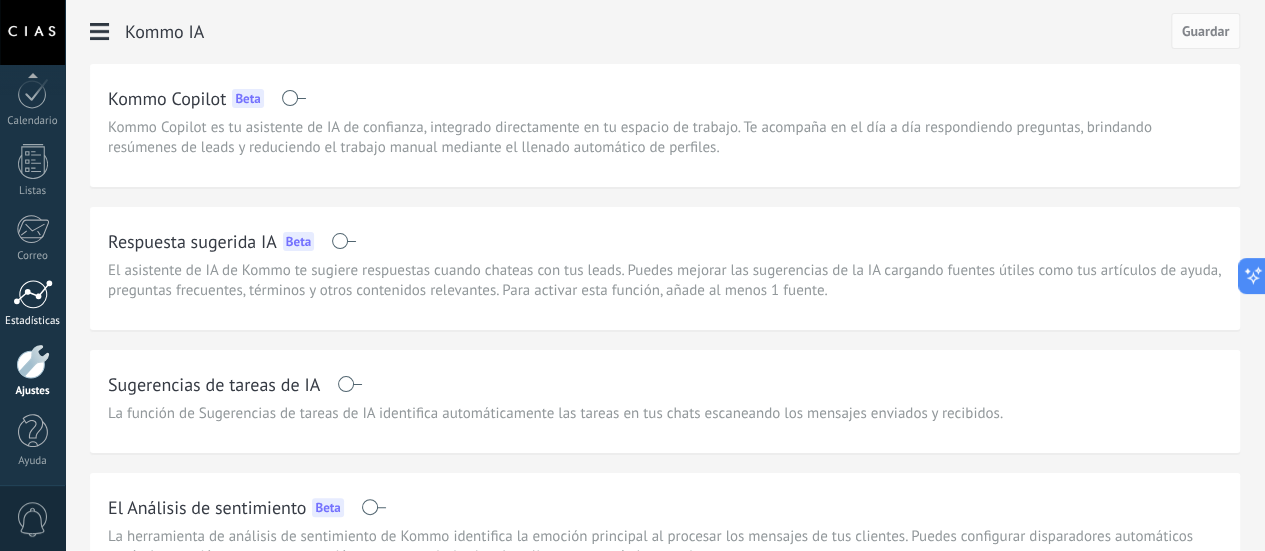 click at bounding box center (33, 294) 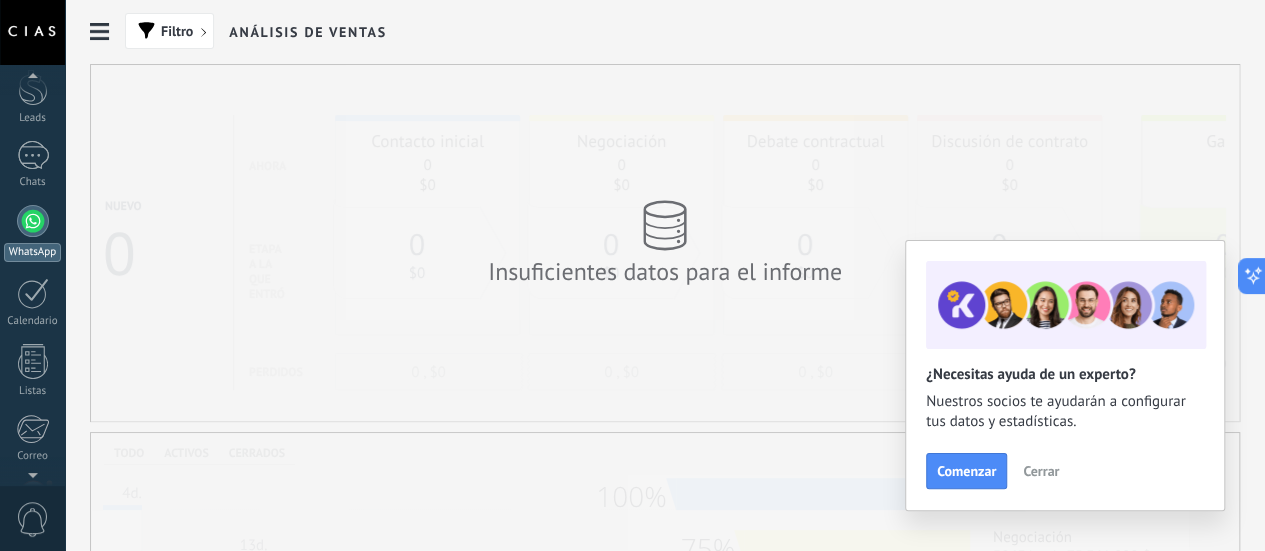 click at bounding box center (33, 221) 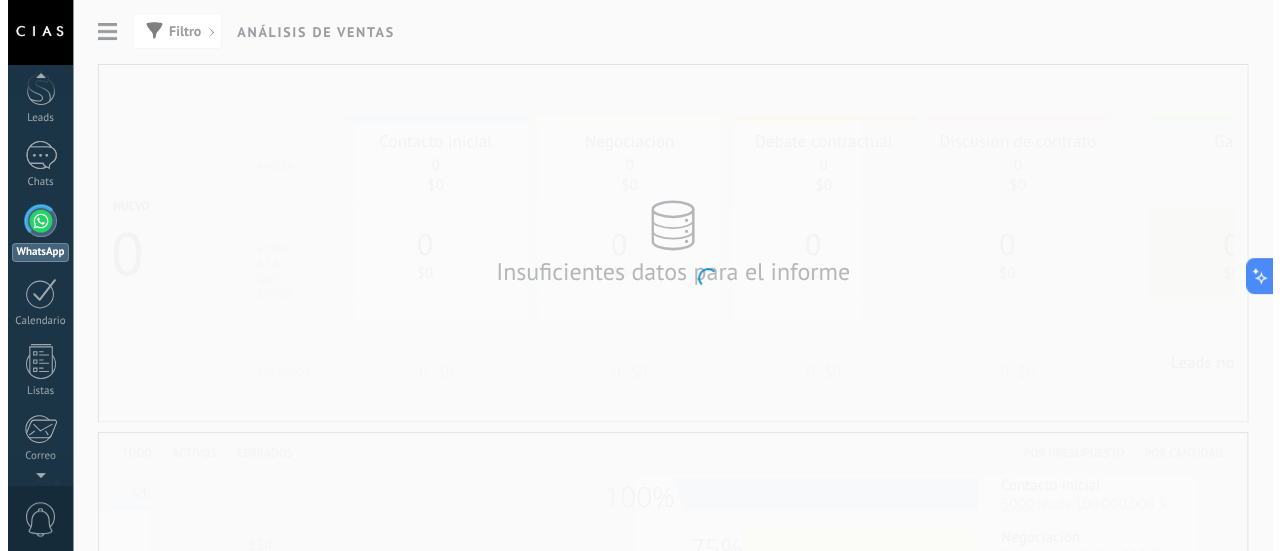 scroll, scrollTop: 57, scrollLeft: 0, axis: vertical 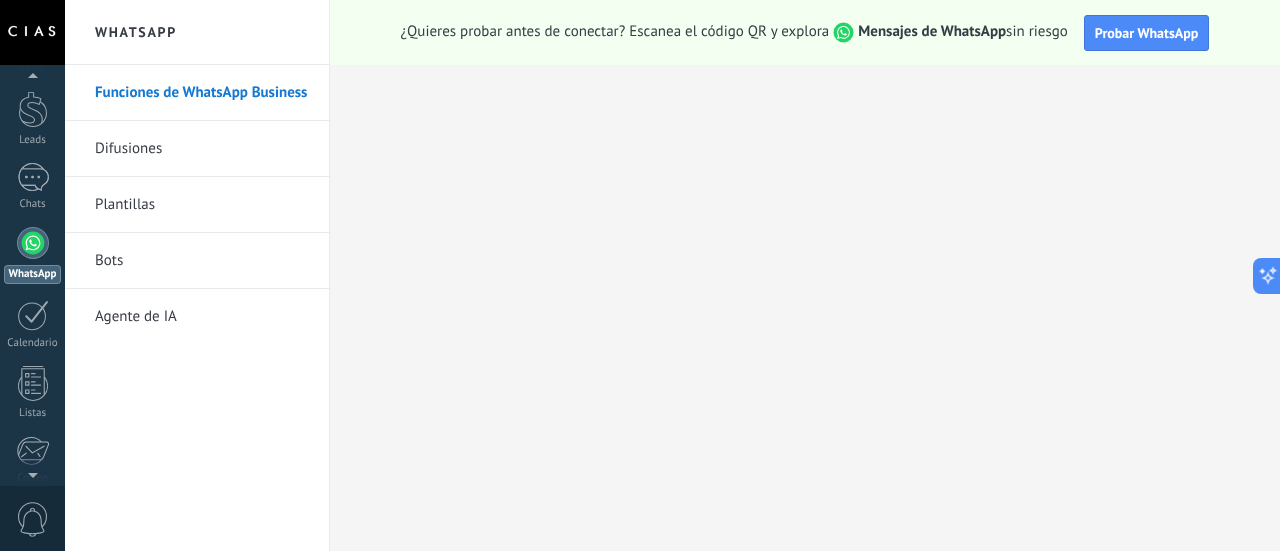 click on "Bots" at bounding box center (202, 261) 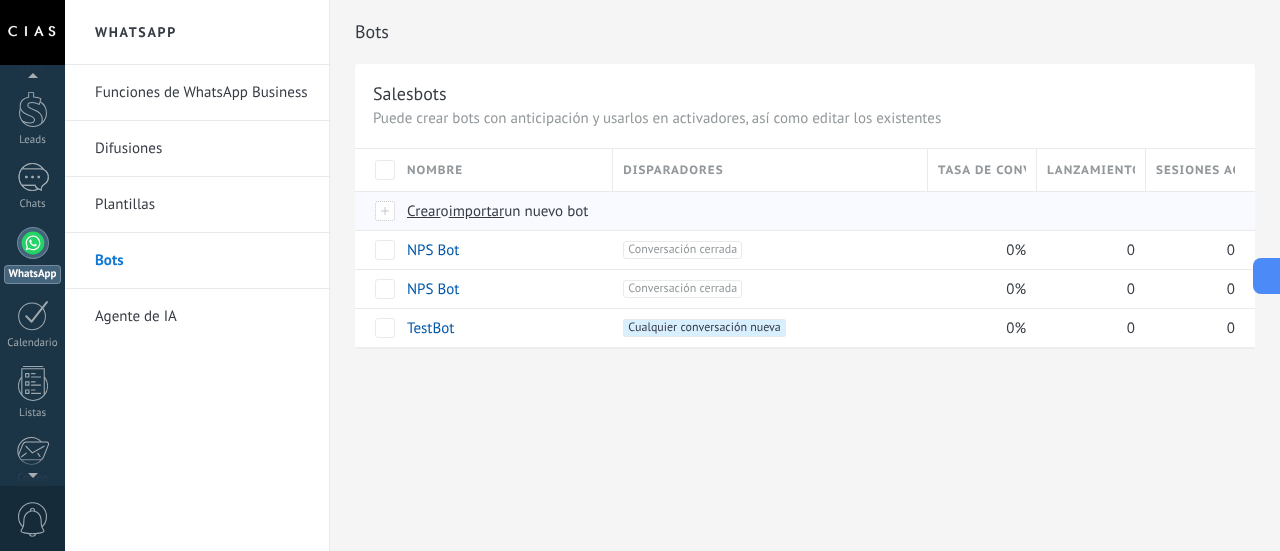 click on "Crear" at bounding box center (424, 211) 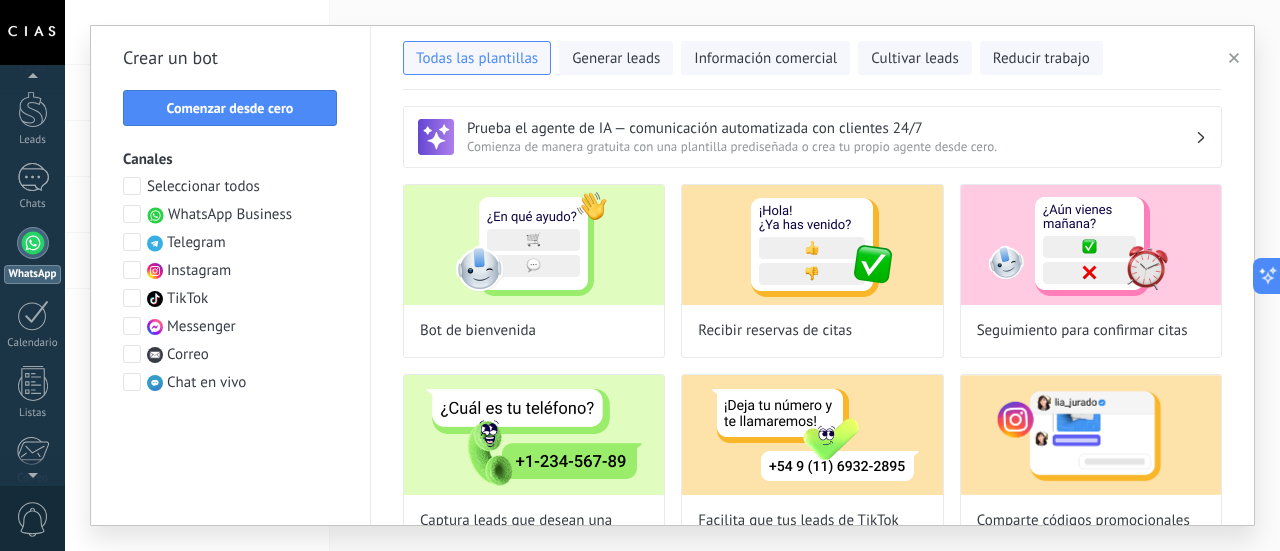 click on "WhatsApp Business" at bounding box center (230, 215) 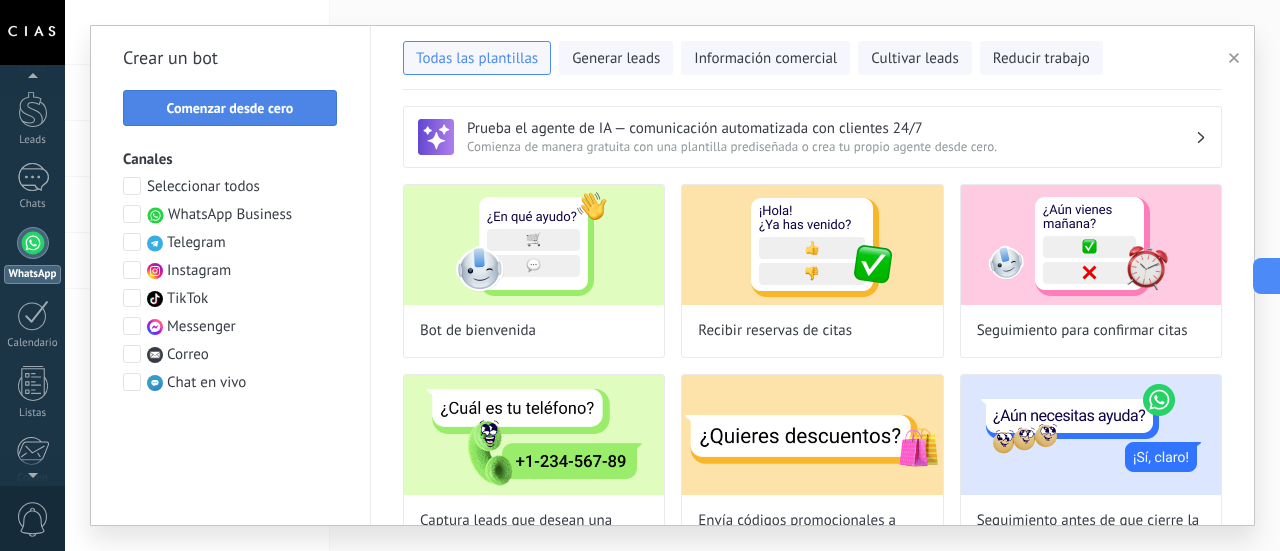 click on "Comenzar desde cero" at bounding box center [230, 108] 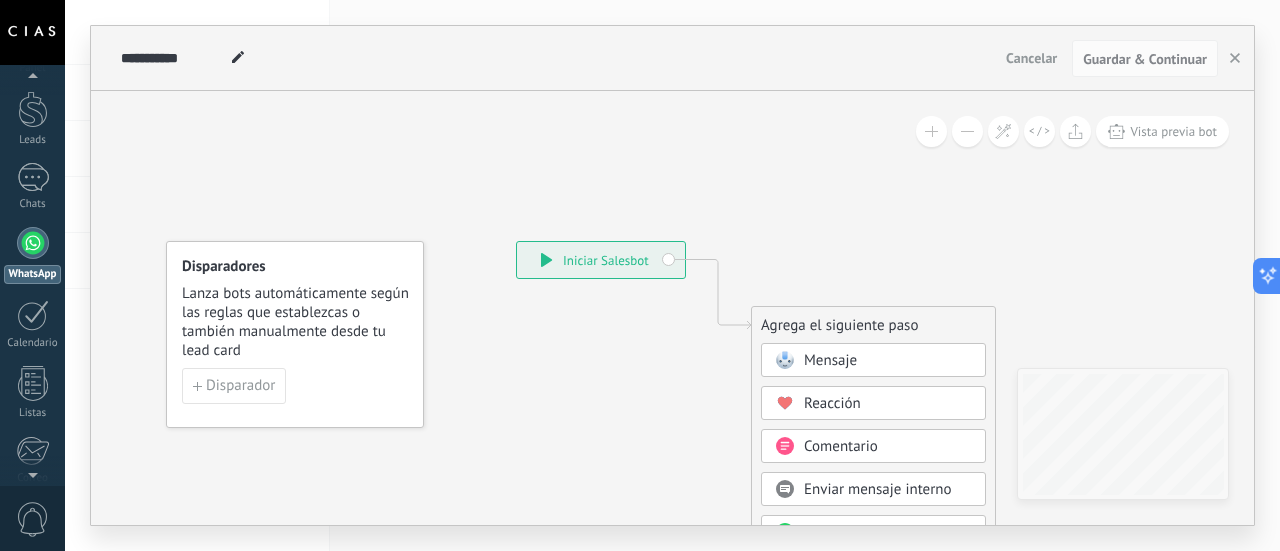 click 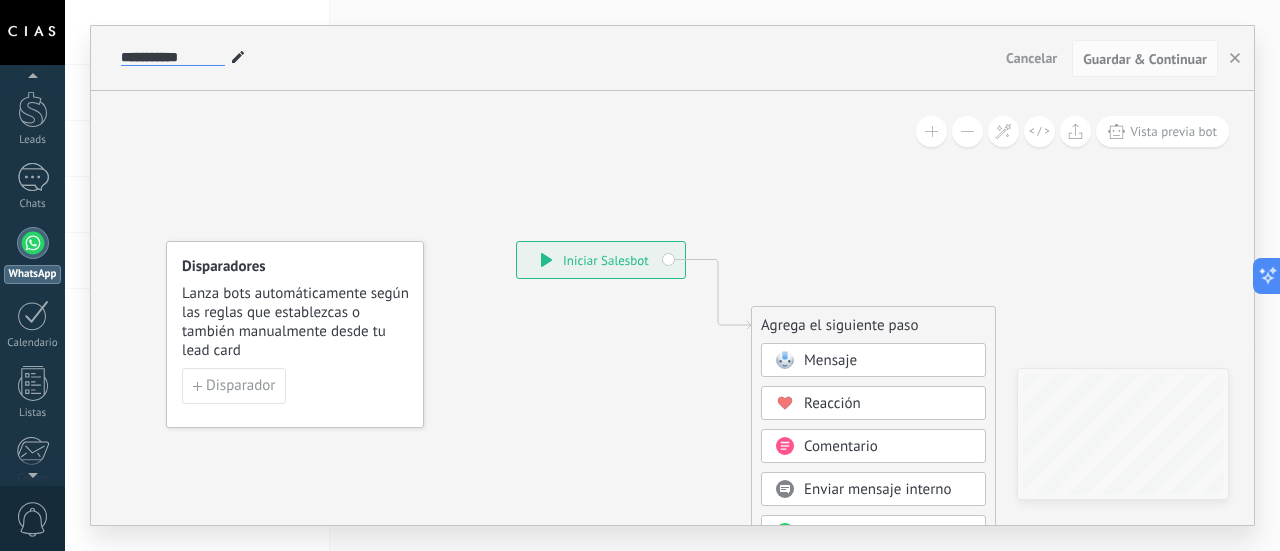 click on "**********" at bounding box center (173, 58) 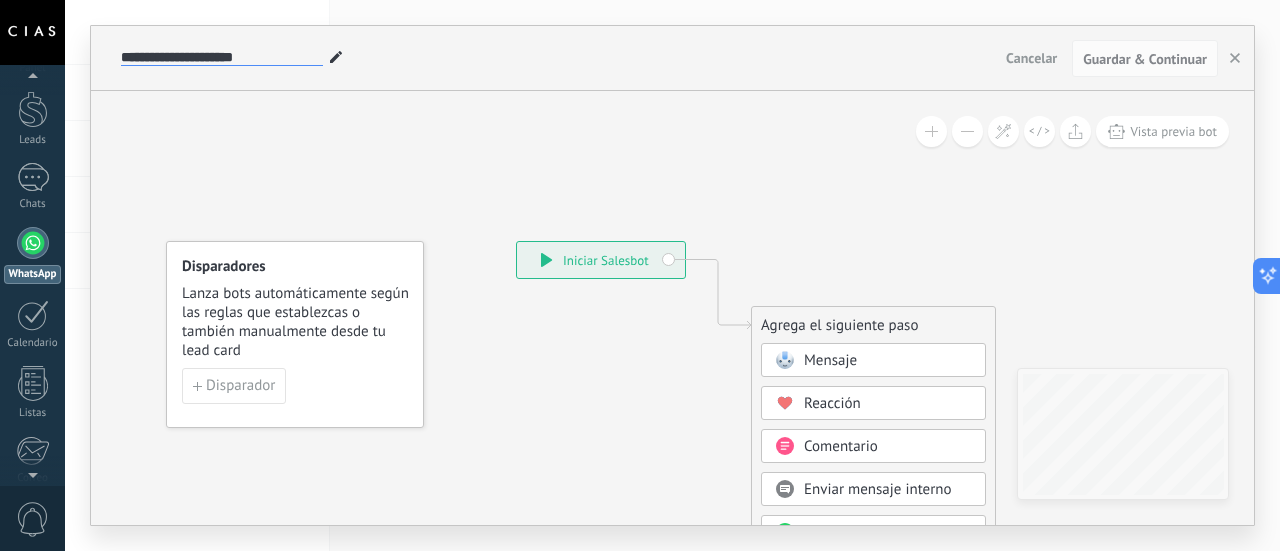 type on "**********" 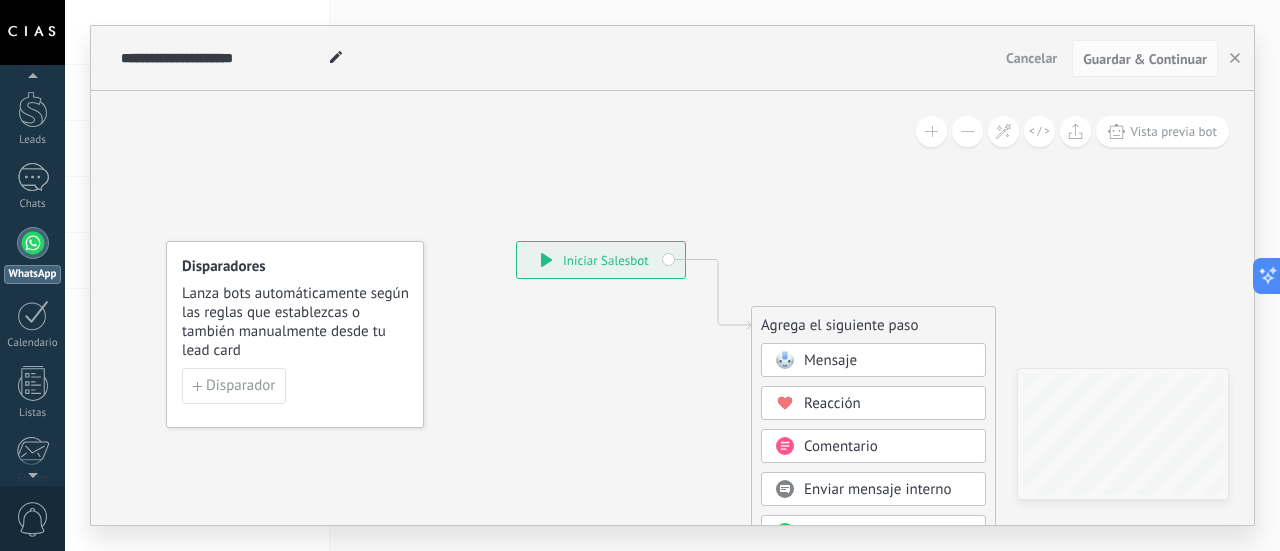 click 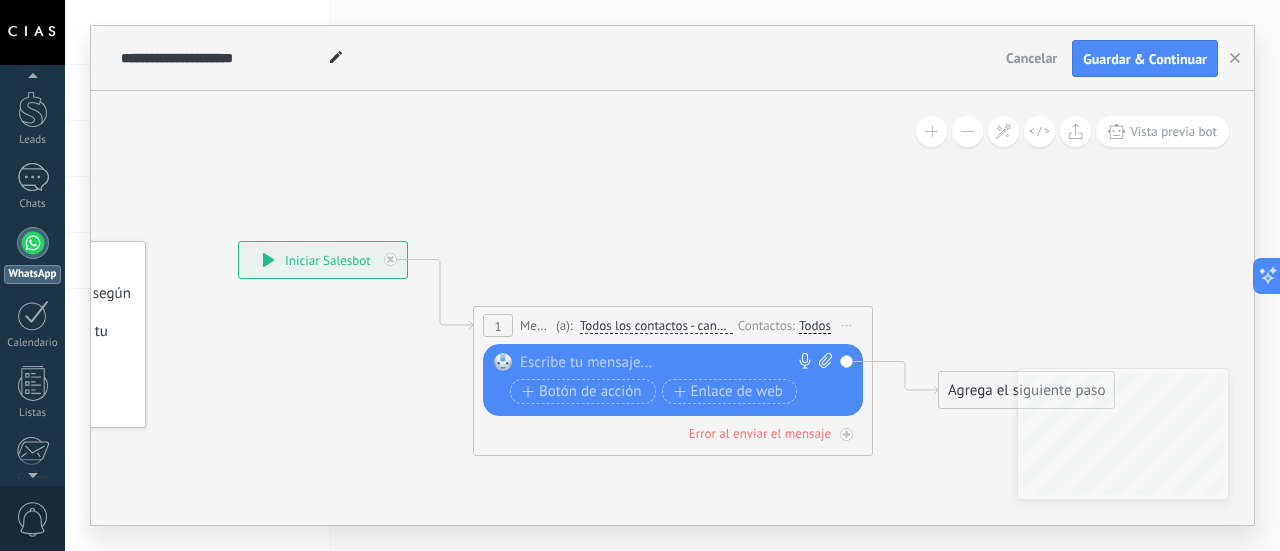 click at bounding box center (668, 363) 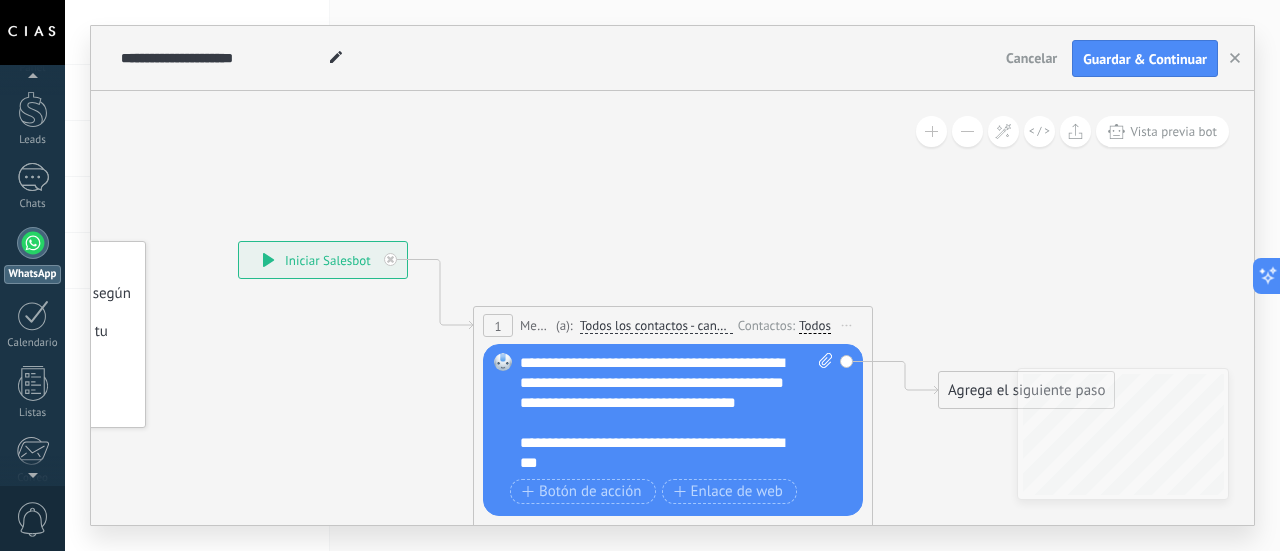 scroll, scrollTop: 0, scrollLeft: 0, axis: both 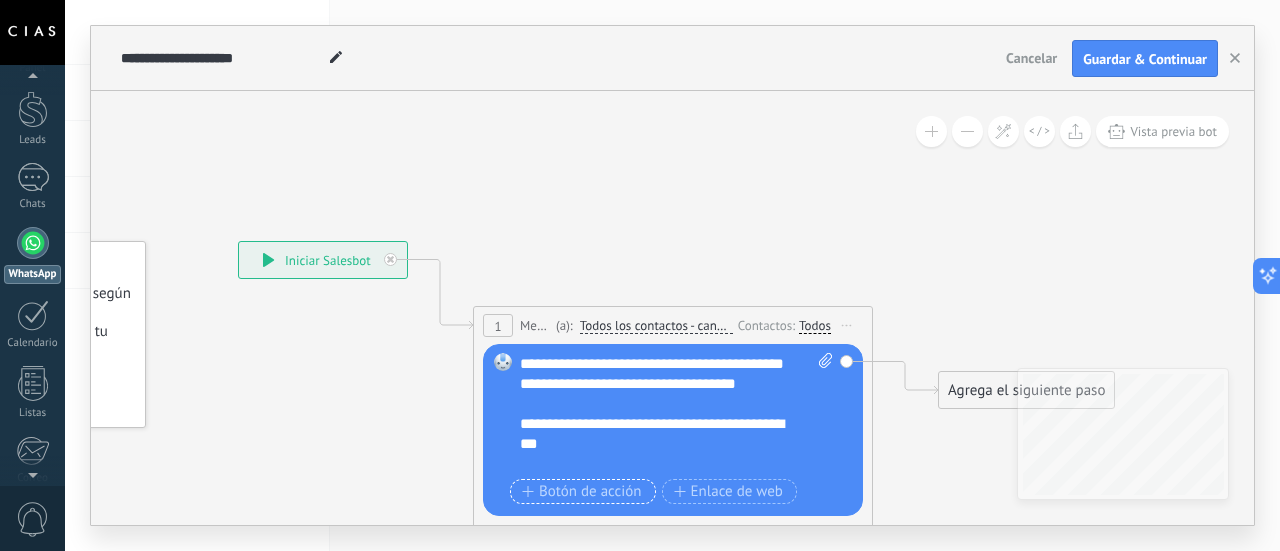 click on "Botón de acción" at bounding box center [582, 492] 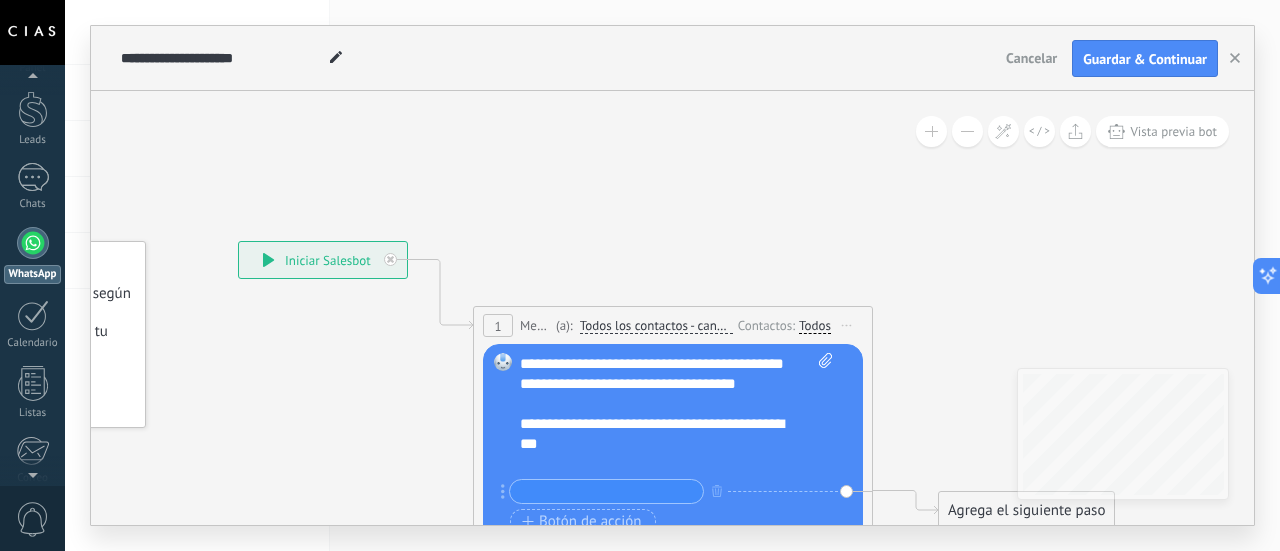 scroll, scrollTop: 40, scrollLeft: 0, axis: vertical 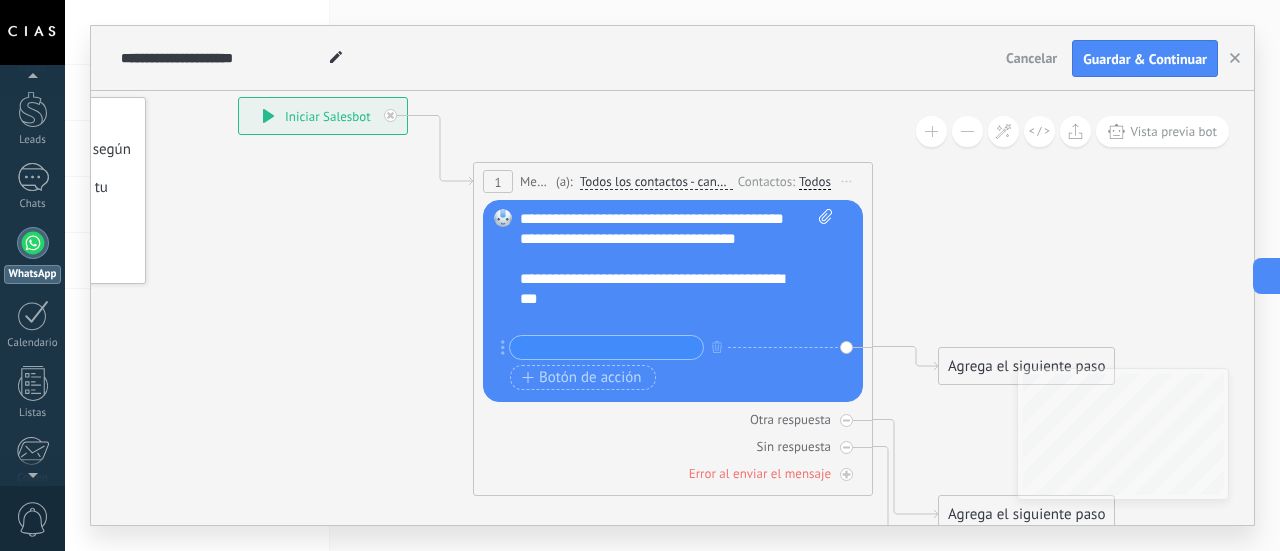 paste on "**********" 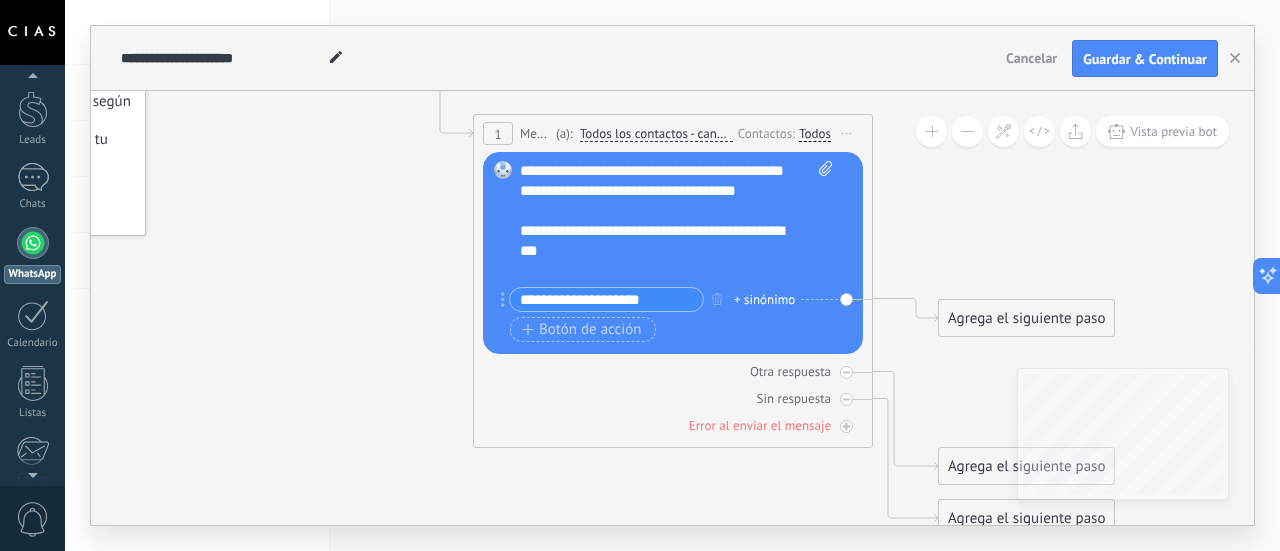 type on "**********" 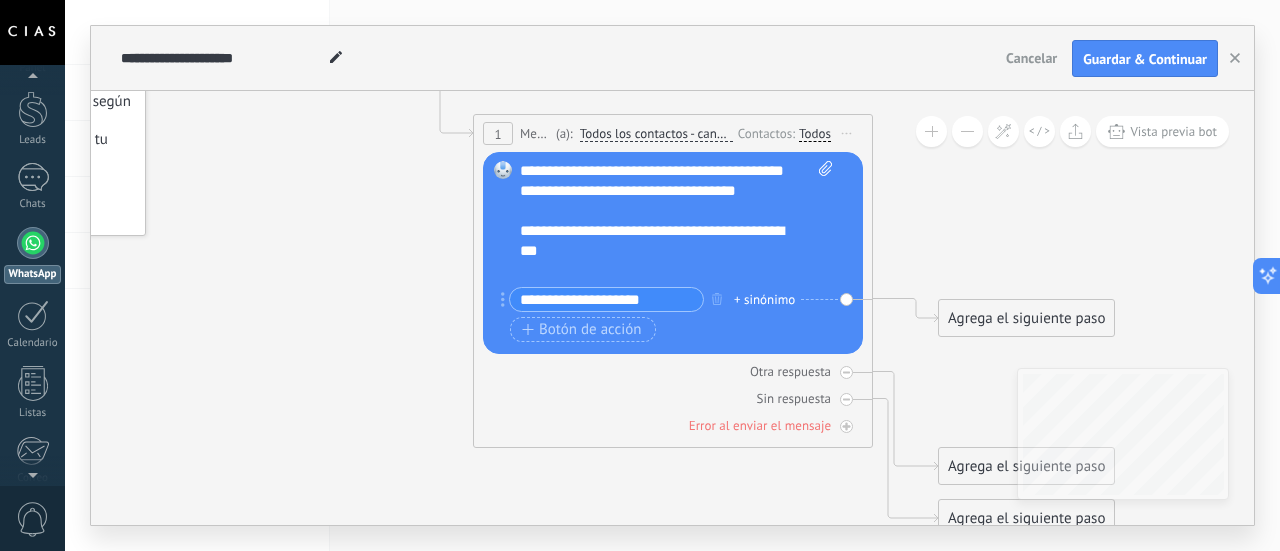 drag, startPoint x: 675, startPoint y: 294, endPoint x: 694, endPoint y: 294, distance: 19 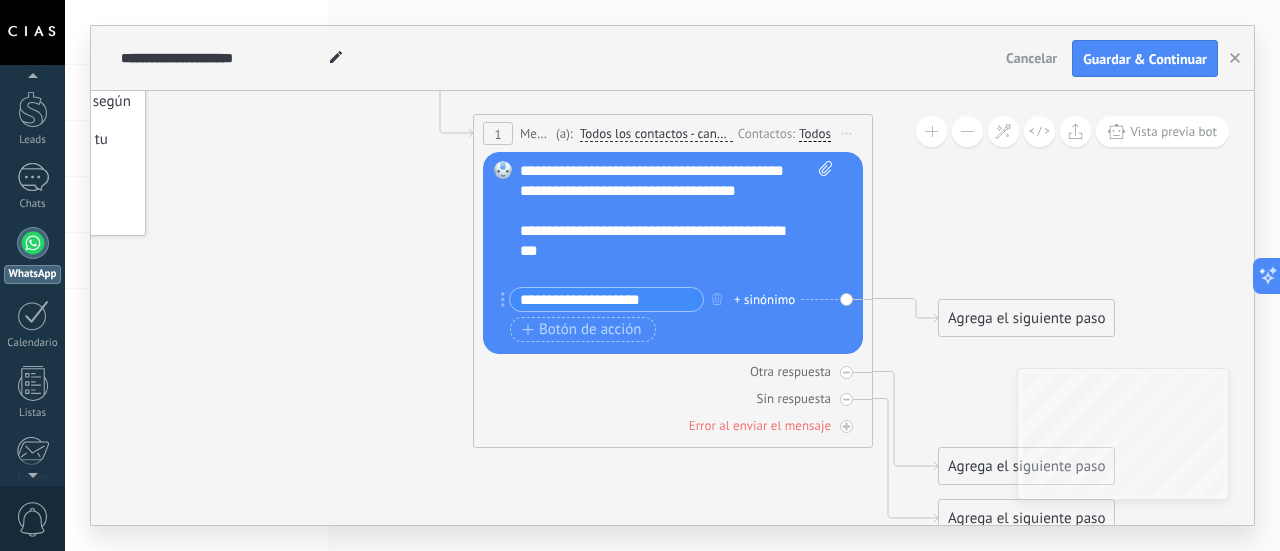 click on "**********" at bounding box center [606, 299] 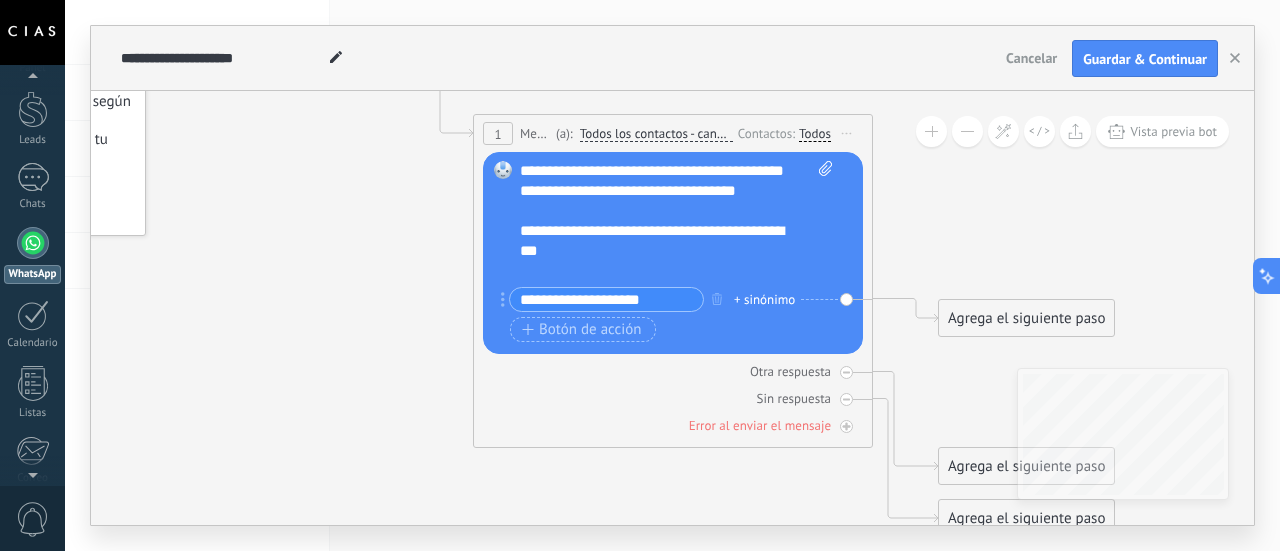 click on "Agrega el siguiente paso" at bounding box center (1026, 318) 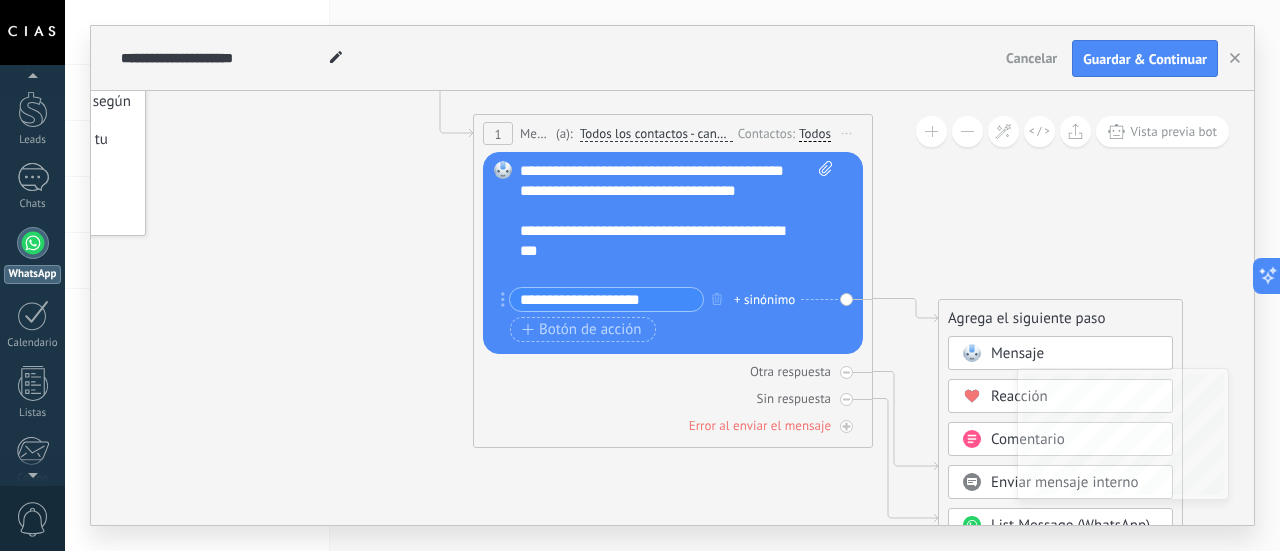 click on "Mensaje" at bounding box center (1017, 353) 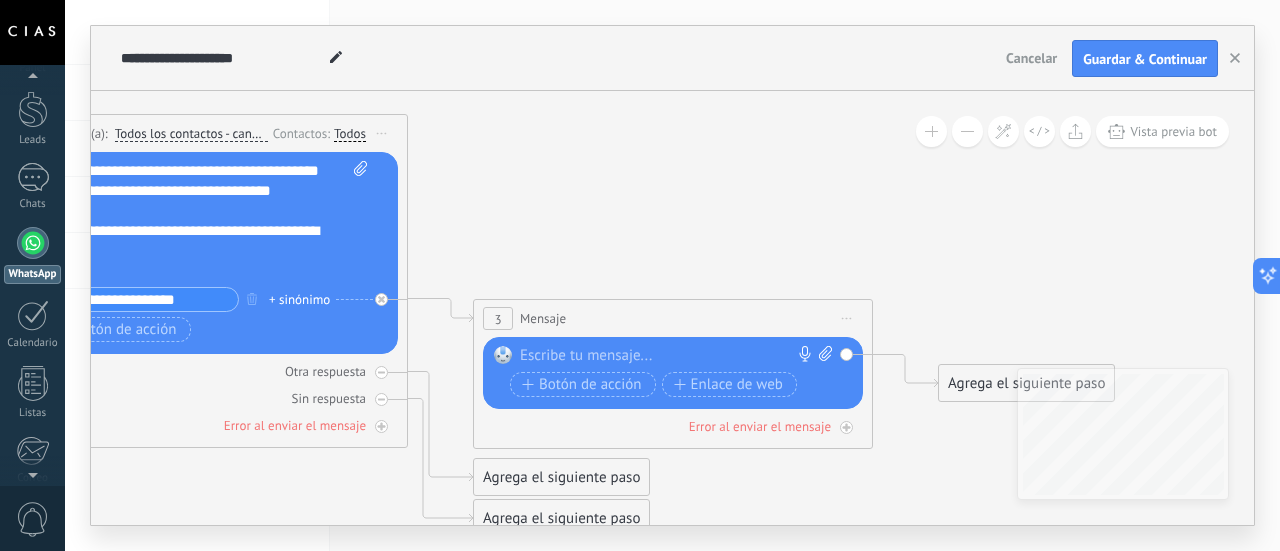 click at bounding box center (668, 356) 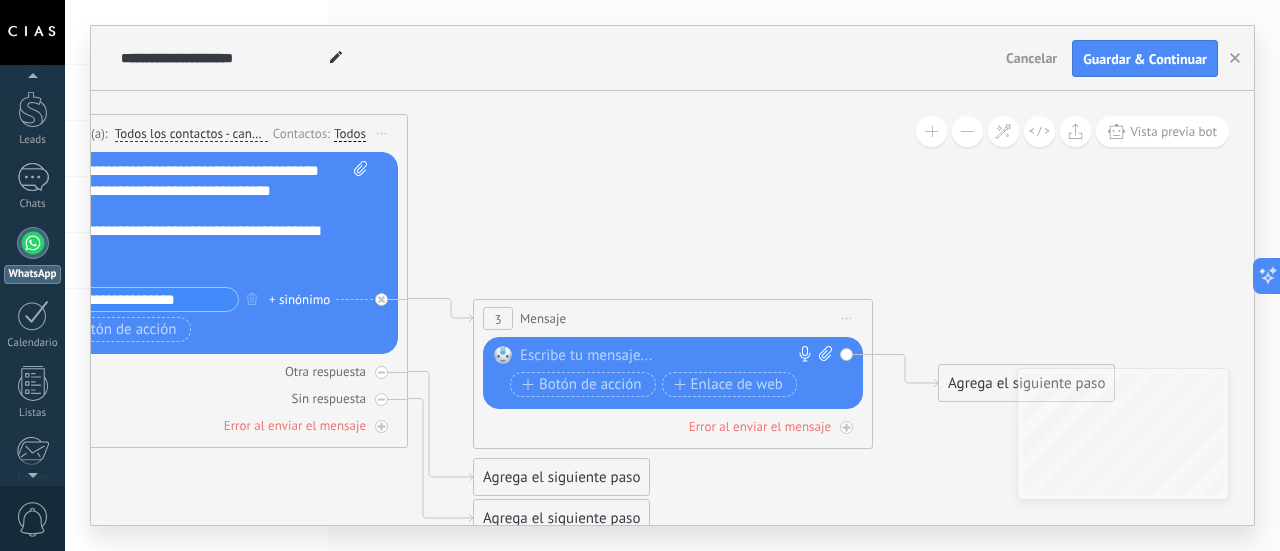 paste 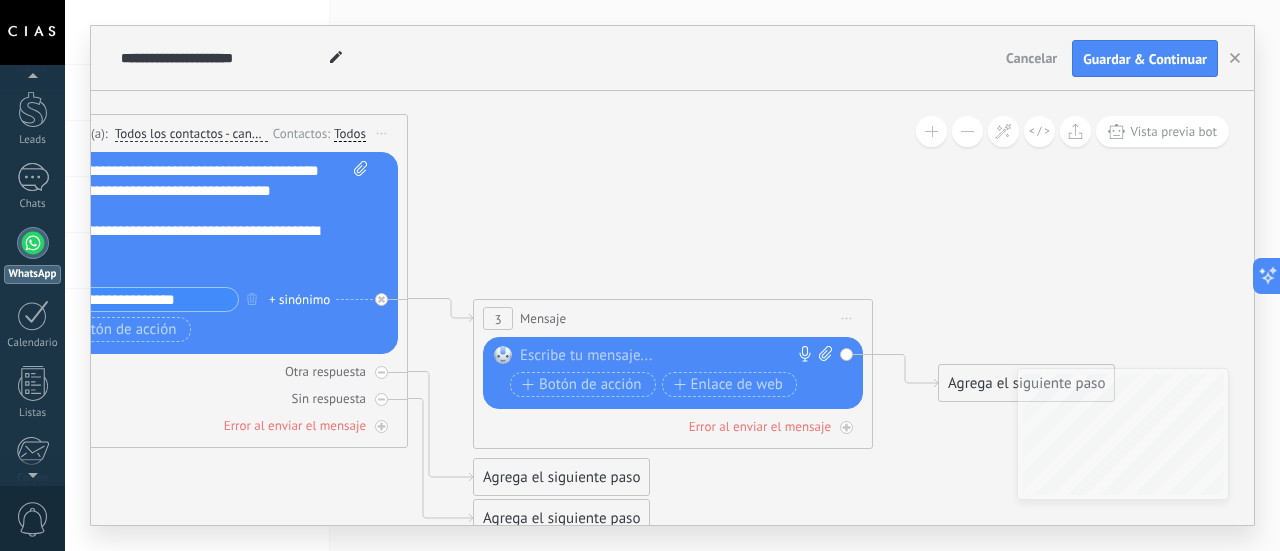 type 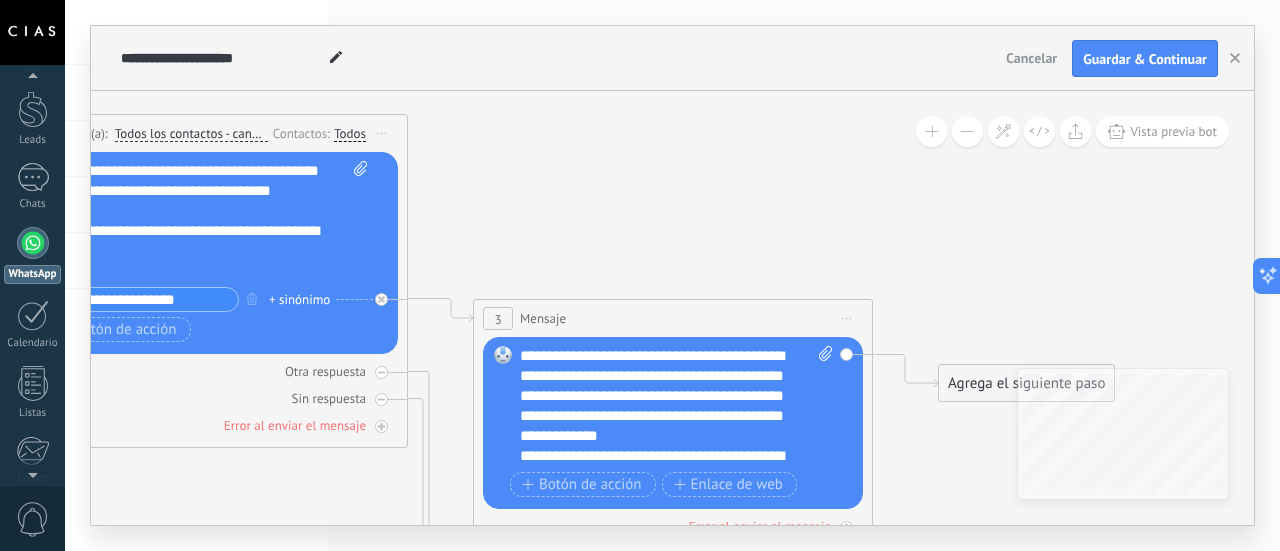 scroll, scrollTop: 40, scrollLeft: 0, axis: vertical 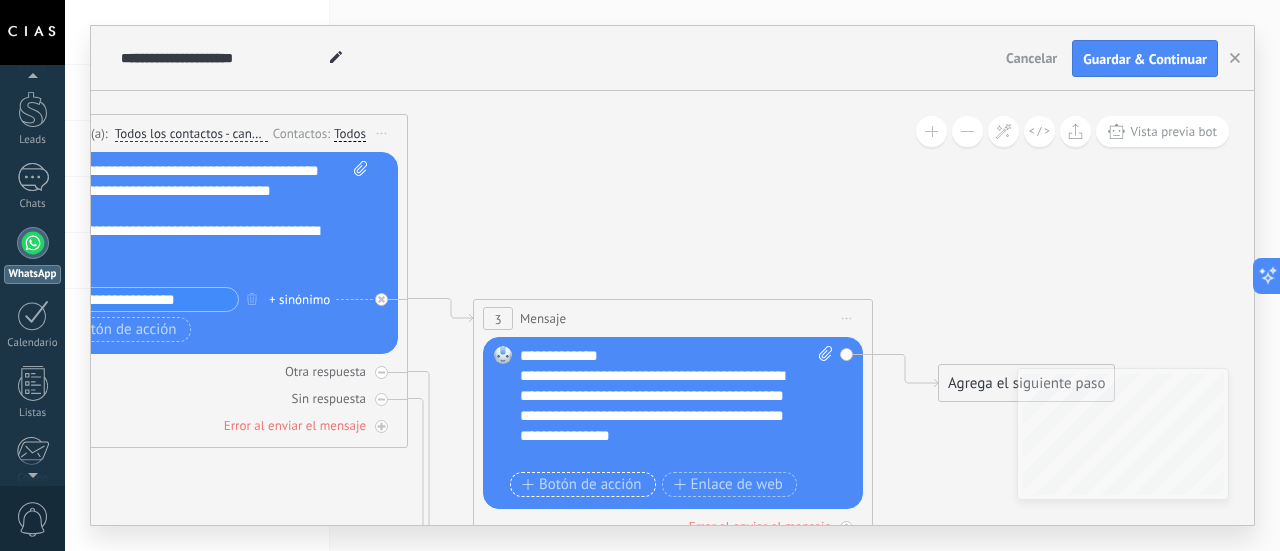 click on "Botón de acción" at bounding box center (582, 485) 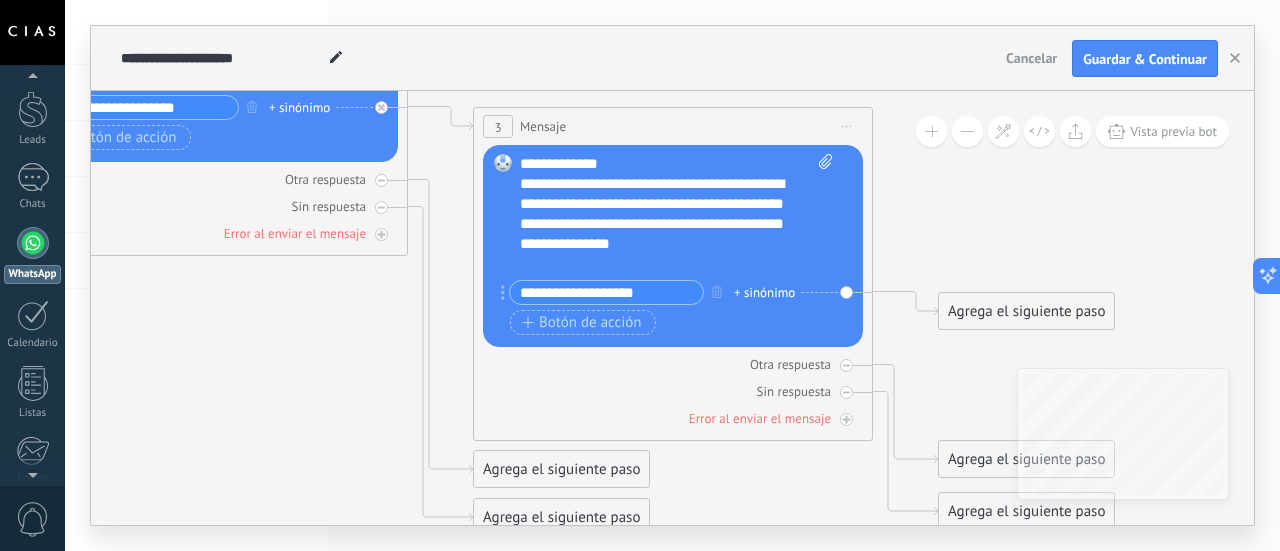 click on "Agrega el siguiente paso" at bounding box center (1026, 311) 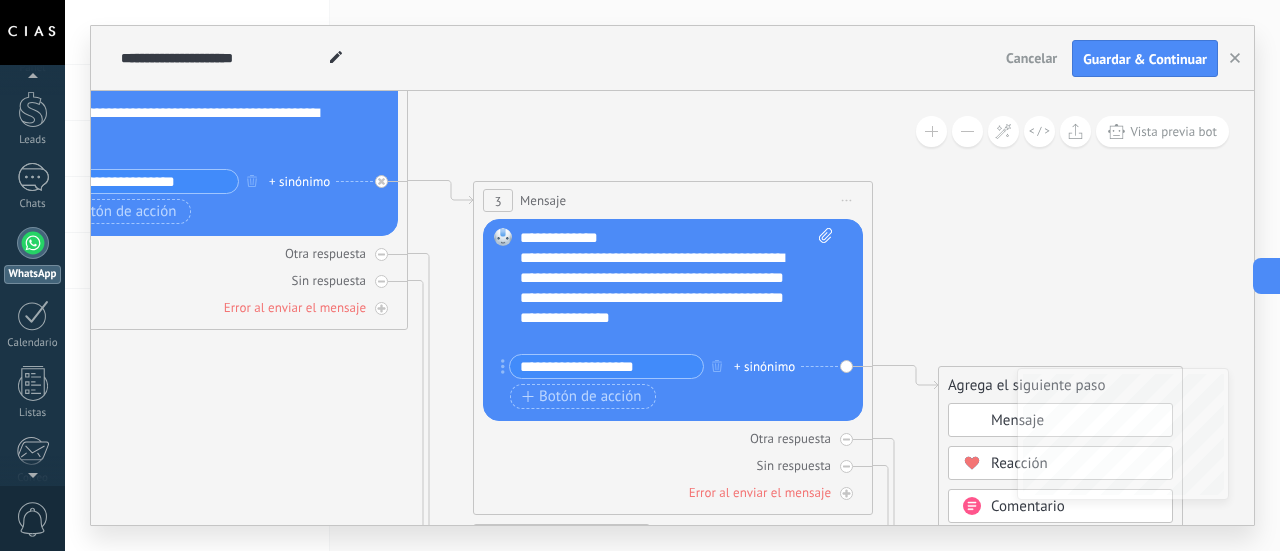 click on "**********" at bounding box center (606, 366) 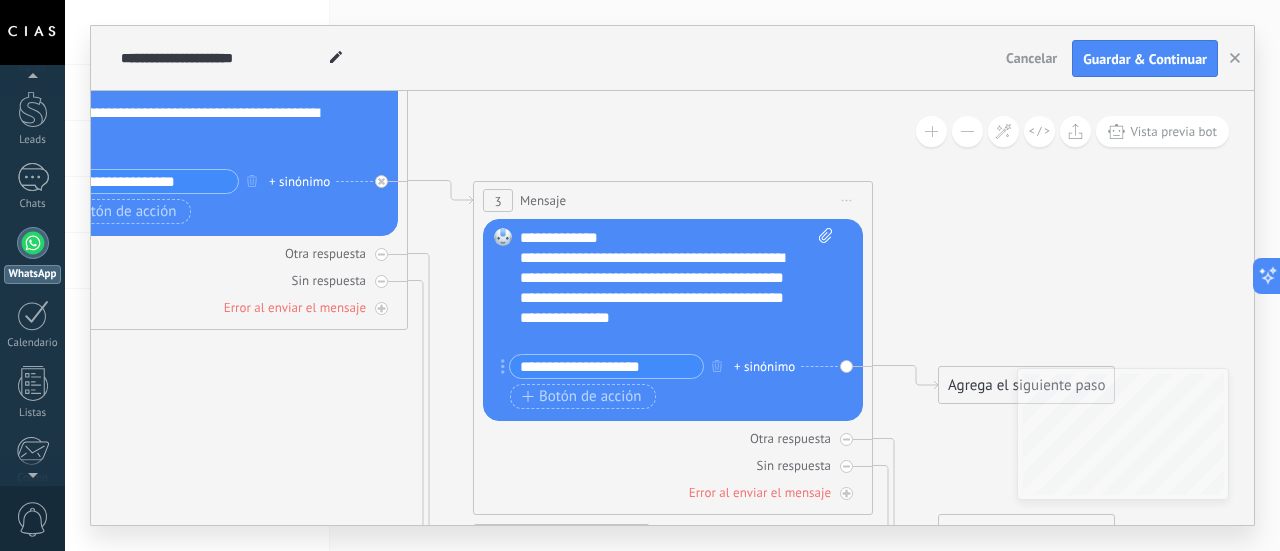 click on "**********" at bounding box center [606, 366] 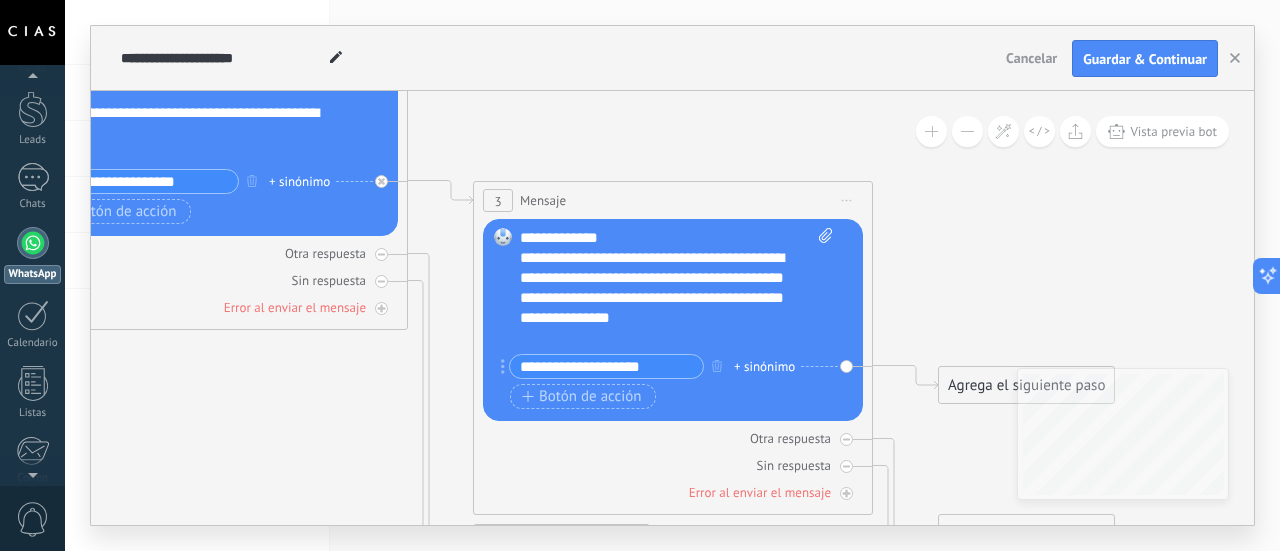 click on "**********" at bounding box center [606, 366] 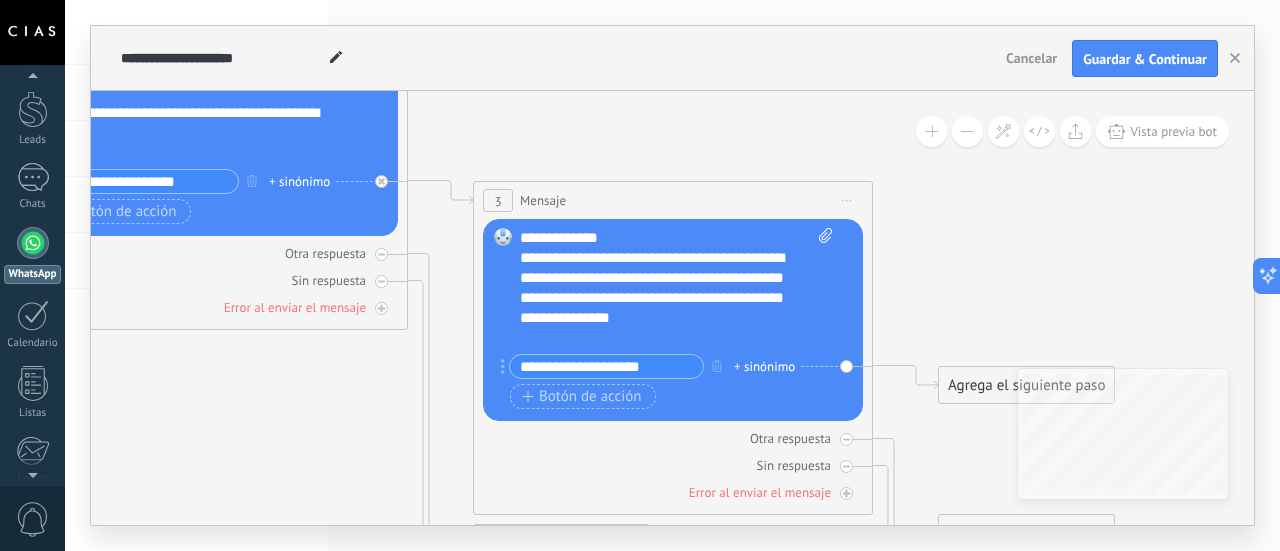 type on "**********" 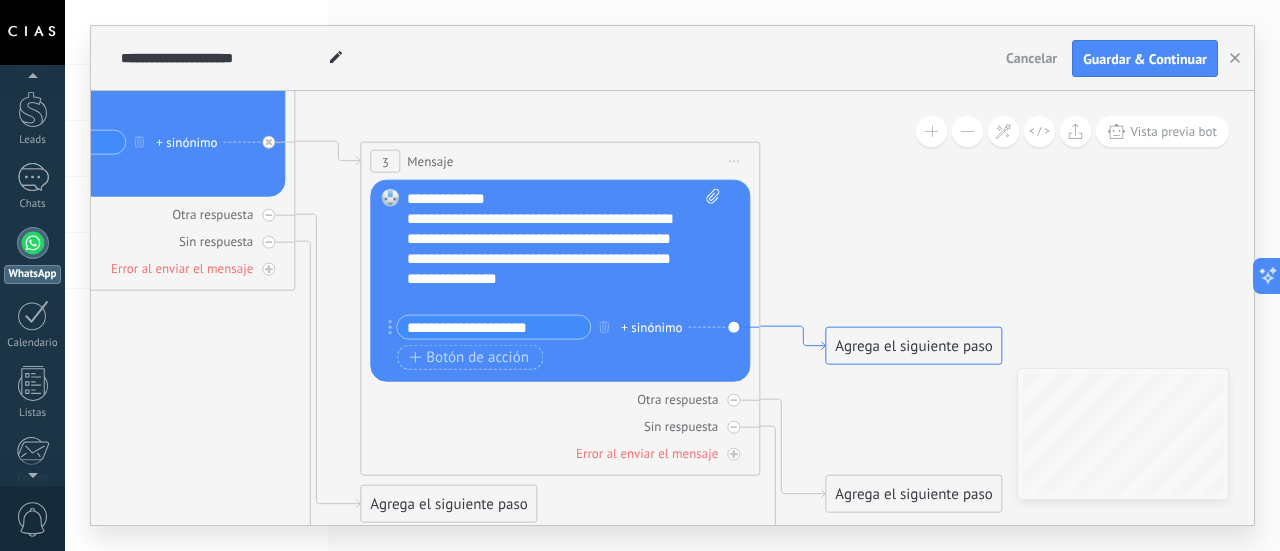 drag, startPoint x: 926, startPoint y: 381, endPoint x: 827, endPoint y: 331, distance: 110.909874 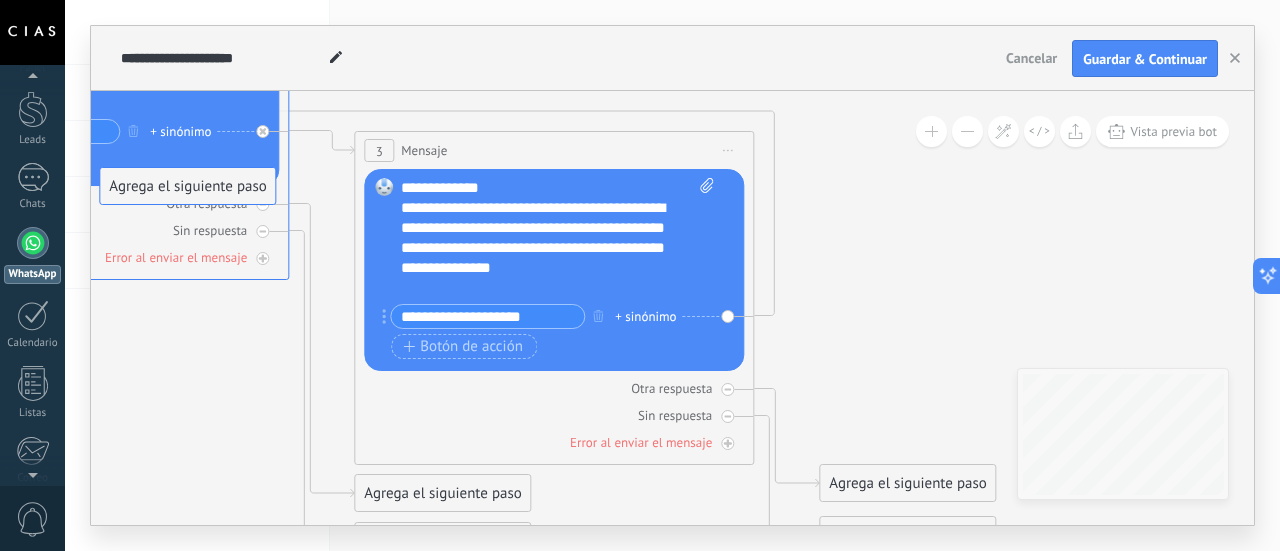 drag, startPoint x: 874, startPoint y: 331, endPoint x: 154, endPoint y: 183, distance: 735.0537 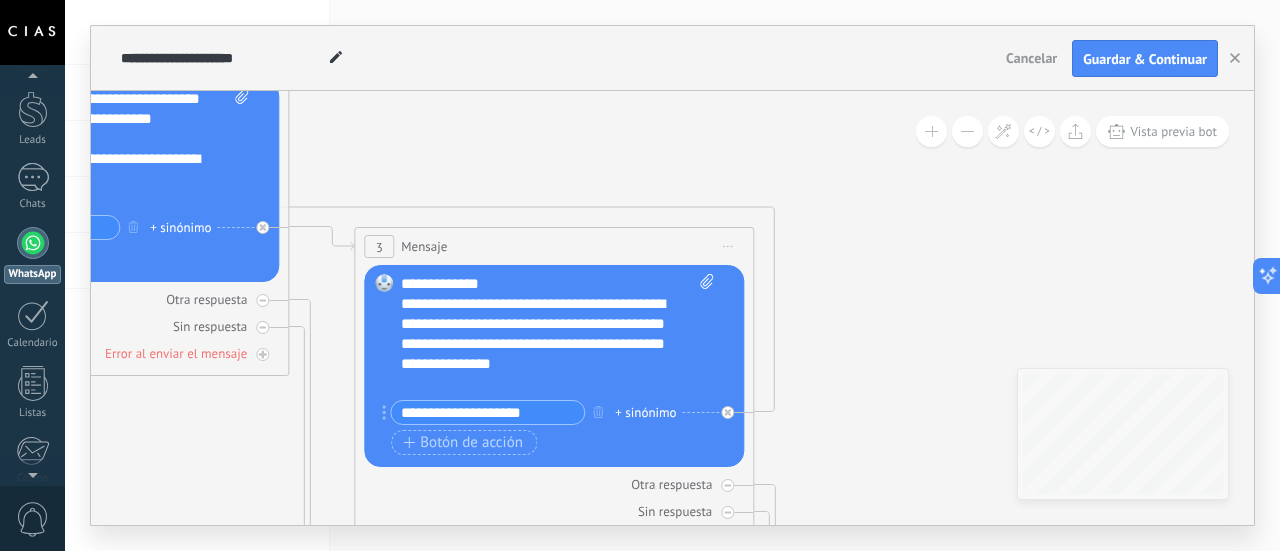 drag, startPoint x: 265, startPoint y: 313, endPoint x: 384, endPoint y: 327, distance: 119.8207 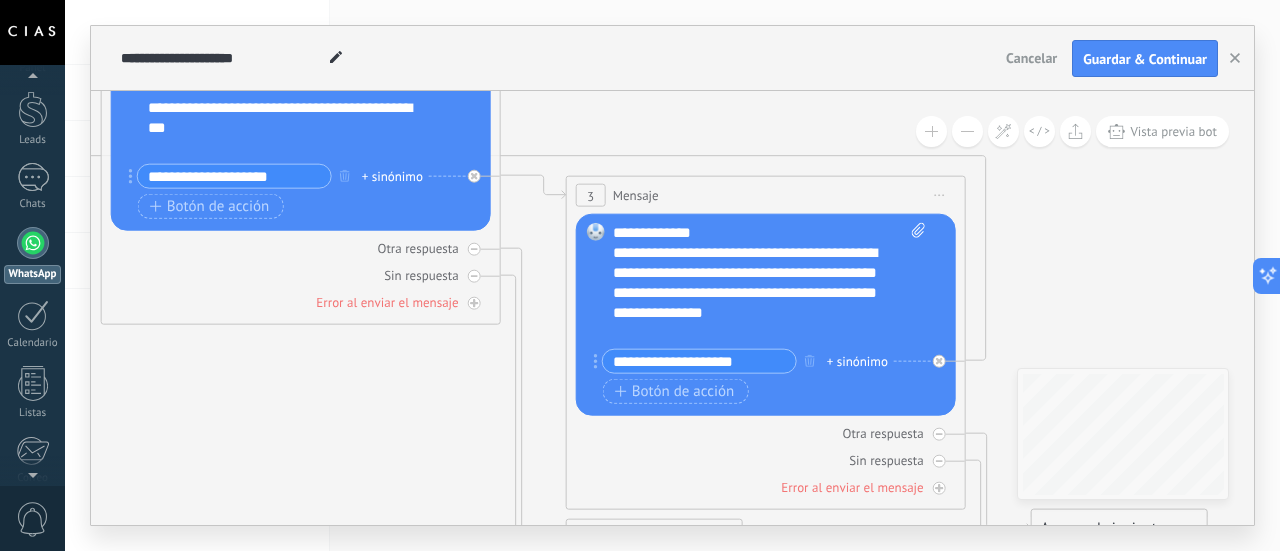 drag, startPoint x: 425, startPoint y: 223, endPoint x: 636, endPoint y: 76, distance: 257.15753 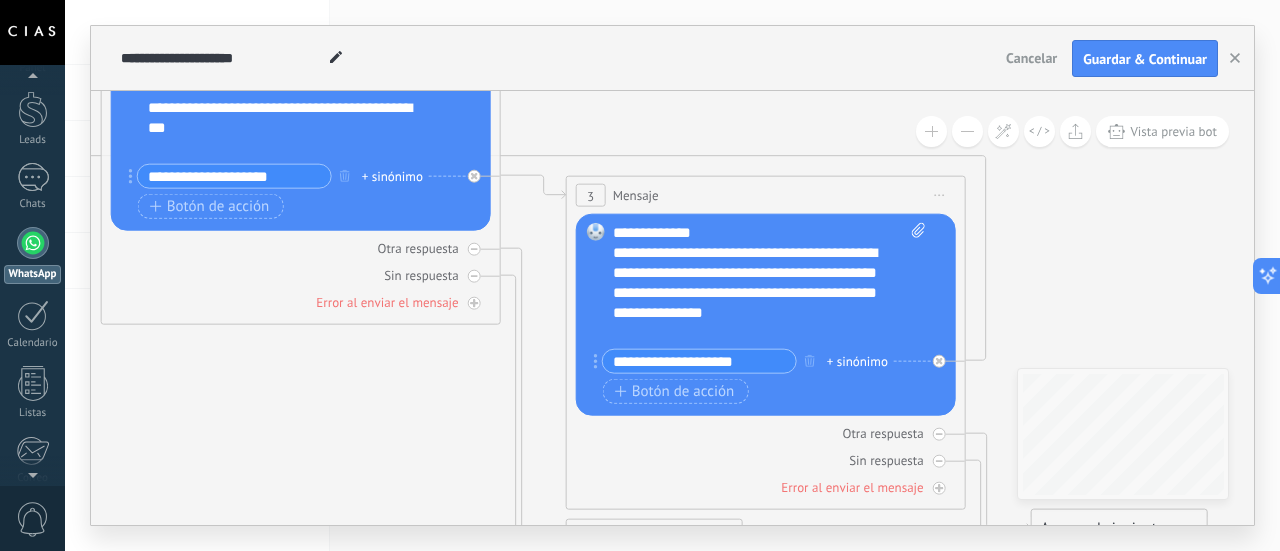 click on "**********" at bounding box center (672, 275) 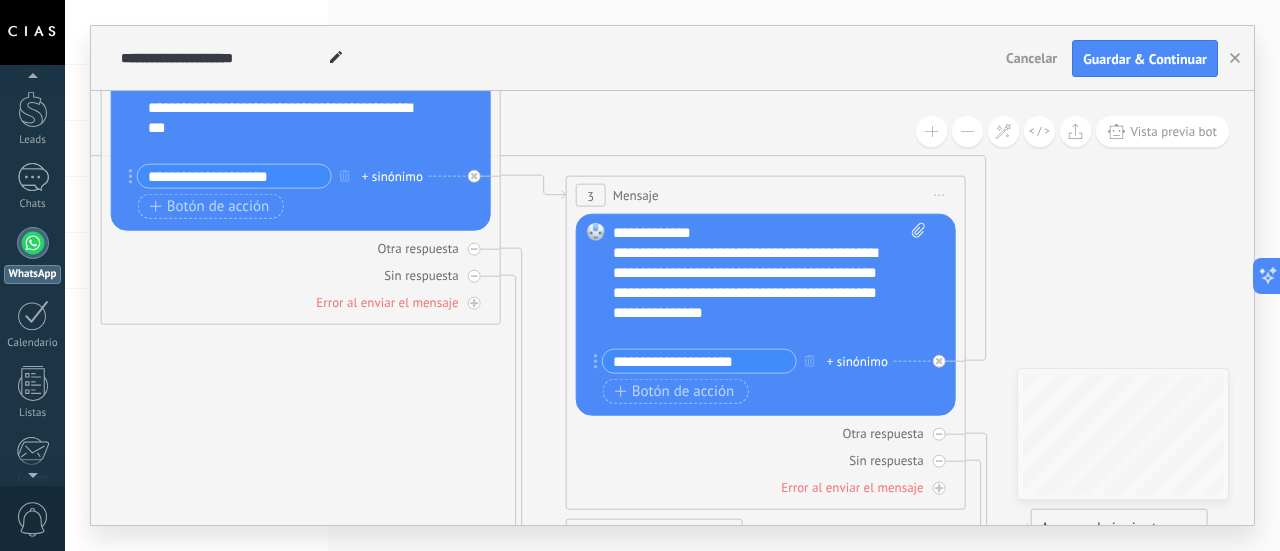 drag, startPoint x: 360, startPoint y: 411, endPoint x: 504, endPoint y: 431, distance: 145.38225 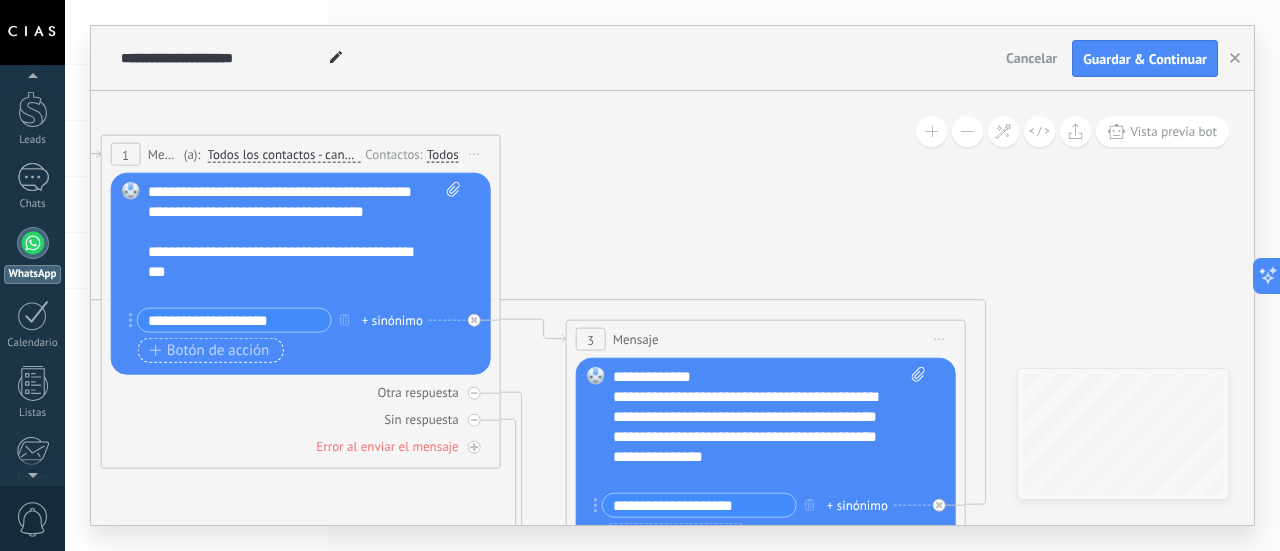 click on "Botón de acción" at bounding box center [210, 351] 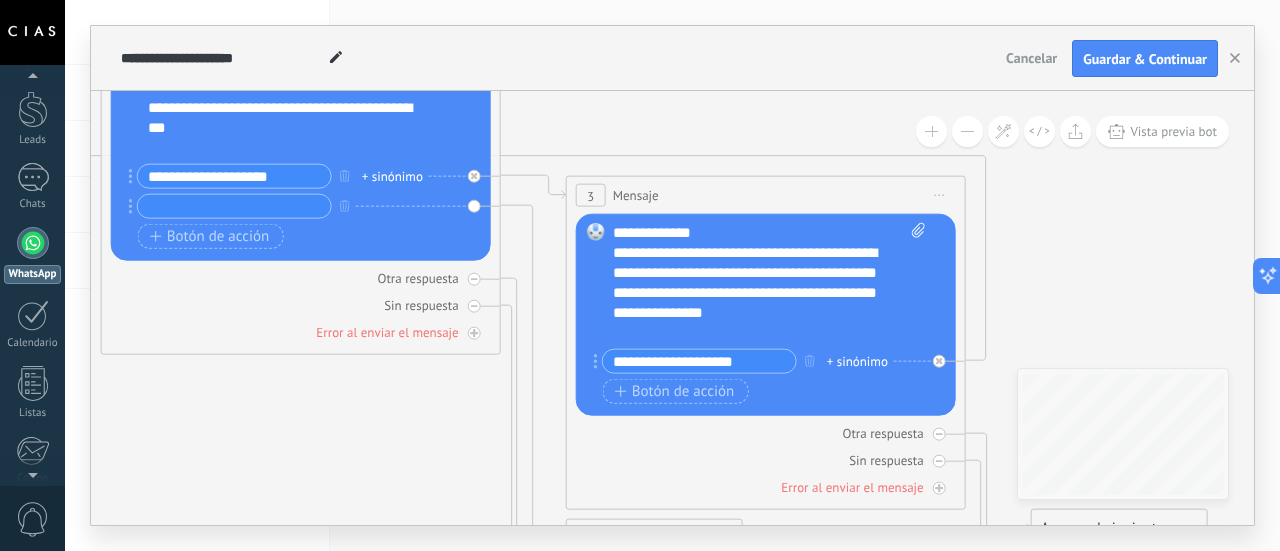 paste on "**********" 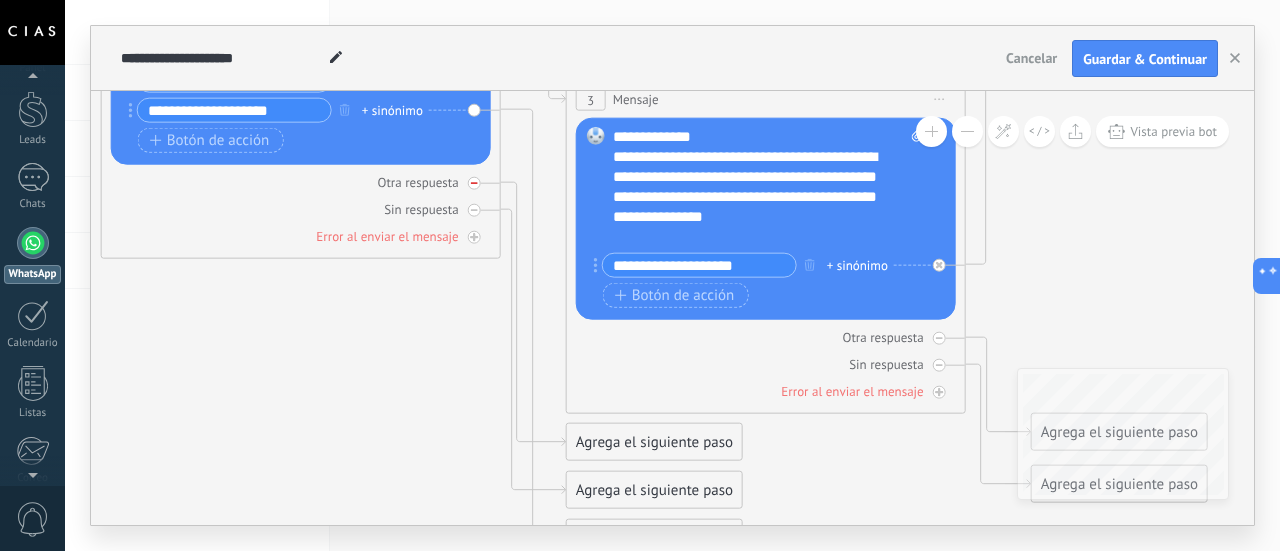type on "**********" 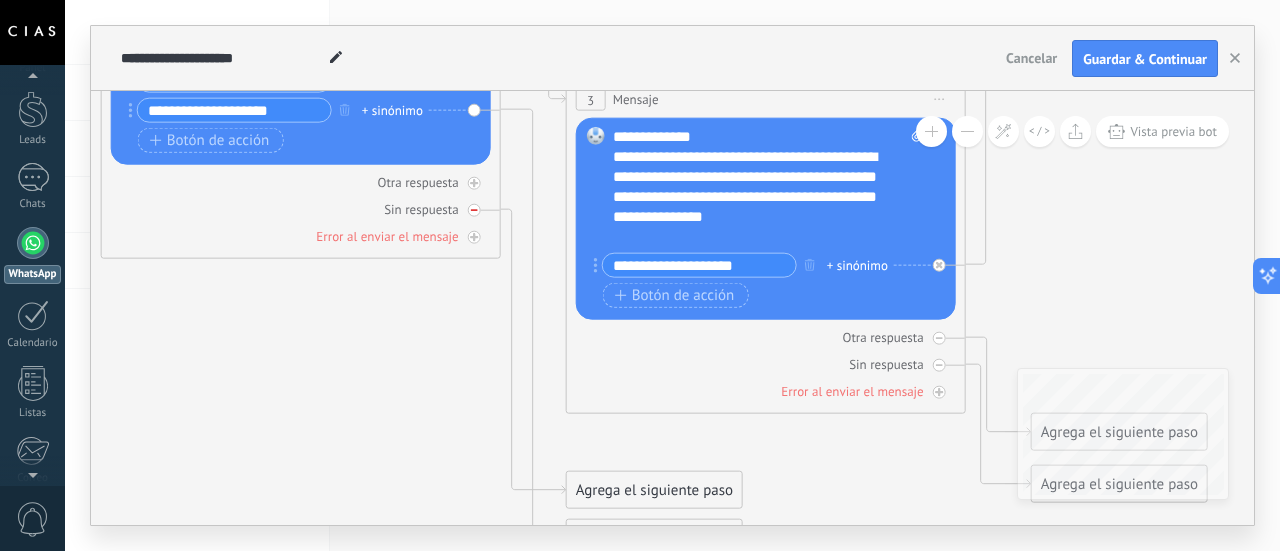 click 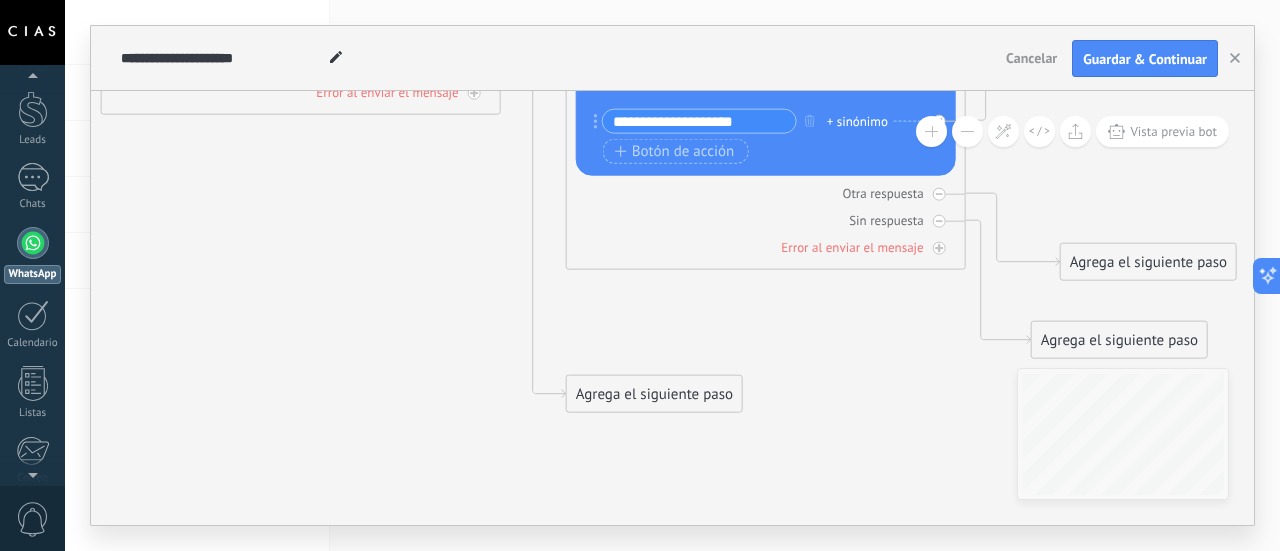 drag, startPoint x: 1120, startPoint y: 285, endPoint x: 1145, endPoint y: 269, distance: 29.681644 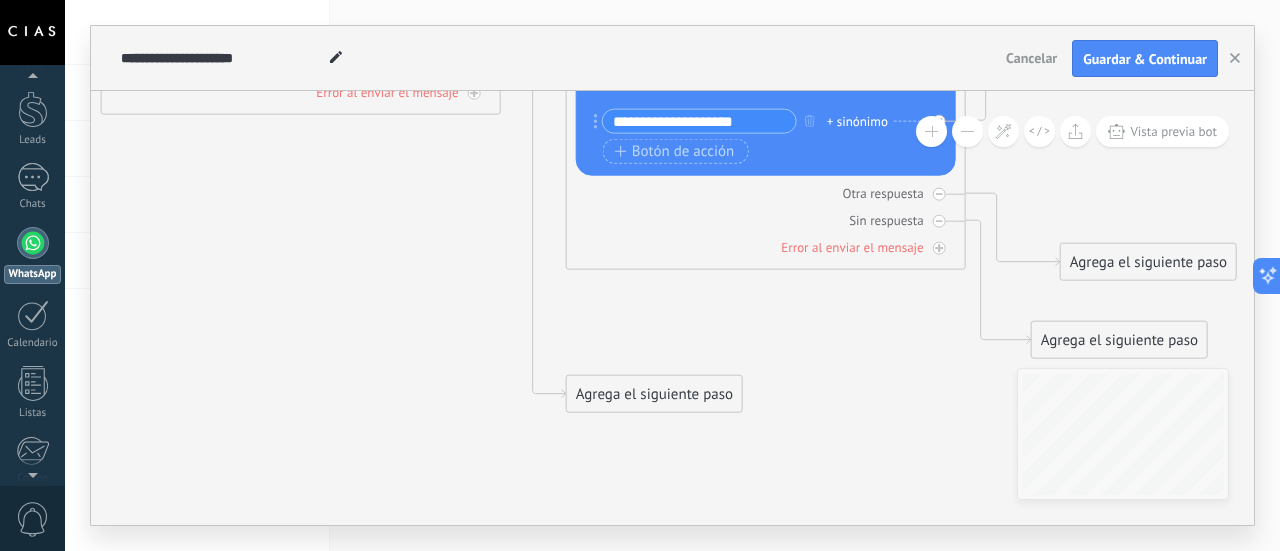 click on "Agrega el siguiente paso" at bounding box center [1148, 262] 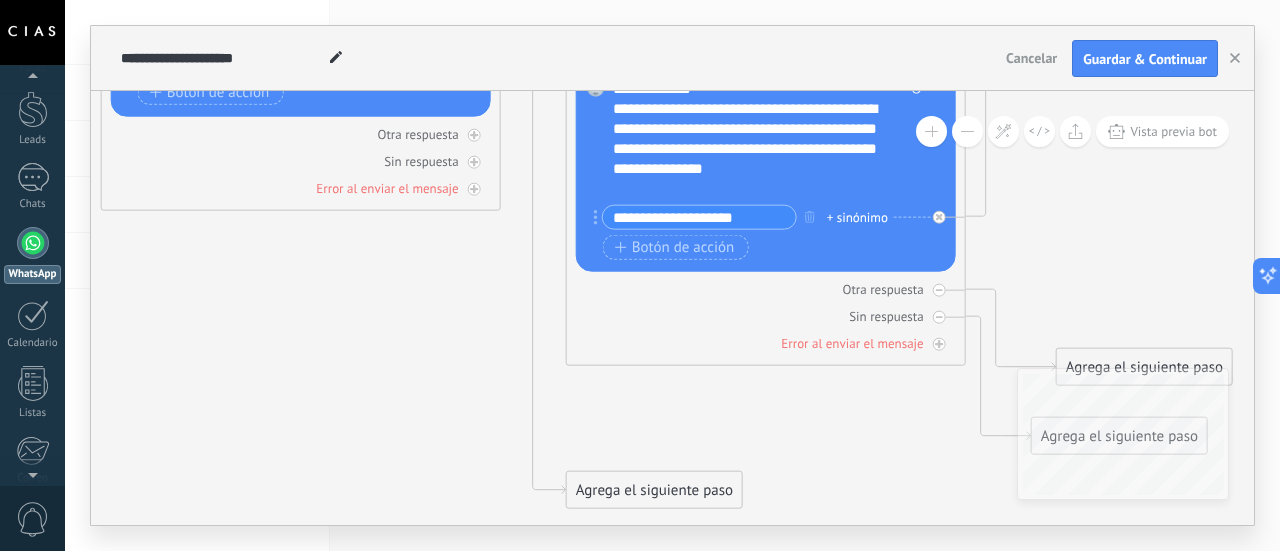 drag, startPoint x: 1270, startPoint y: 268, endPoint x: 1267, endPoint y: 101, distance: 167.02695 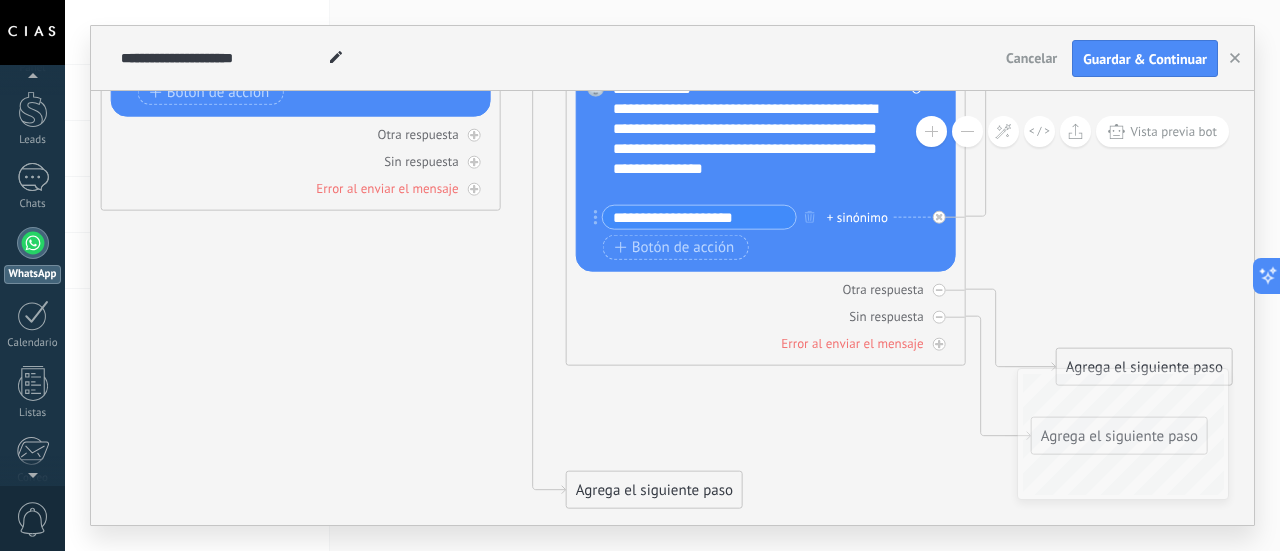 click on ".abccls-1,.abccls-2{fill-rule:evenodd}.abccls-2{fill:#fff} .abfcls-1{fill:none}.abfcls-2{fill:#fff} .abncls-1{isolation:isolate}.abncls-2{opacity:.06}.abncls-2,.abncls-3,.abncls-6{mix-blend-mode:multiply}.abncls-3{opacity:.15}.abncls-4,.abncls-8{fill:#fff}.abncls-5{fill:url(#abnlinear-gradient)}.abncls-6{opacity:.04}.abncls-7{fill:url(#abnlinear-gradient-2)}.abncls-8{fill-rule:evenodd} .abqst0{fill:#ffa200} .abwcls-1{fill:#252525} .cls-1{isolation:isolate} .acicls-1{fill:none} .aclcls-1{fill:#232323} .acnst0{display:none} .addcls-1,.addcls-2{fill:none;stroke-miterlimit:10}.addcls-1{stroke:#dfe0e5}.addcls-2{stroke:#a1a7ab} .adecls-1,.adecls-2{fill:none;stroke-miterlimit:10}.adecls-1{stroke:#dfe0e5}.adecls-2{stroke:#a1a7ab} .adqcls-1{fill:#8591a5;fill-rule:evenodd} .aeccls-1{fill:#5c9f37} .aeecls-1{fill:#f86161} .aejcls-1{fill:#8591a5;fill-rule:evenodd} .aekcls-1{fill-rule:evenodd} .aelcls-1{fill-rule:evenodd;fill:currentColor} .aemcls-1{fill-rule:evenodd;fill:currentColor} .aencls-2{fill:#f86161;opacity:.3}" at bounding box center [640, 275] 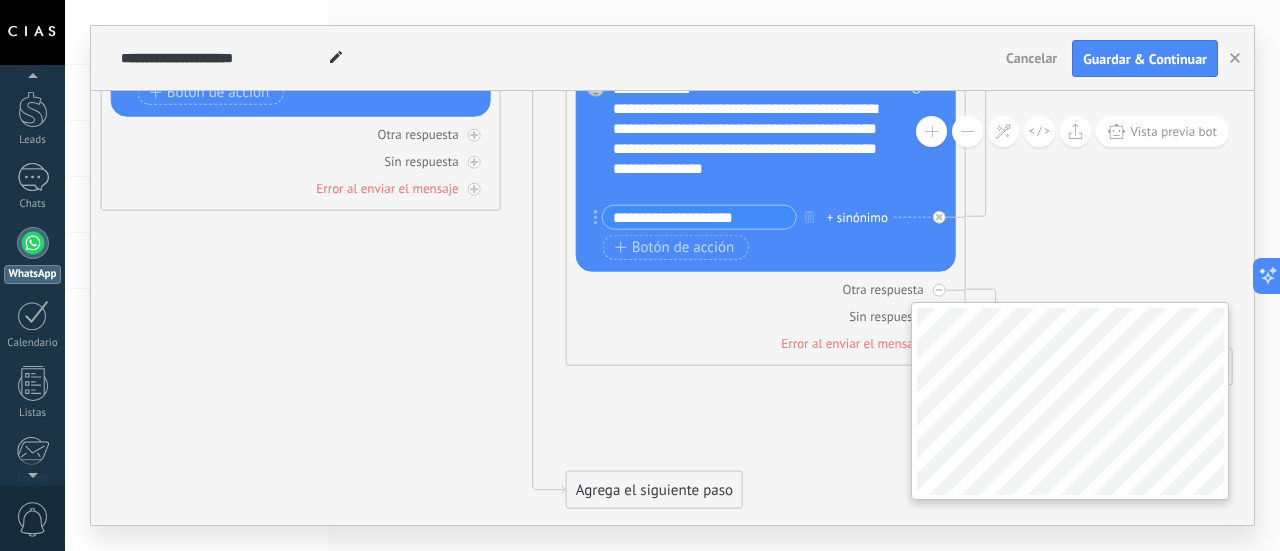 type 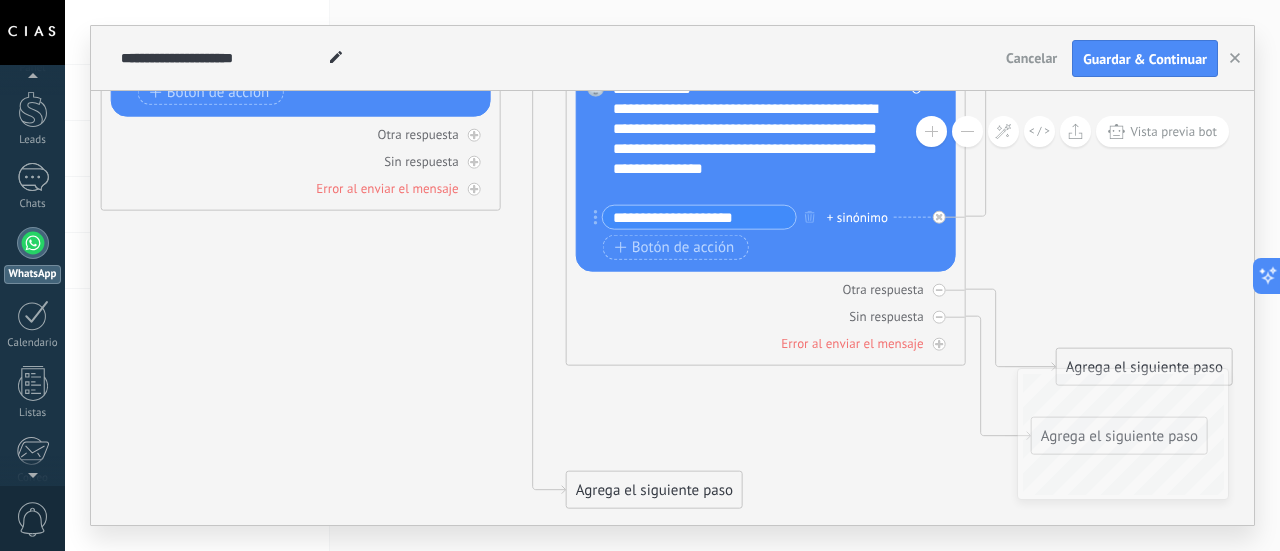 click 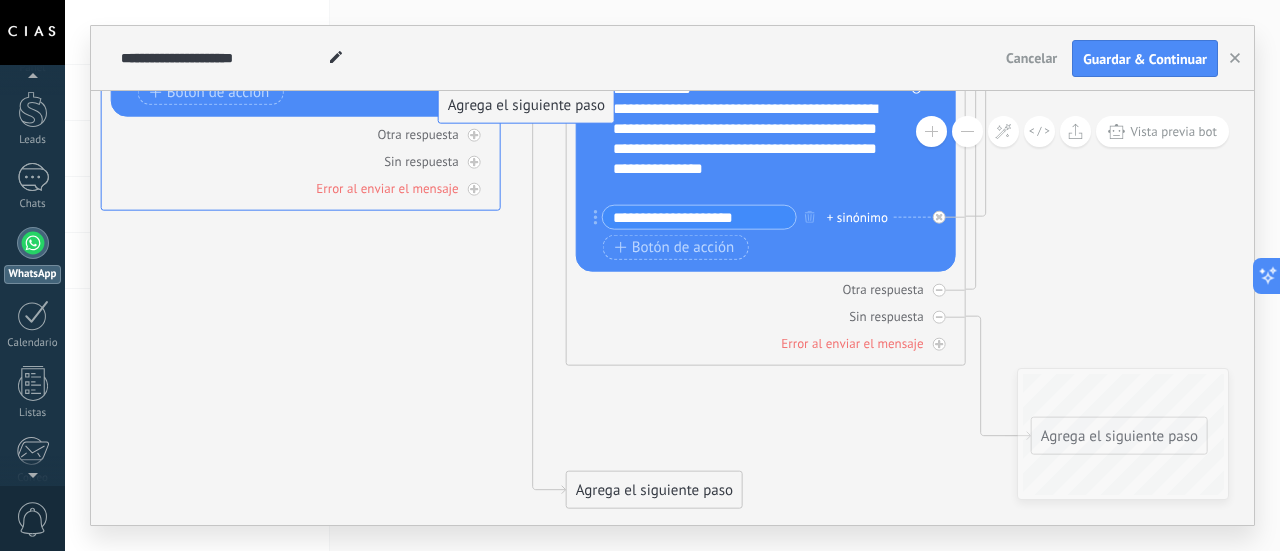 drag, startPoint x: 1086, startPoint y: 352, endPoint x: 468, endPoint y: 91, distance: 670.85394 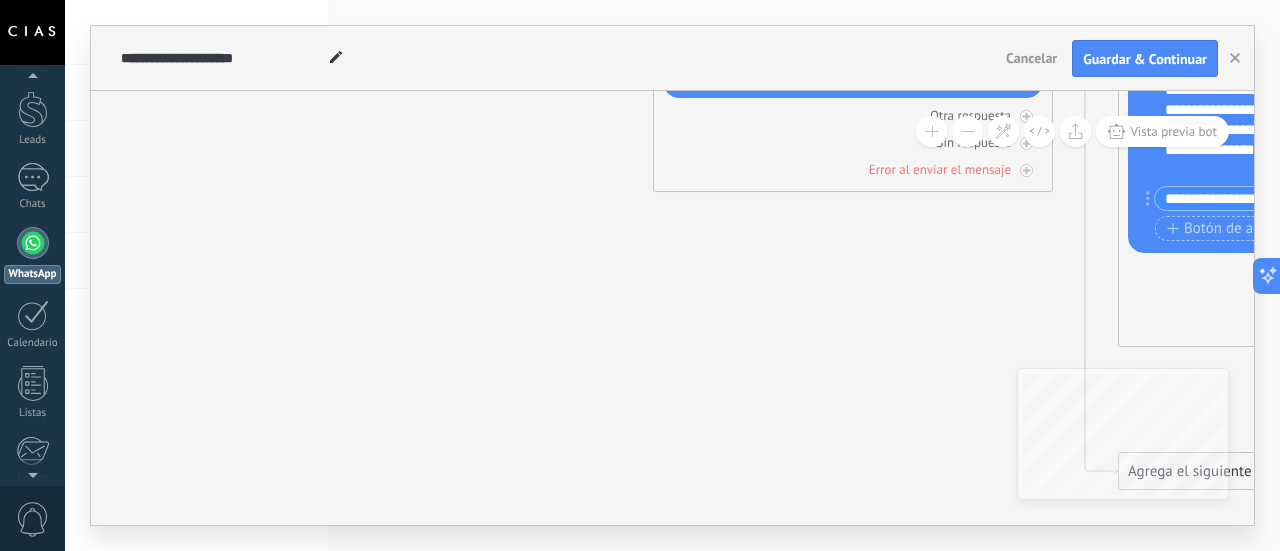drag, startPoint x: 744, startPoint y: 535, endPoint x: 909, endPoint y: 526, distance: 165.24527 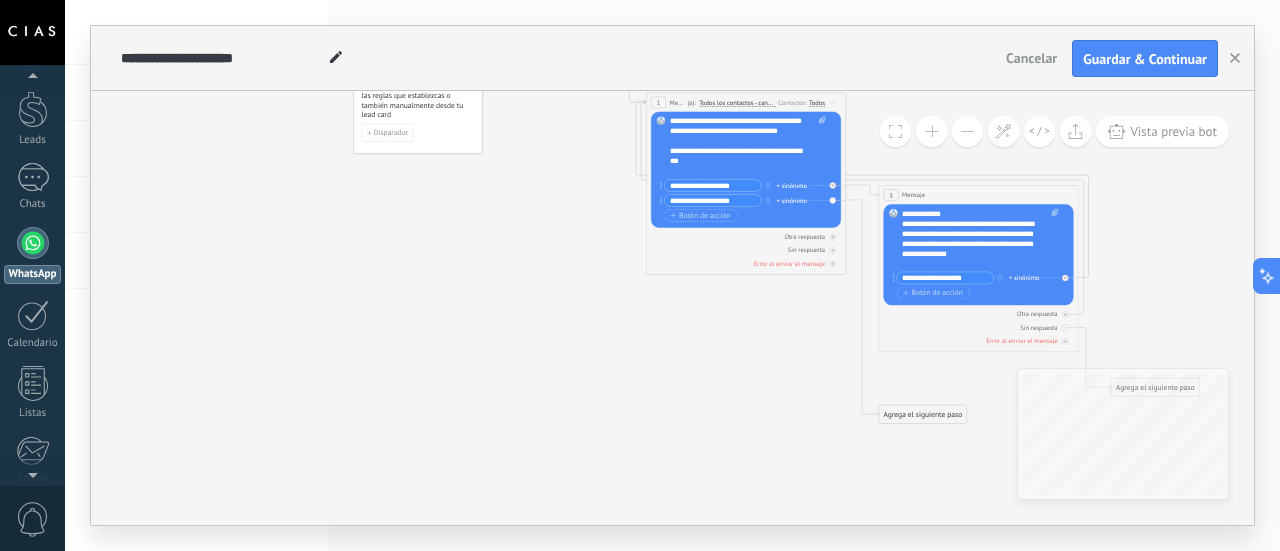 drag, startPoint x: 820, startPoint y: 356, endPoint x: 700, endPoint y: 356, distance: 120 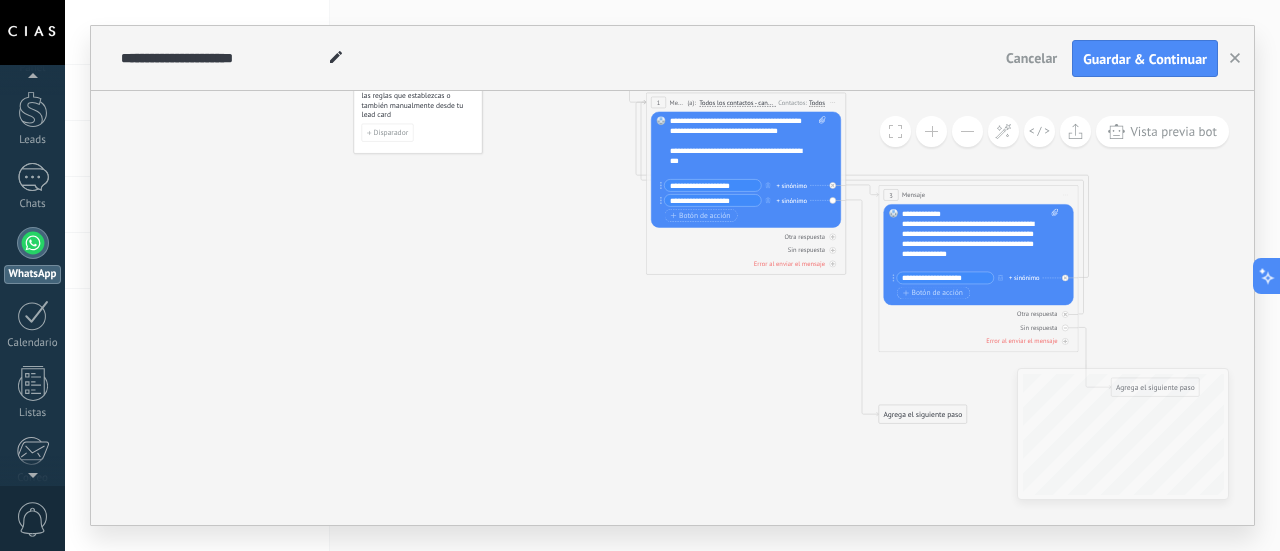 click 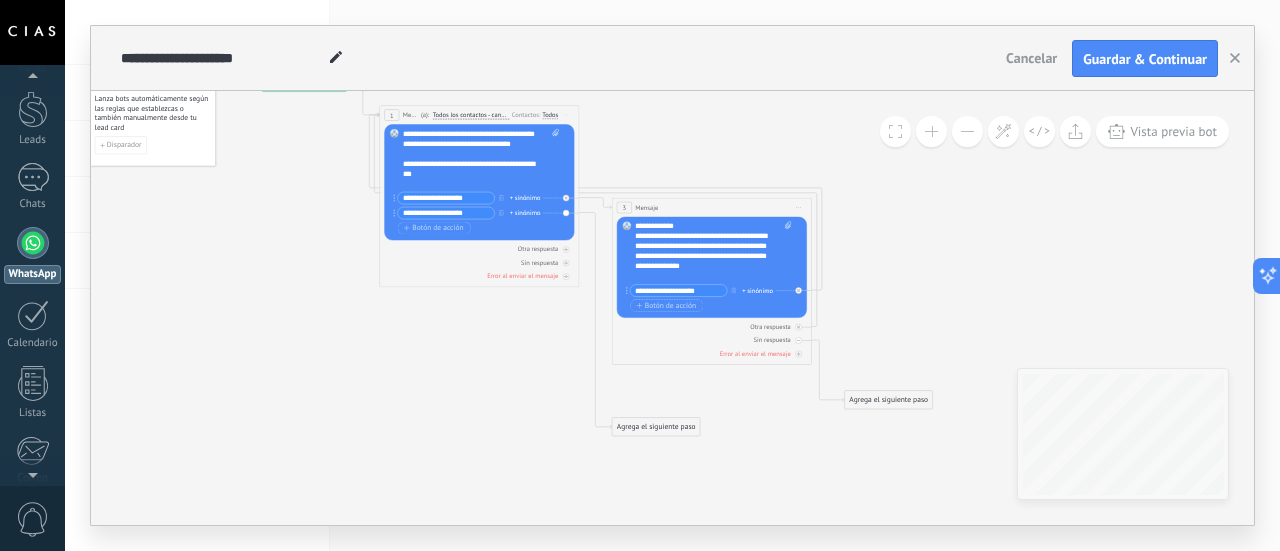 drag, startPoint x: 703, startPoint y: 363, endPoint x: 470, endPoint y: 375, distance: 233.3088 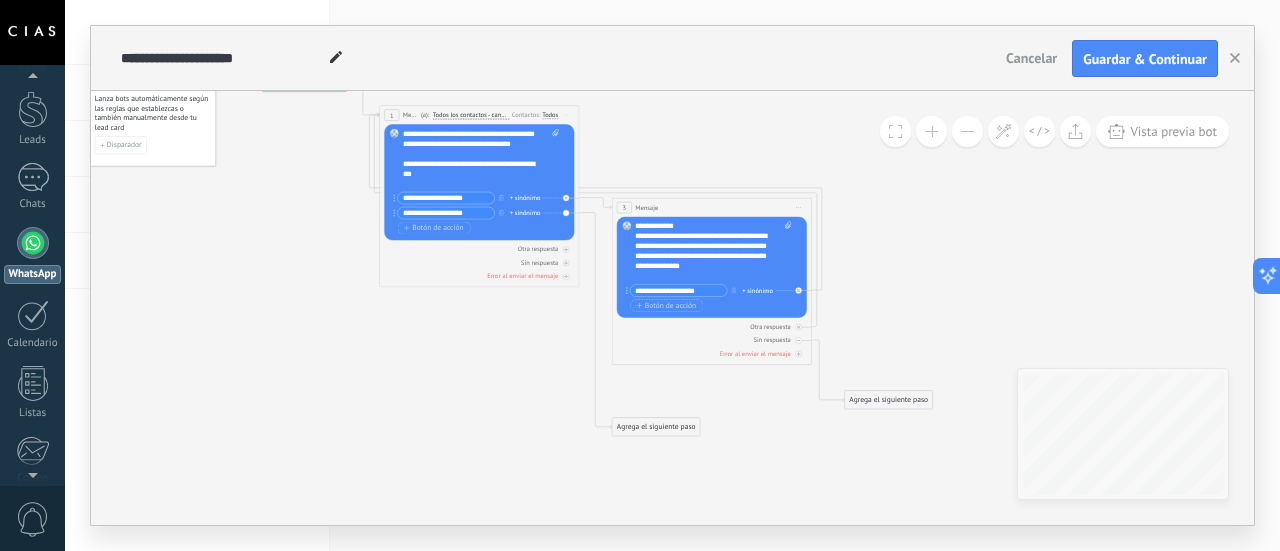 click 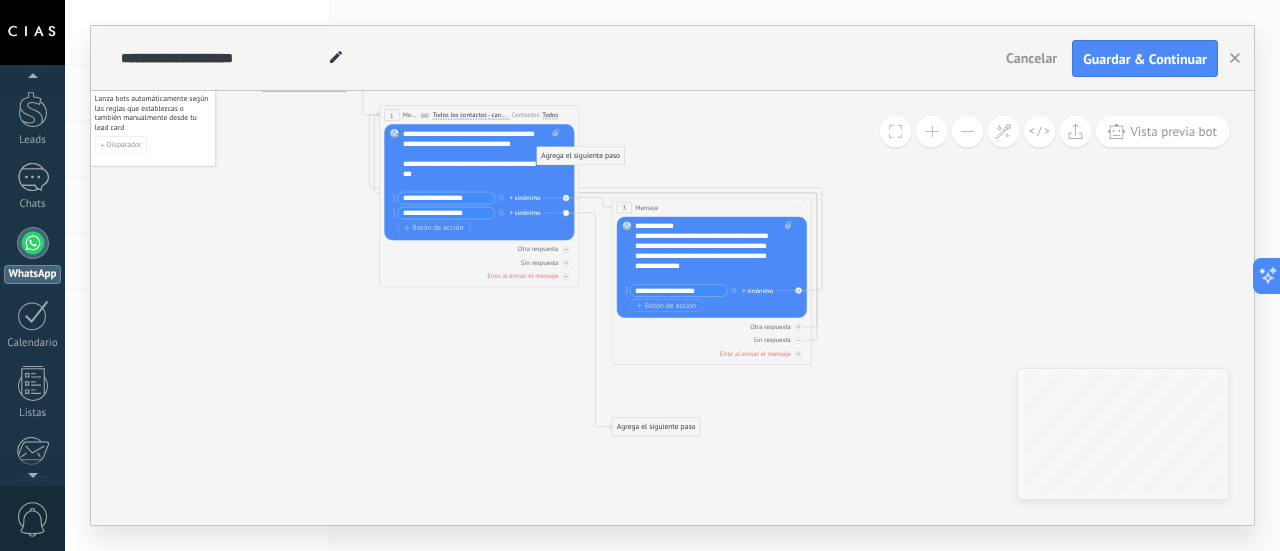 drag, startPoint x: 892, startPoint y: 399, endPoint x: 584, endPoint y: 155, distance: 392.93765 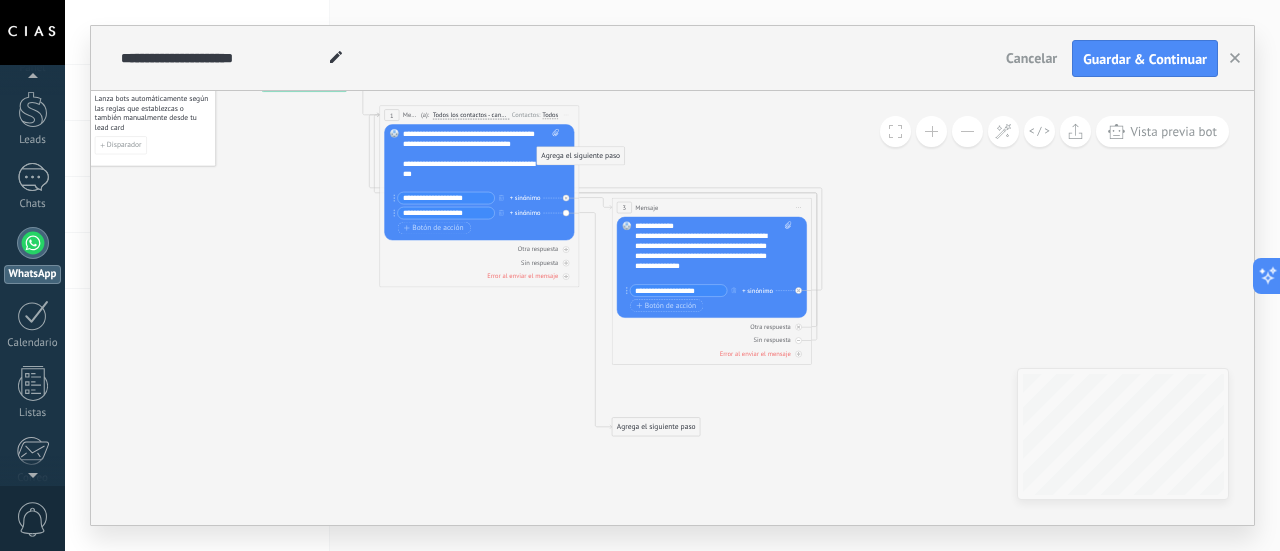 click on "Agrega el siguiente paso" at bounding box center (581, 156) 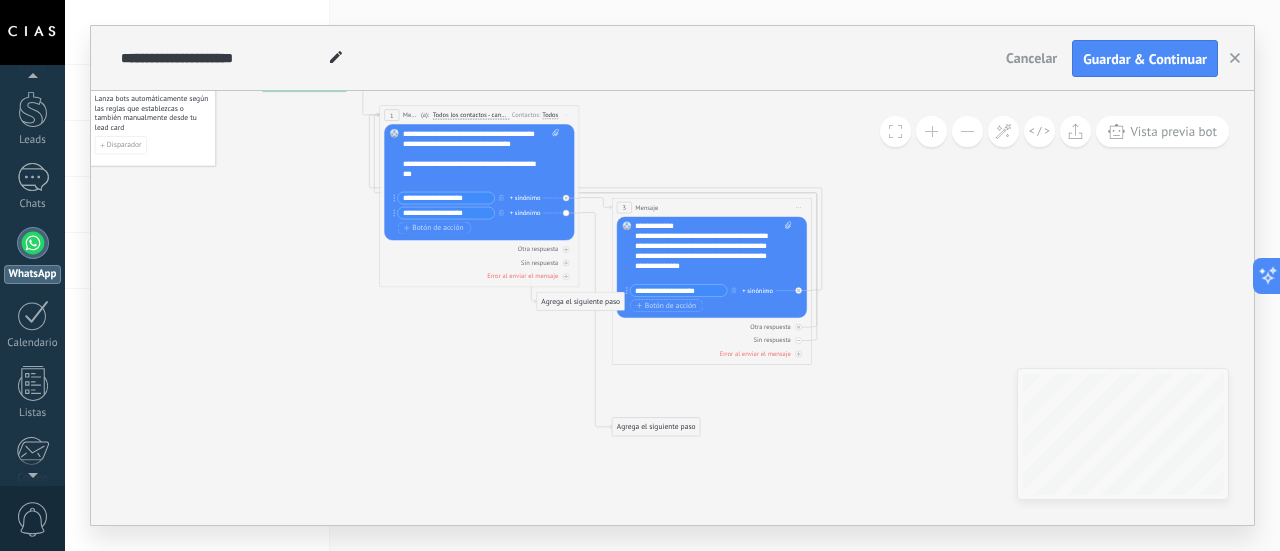 click on "Agrega el siguiente paso" at bounding box center [656, 427] 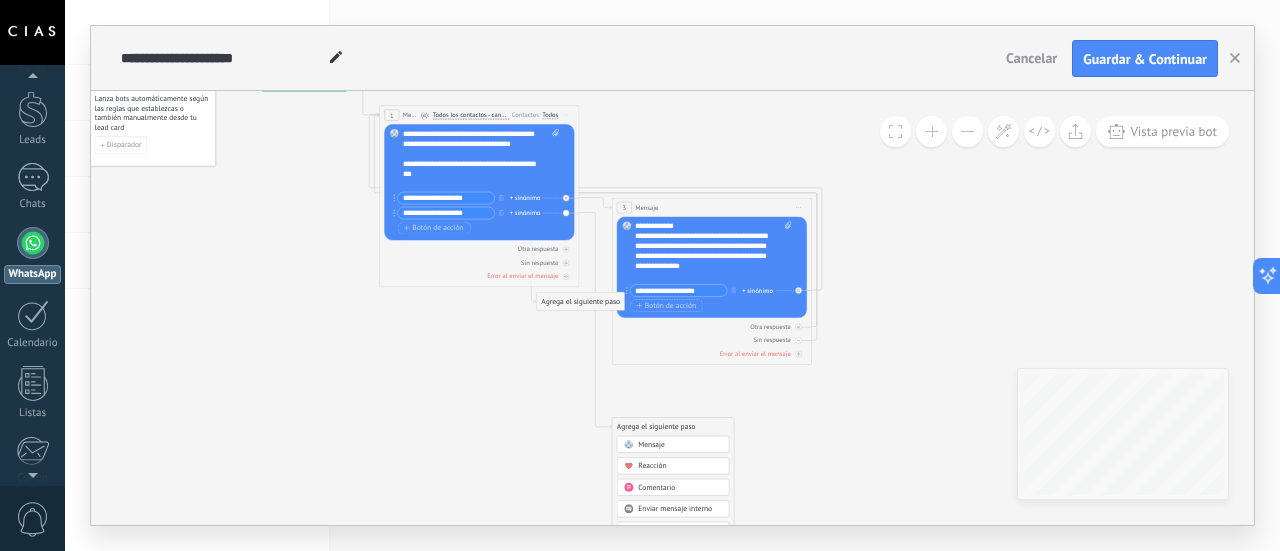 click on "Mensaje" at bounding box center (680, 445) 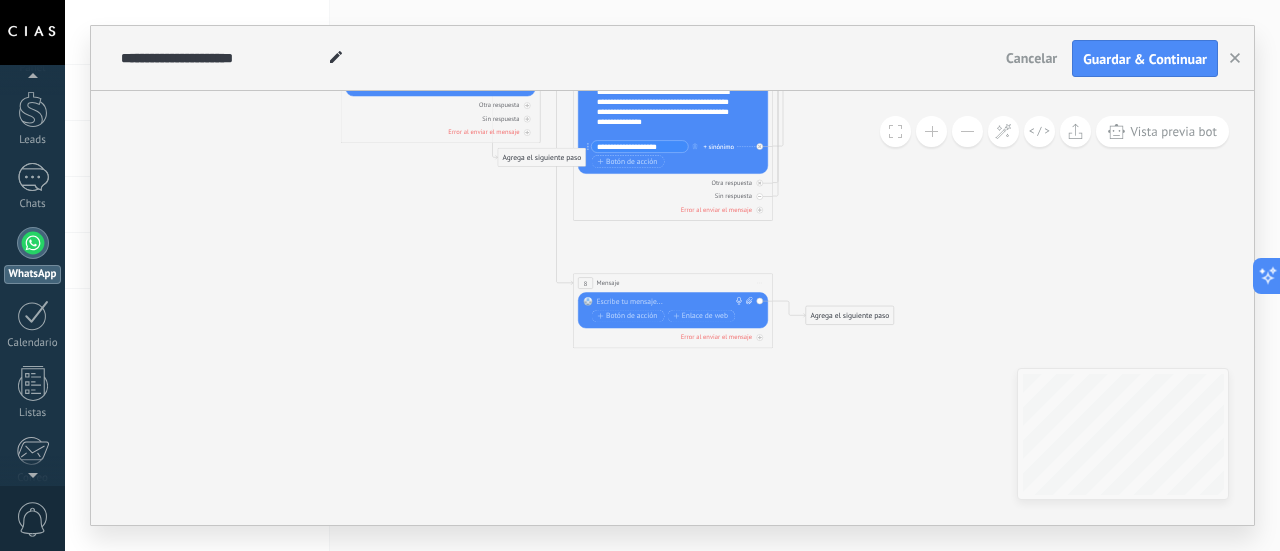 click at bounding box center [671, 302] 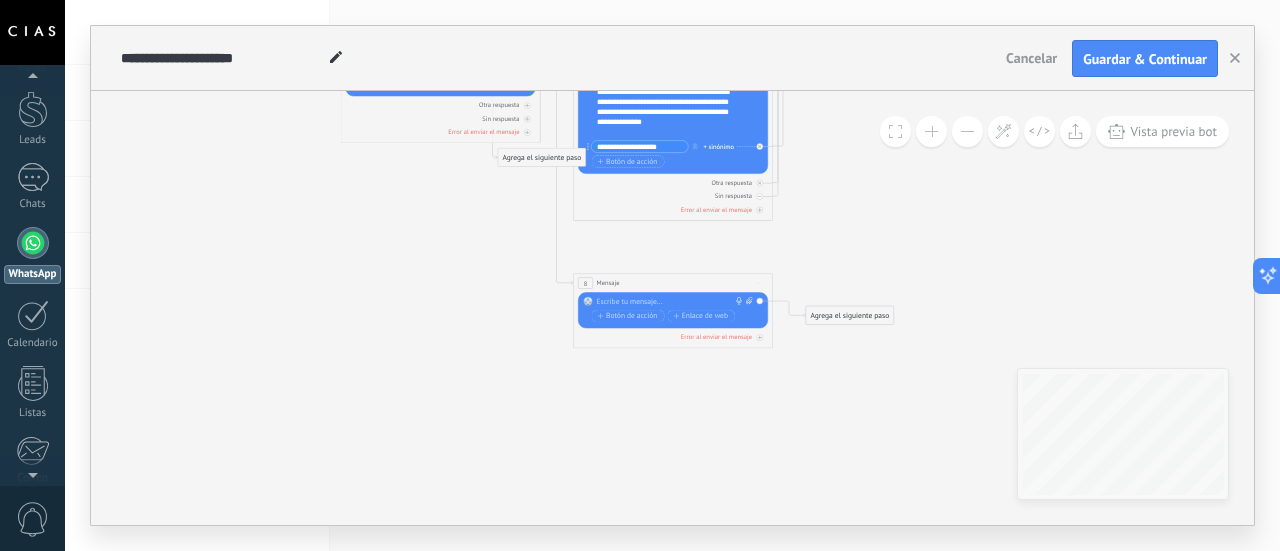 paste 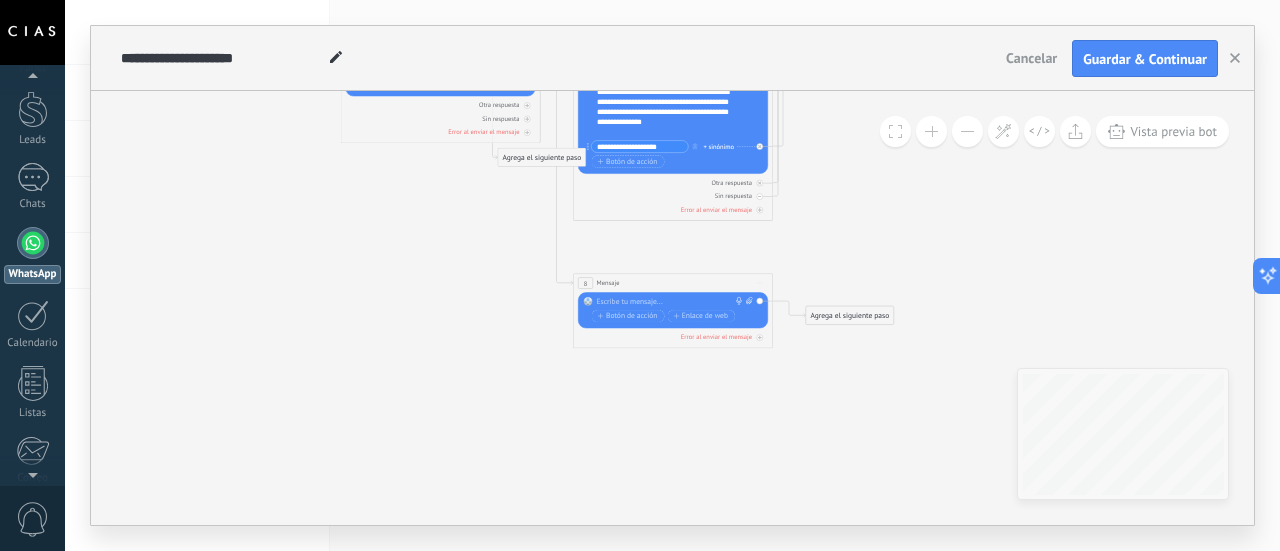 type 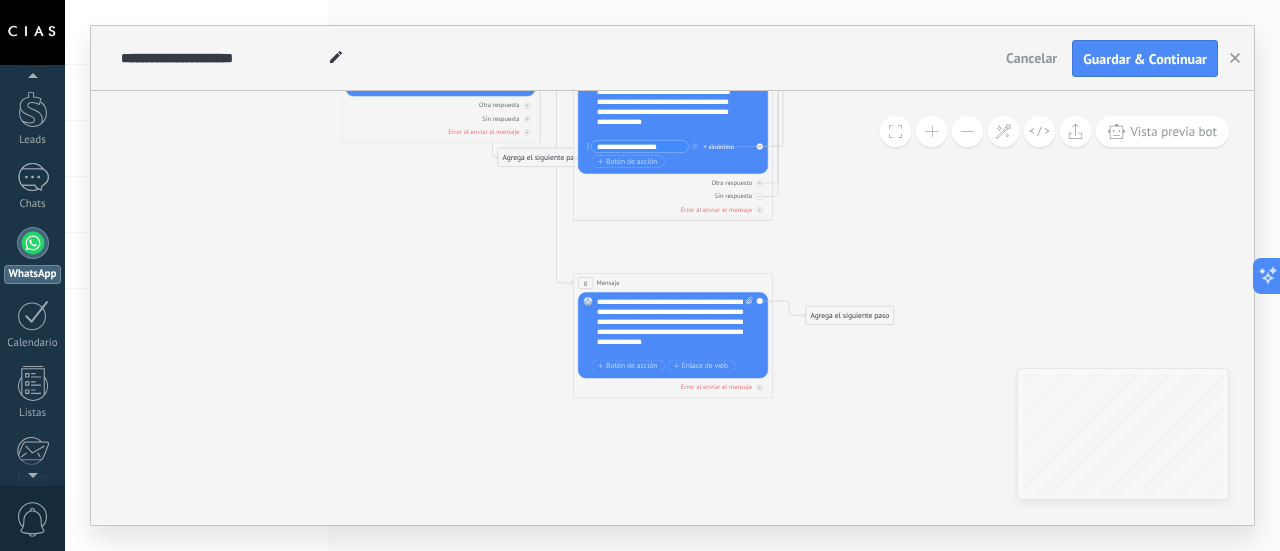 drag, startPoint x: 668, startPoint y: 143, endPoint x: 590, endPoint y: 138, distance: 78.160095 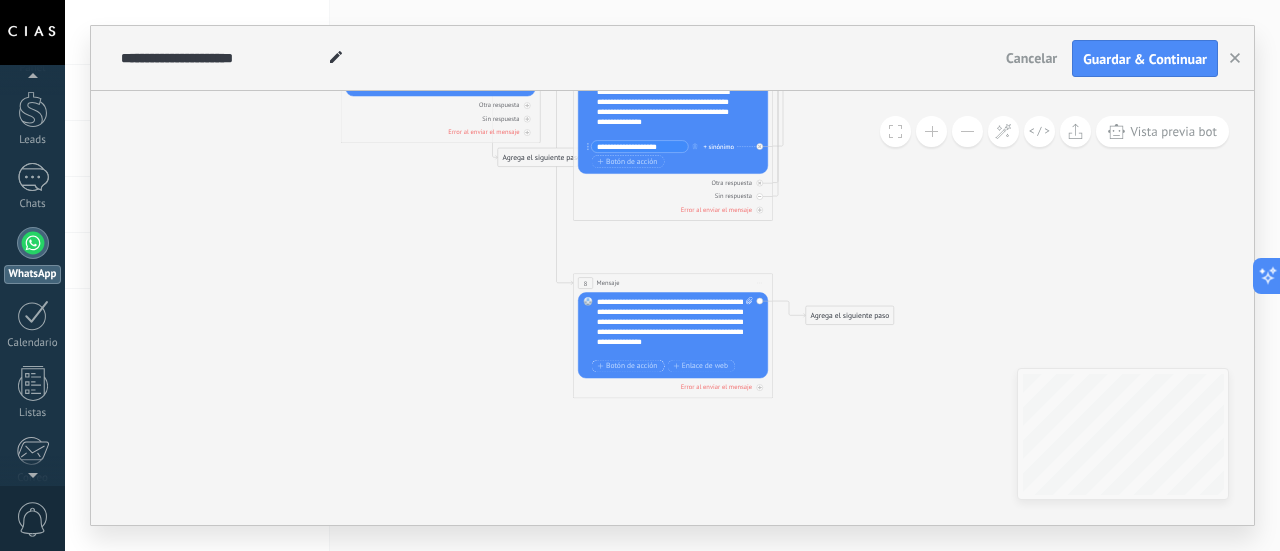click on "Botón de acción" at bounding box center (628, 366) 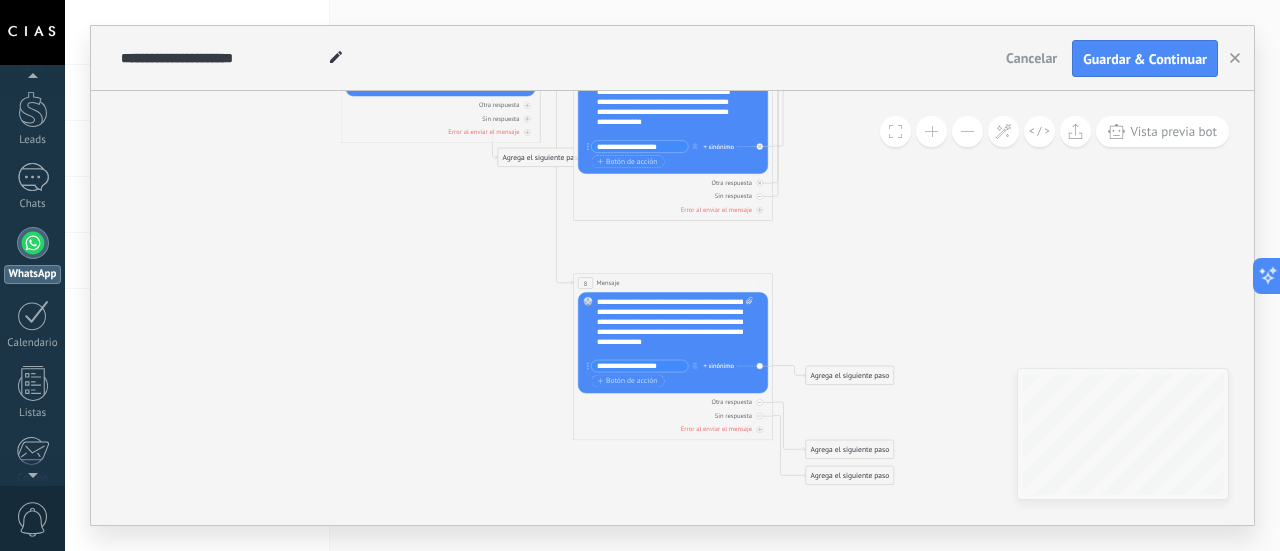 type on "**********" 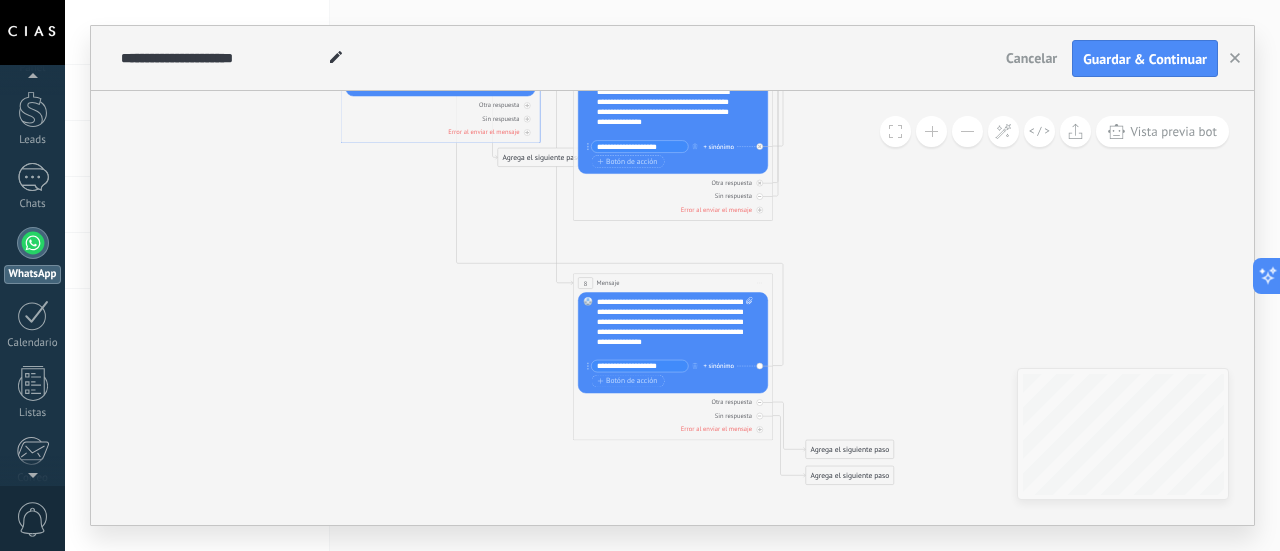 drag, startPoint x: 834, startPoint y: 370, endPoint x: 496, endPoint y: 73, distance: 449.94778 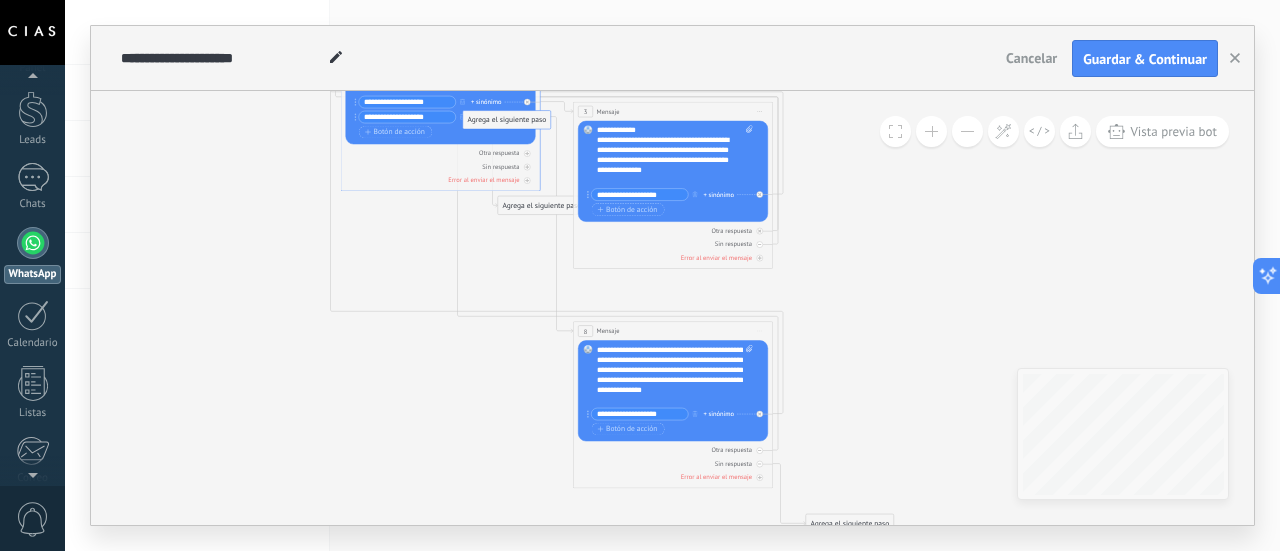 drag, startPoint x: 861, startPoint y: 495, endPoint x: 518, endPoint y: 118, distance: 509.6842 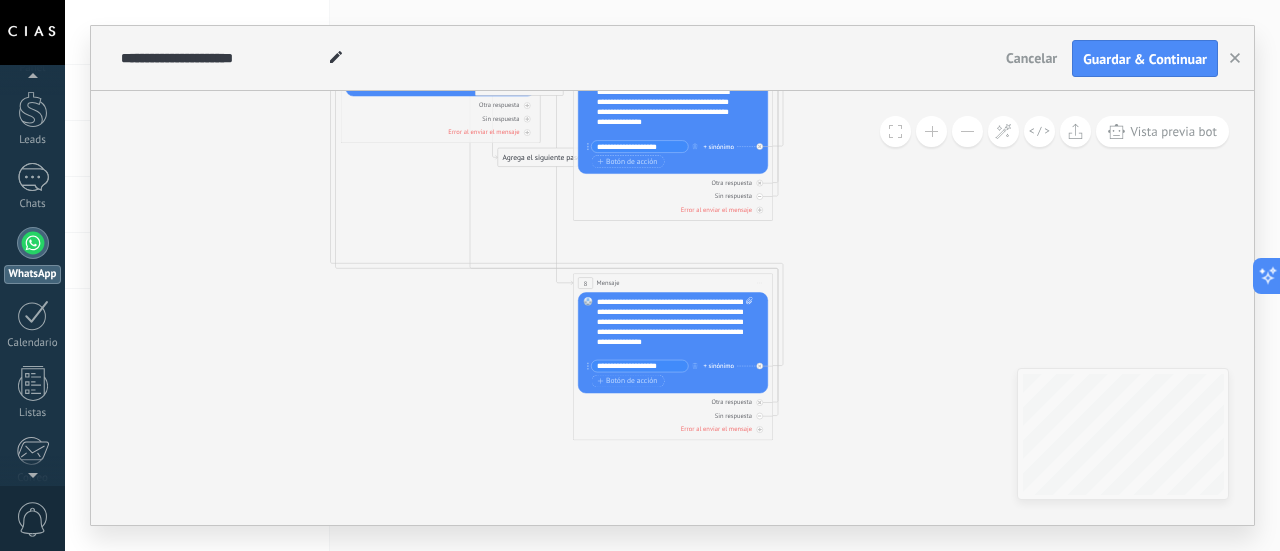 drag, startPoint x: 833, startPoint y: 471, endPoint x: 503, endPoint y: 82, distance: 510.11862 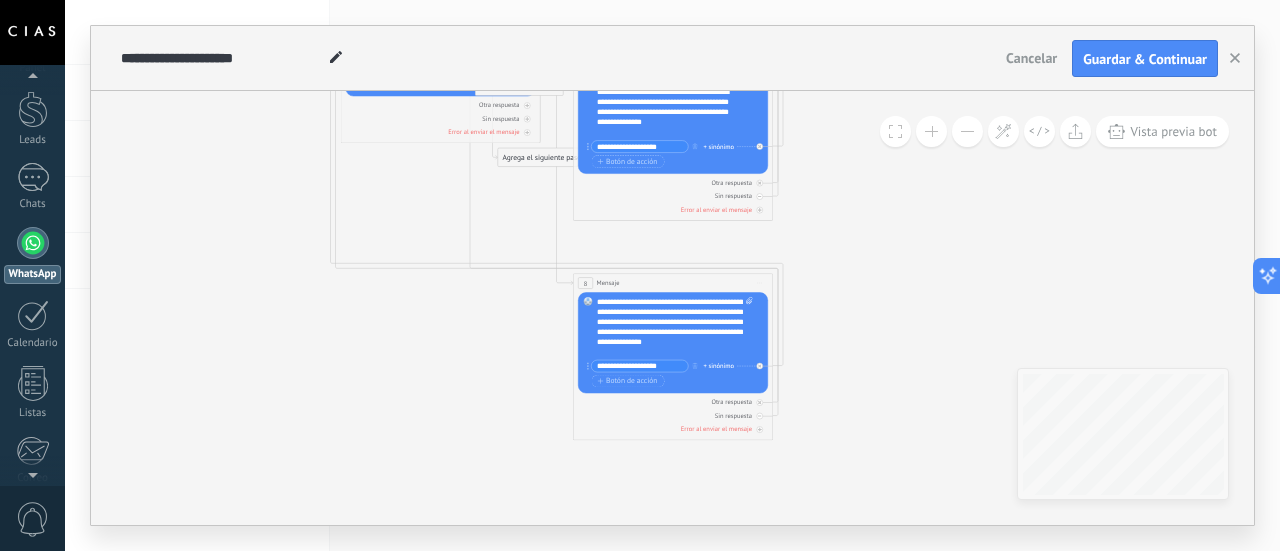 click on "**********" at bounding box center [672, 275] 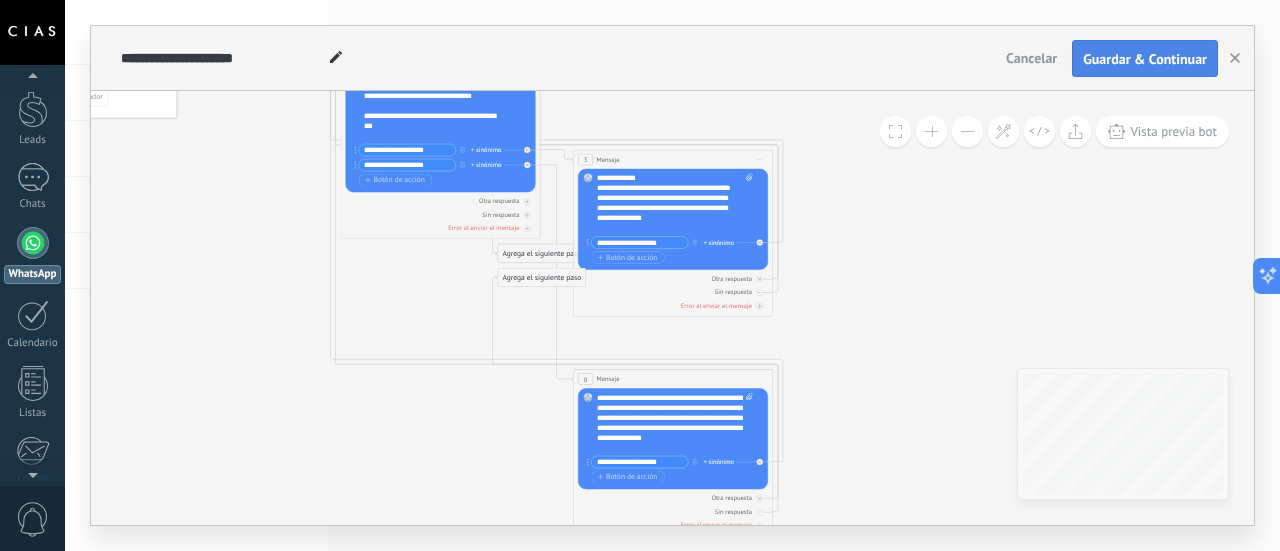 click on "Guardar & Continuar" at bounding box center (1145, 59) 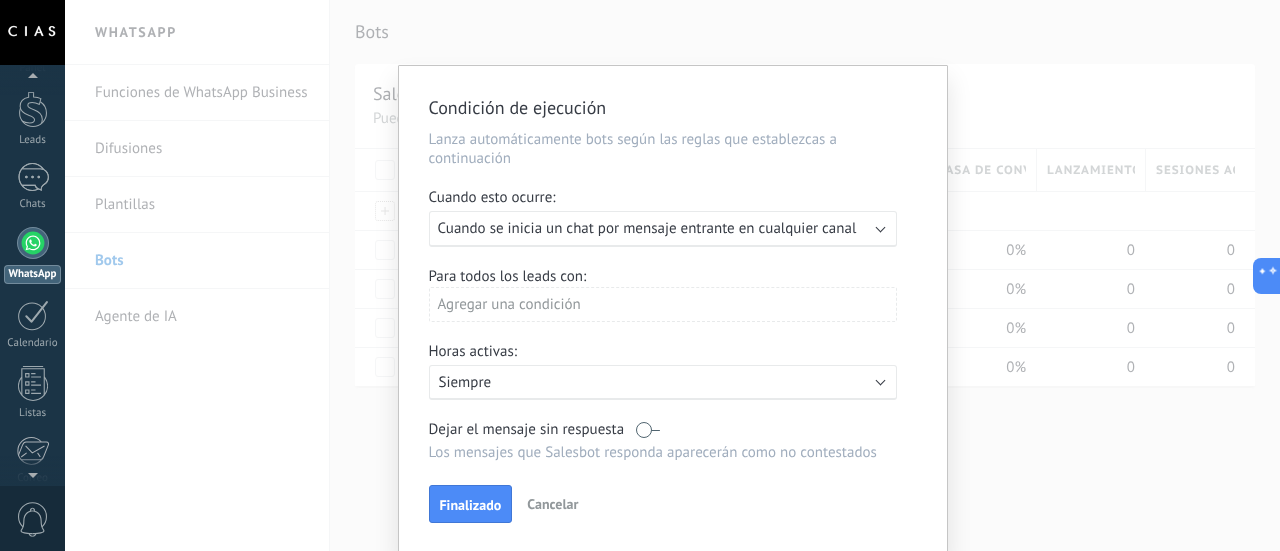 click on "Cancelar" at bounding box center (552, 504) 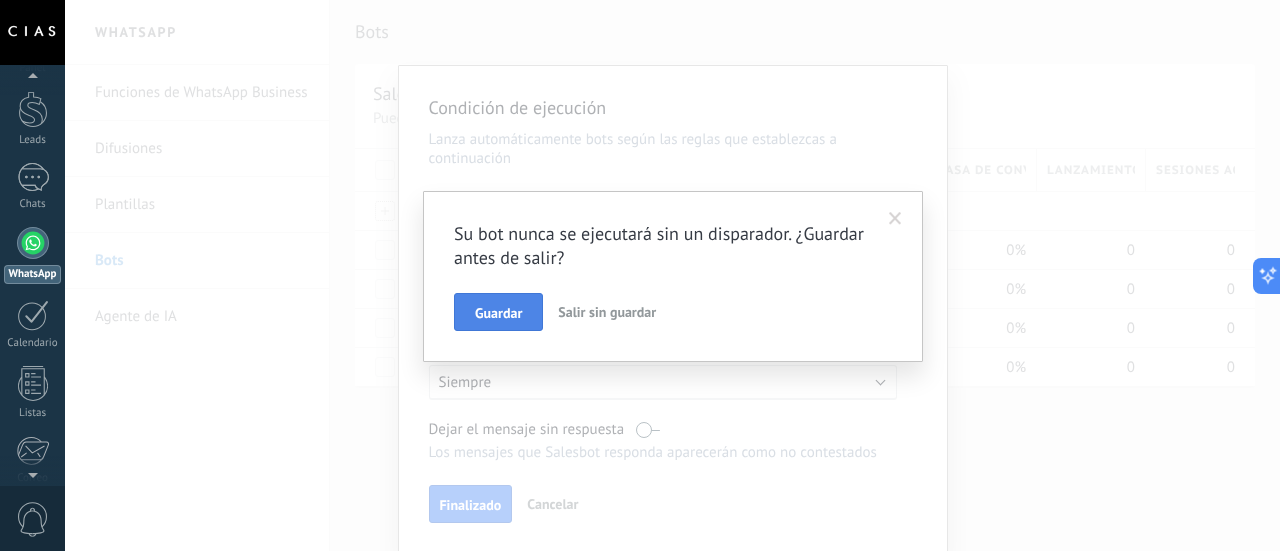 click on "Guardar" at bounding box center [498, 313] 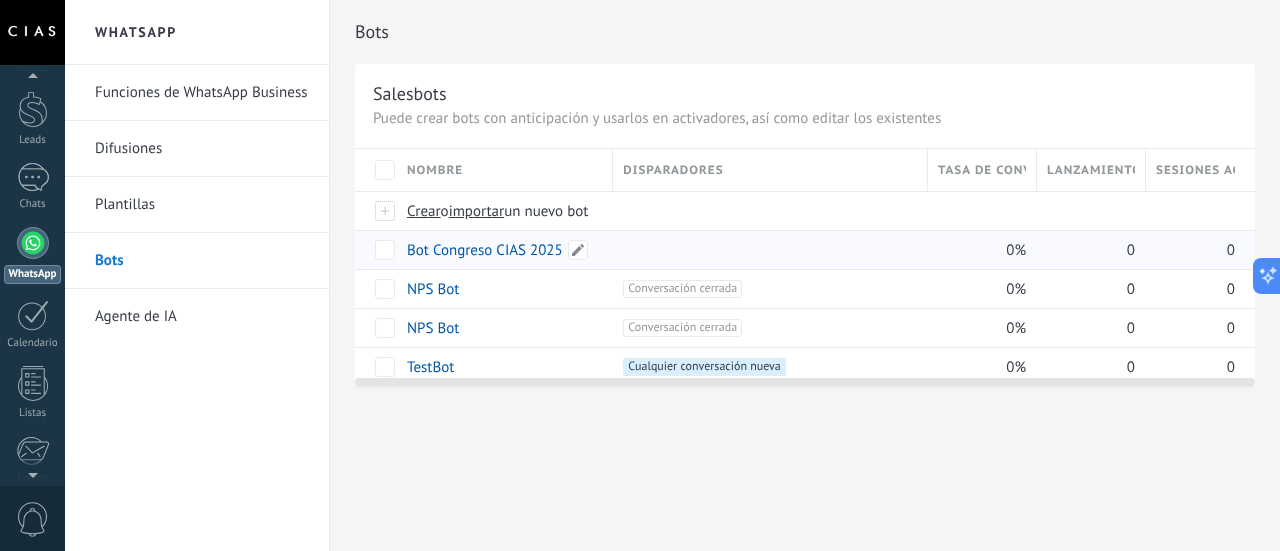 click on "Bot Congreso CIAS 2025" at bounding box center [485, 250] 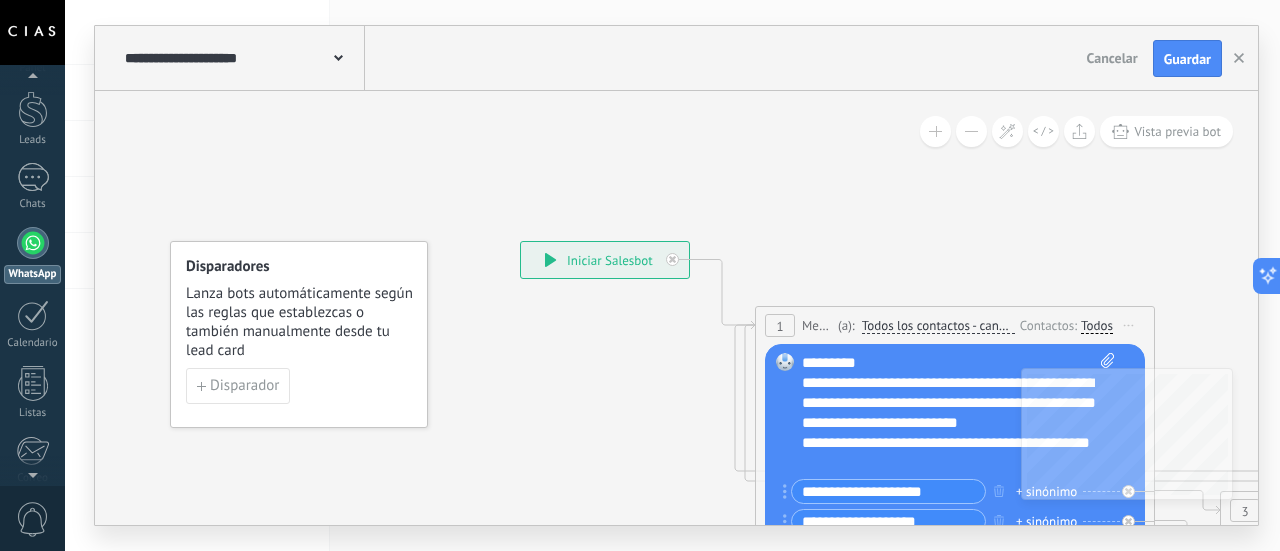 click on "**********" at bounding box center (605, 260) 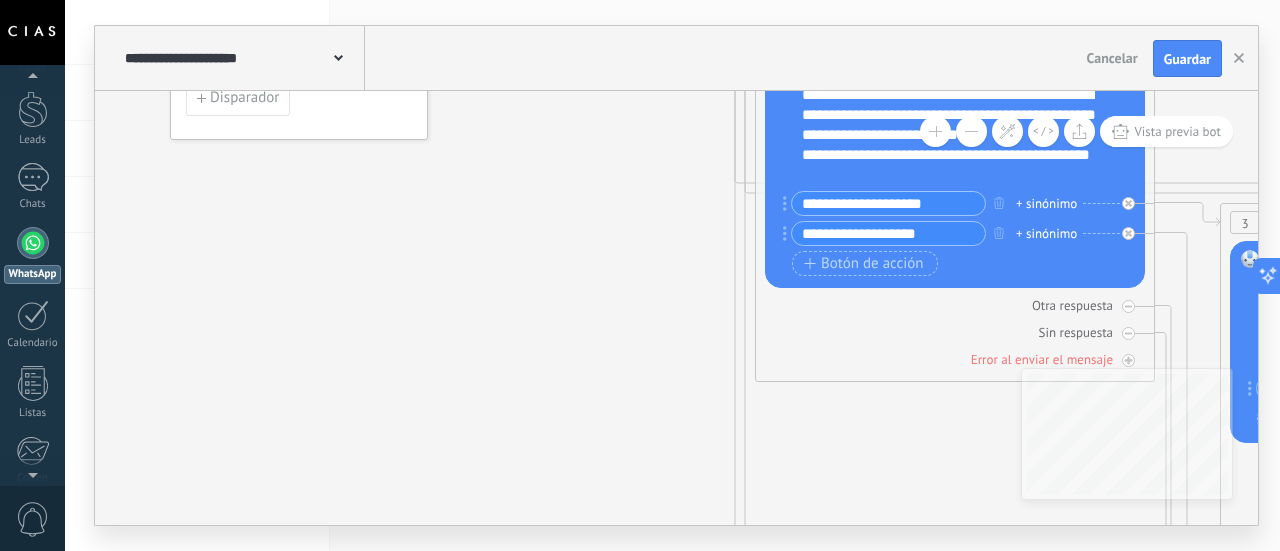 drag, startPoint x: 652, startPoint y: 533, endPoint x: 1002, endPoint y: 499, distance: 351.64755 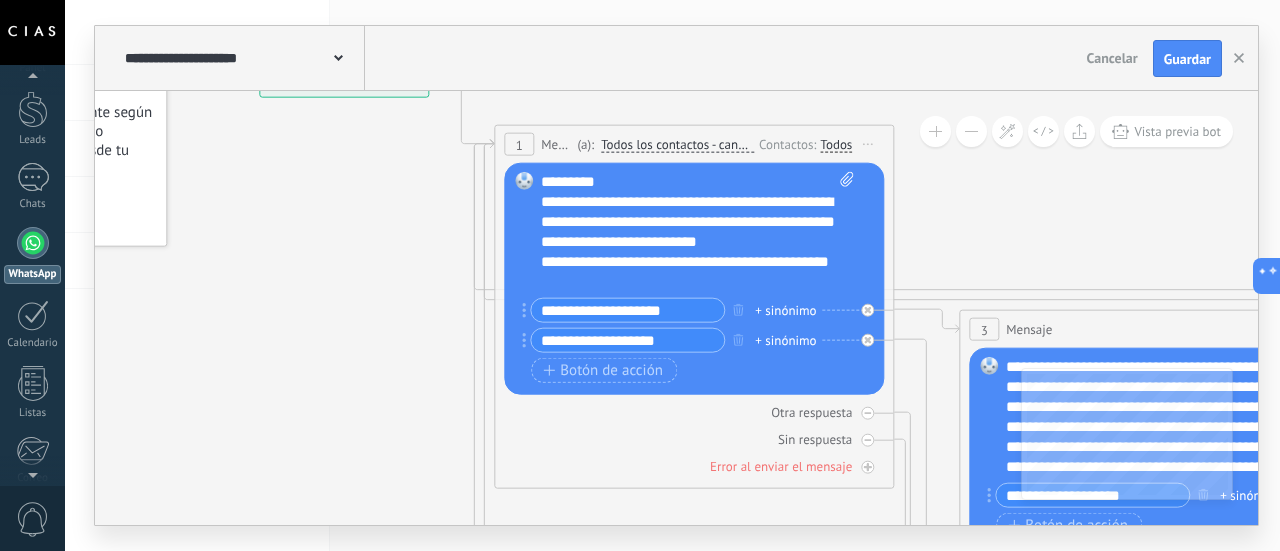 drag, startPoint x: 697, startPoint y: 337, endPoint x: 476, endPoint y: 290, distance: 225.94247 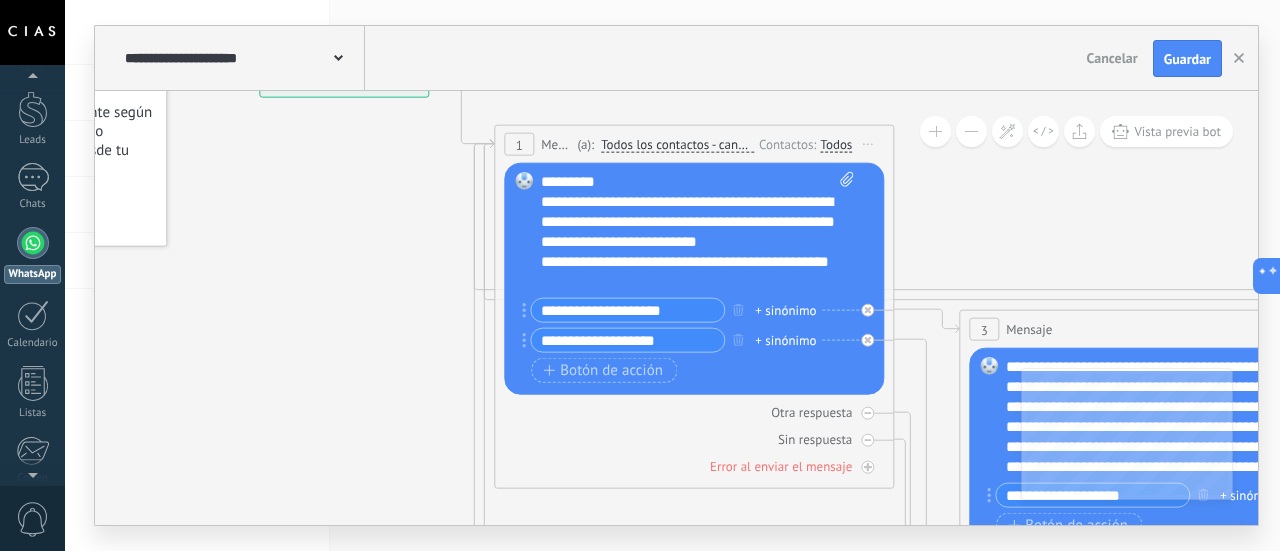 click 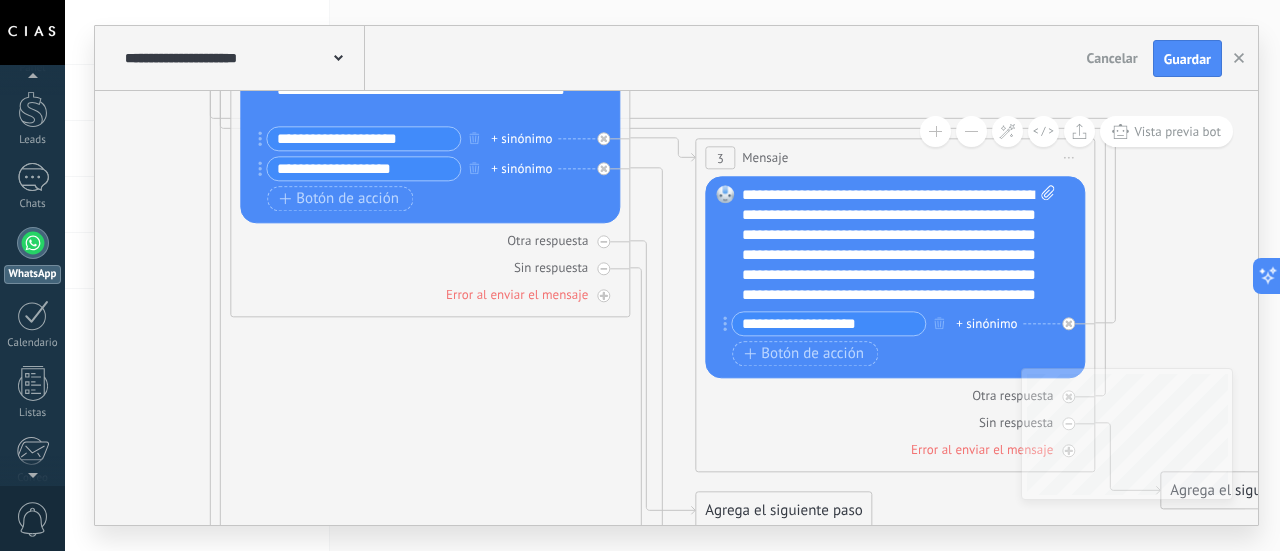 drag, startPoint x: 1226, startPoint y: 263, endPoint x: 971, endPoint y: 96, distance: 304.818 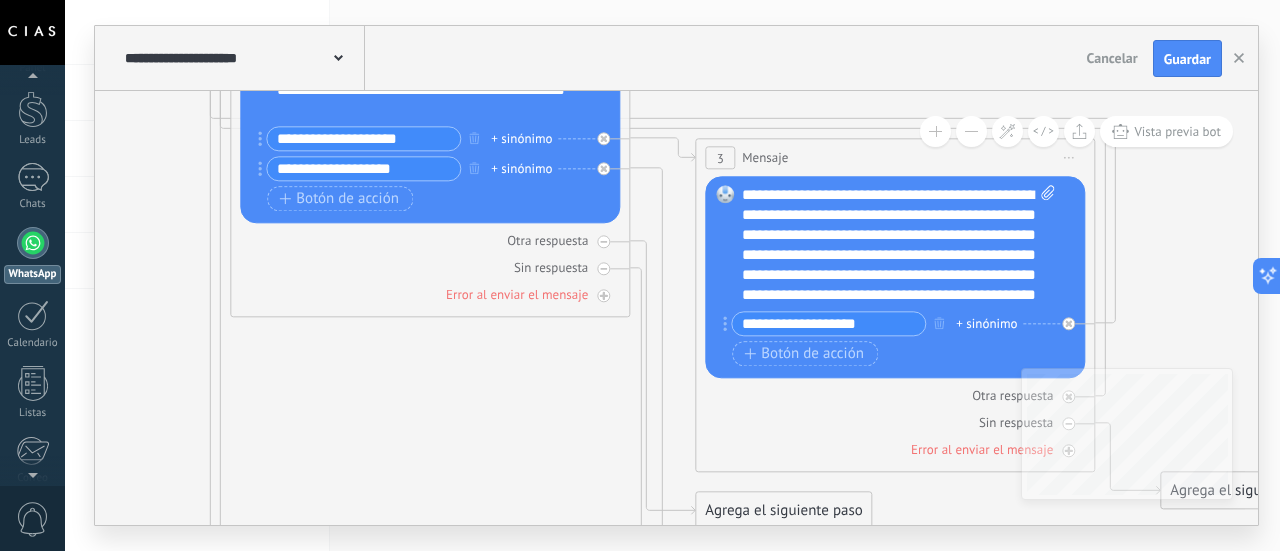 click 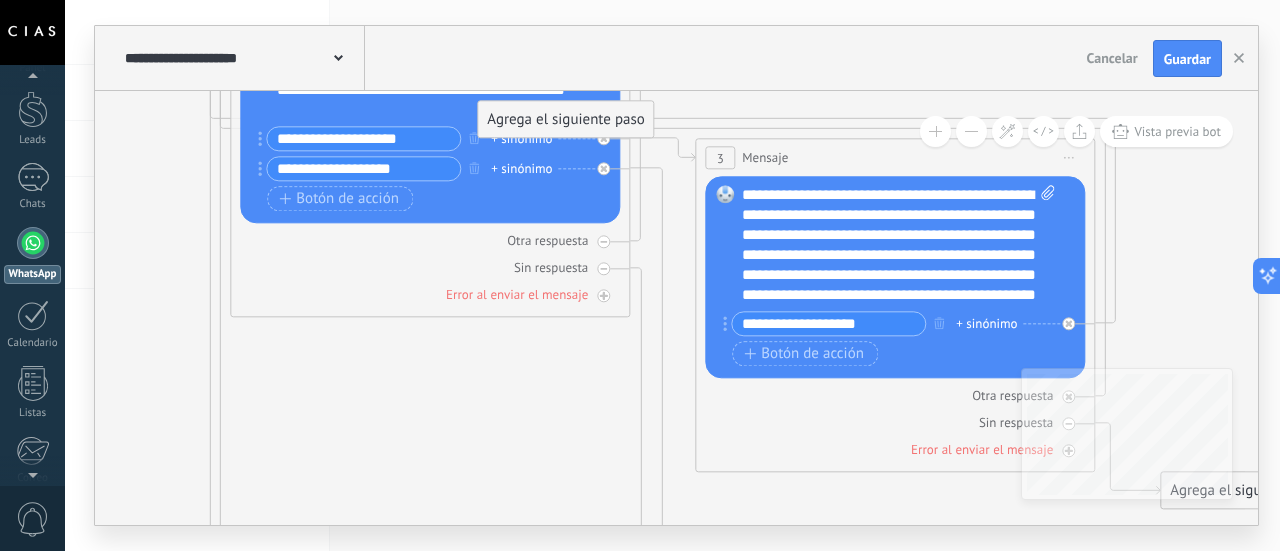 drag, startPoint x: 803, startPoint y: 509, endPoint x: 585, endPoint y: 119, distance: 446.79303 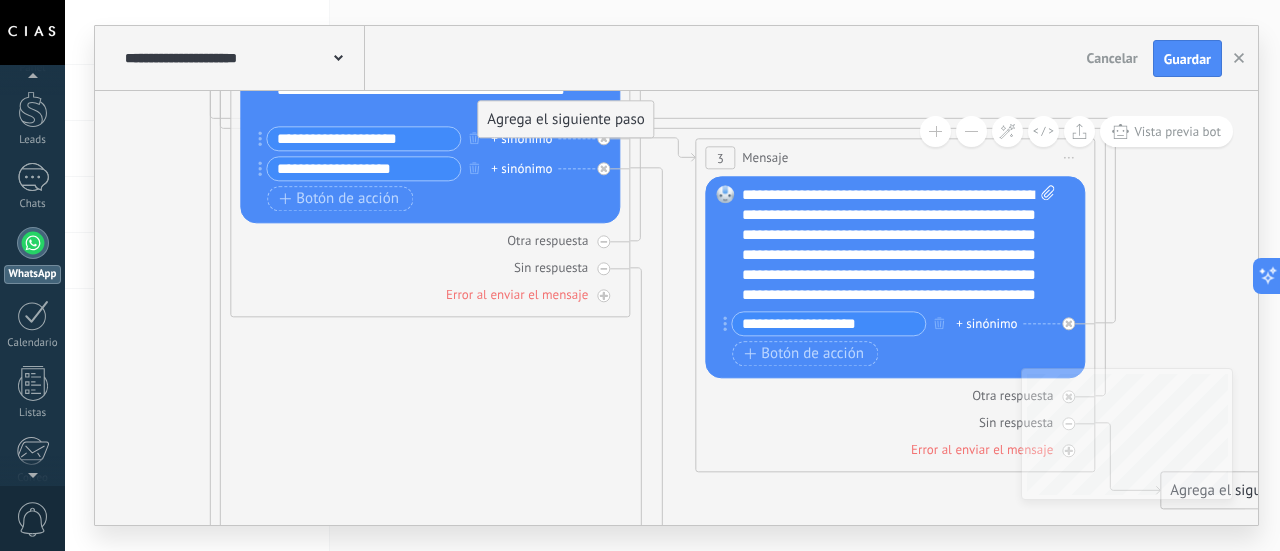 click on "Agrega el siguiente paso" at bounding box center (565, 120) 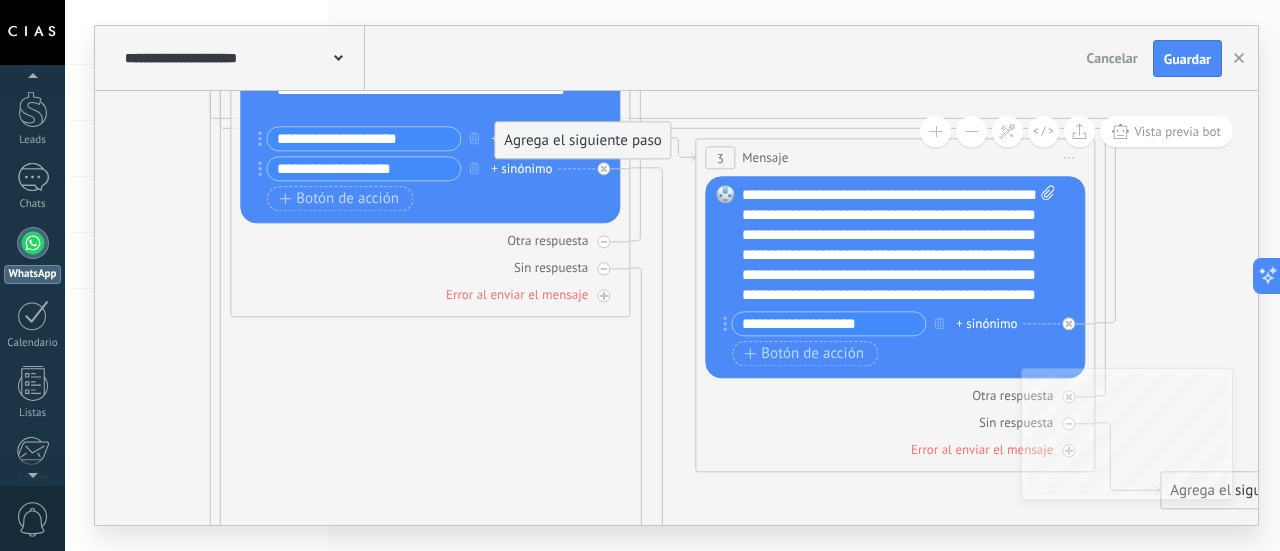 drag, startPoint x: 608, startPoint y: 346, endPoint x: 620, endPoint y: 135, distance: 211.34096 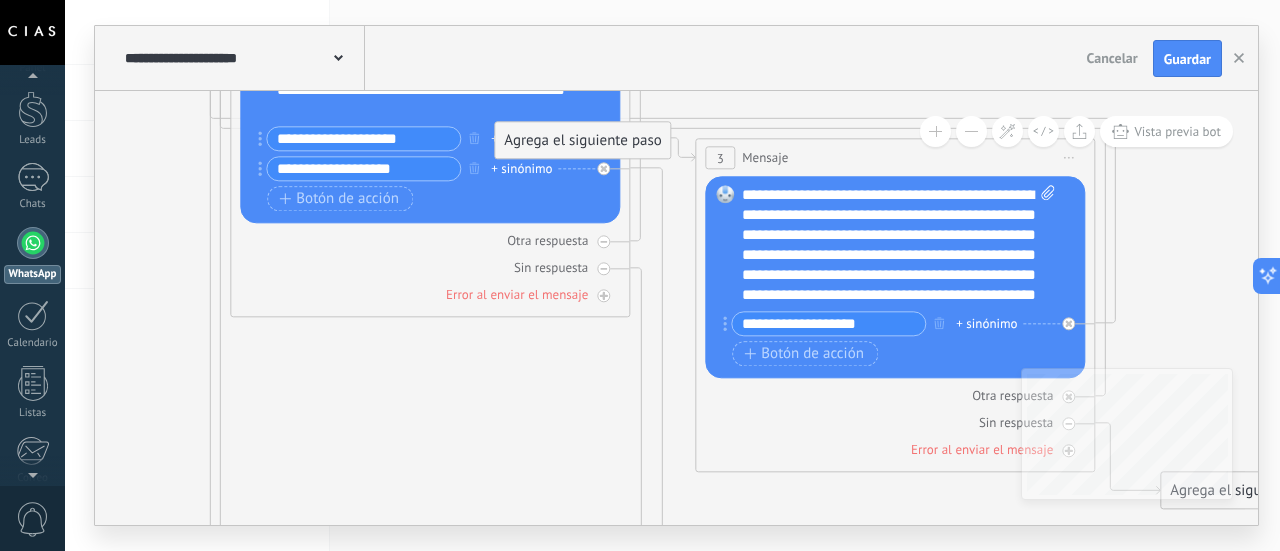click on "Agrega el siguiente paso" at bounding box center (582, 141) 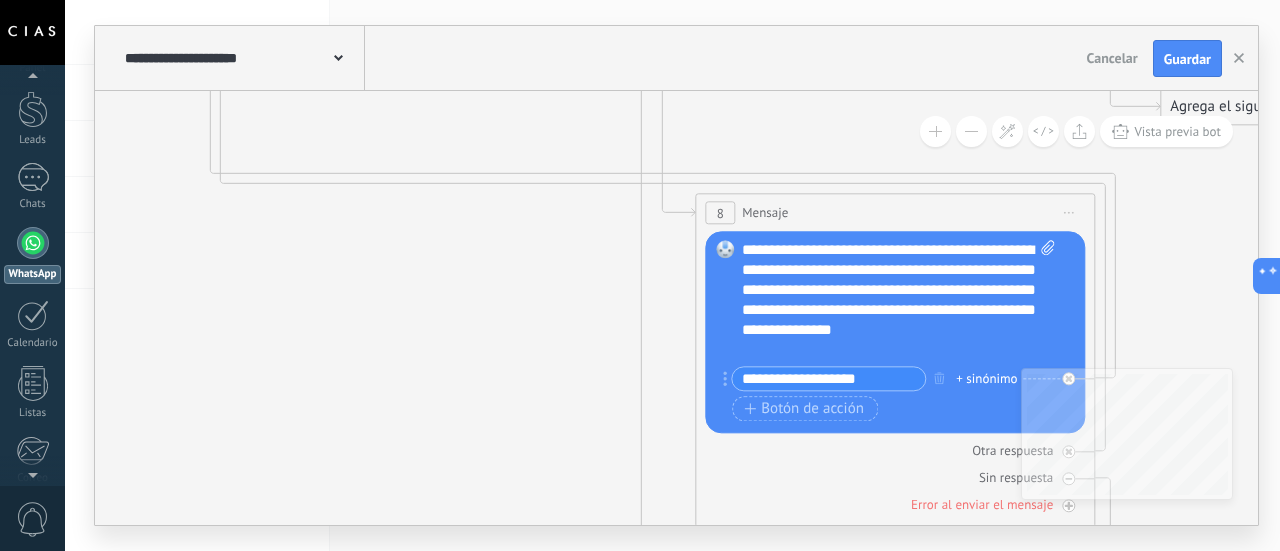 click on "8" at bounding box center (720, 213) 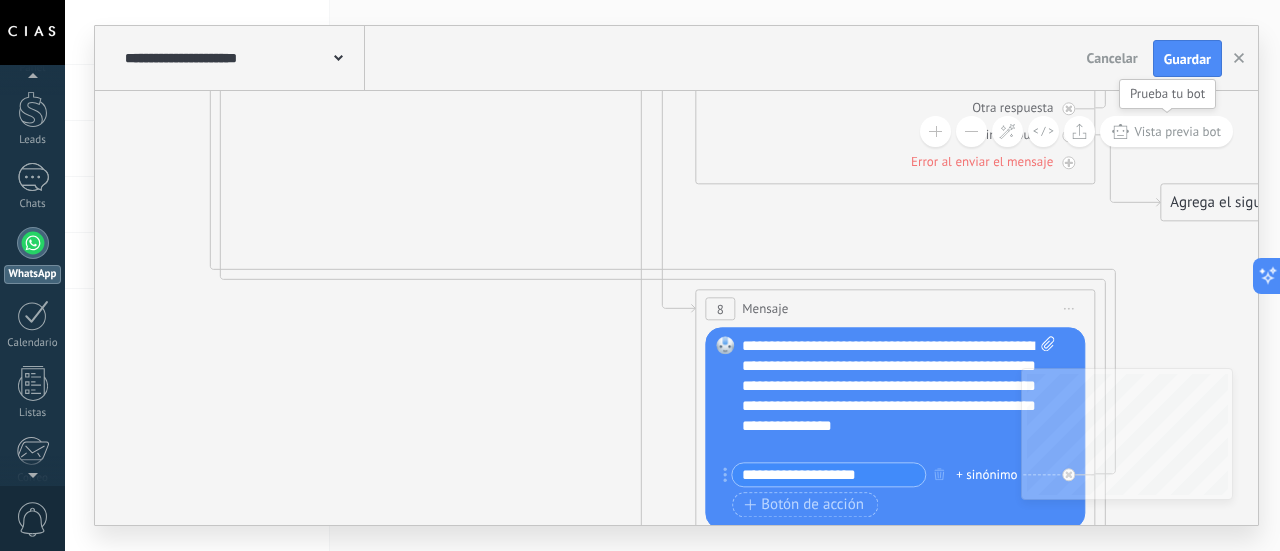 click on "Vista previa bot" at bounding box center (1177, 131) 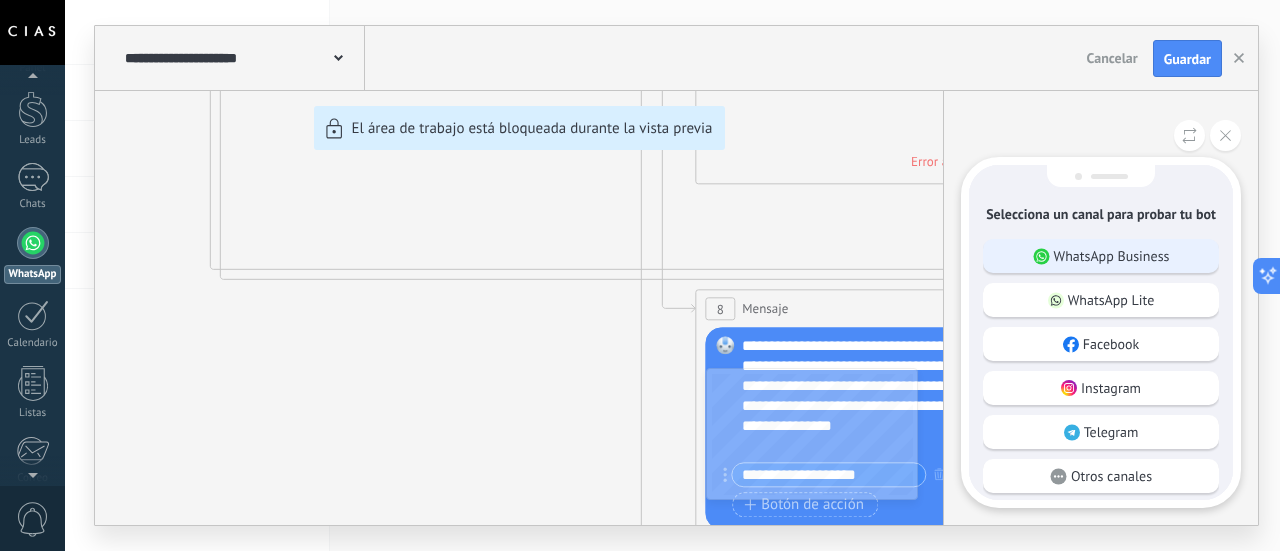click on "WhatsApp Business" at bounding box center [1112, 256] 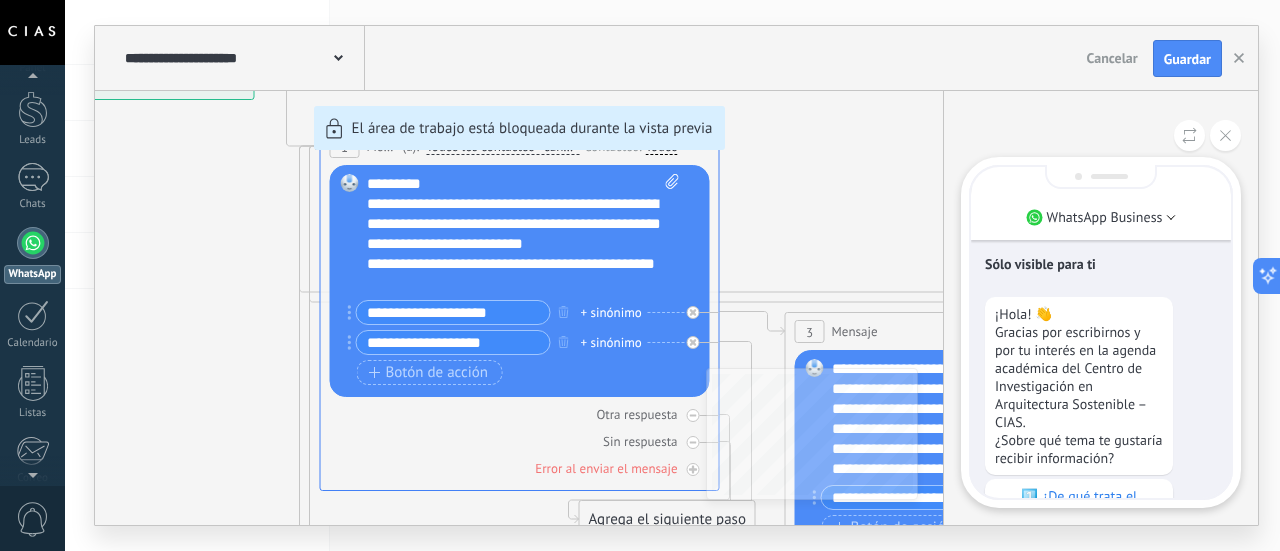 scroll, scrollTop: 0, scrollLeft: 0, axis: both 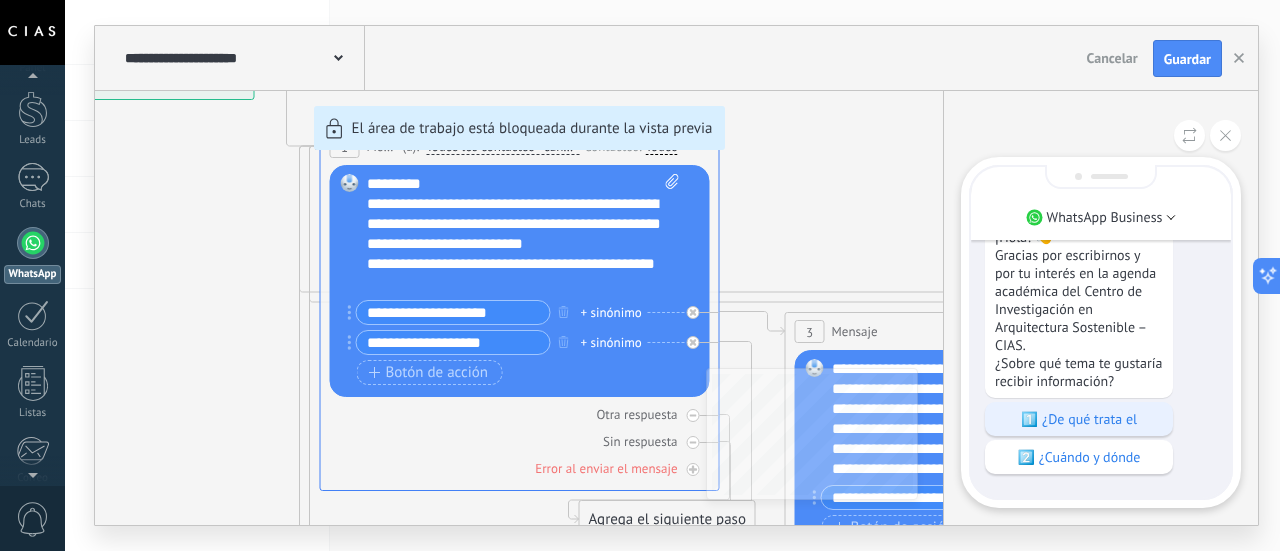 click on "1️⃣ ¿De qué trata el" at bounding box center [1079, 419] 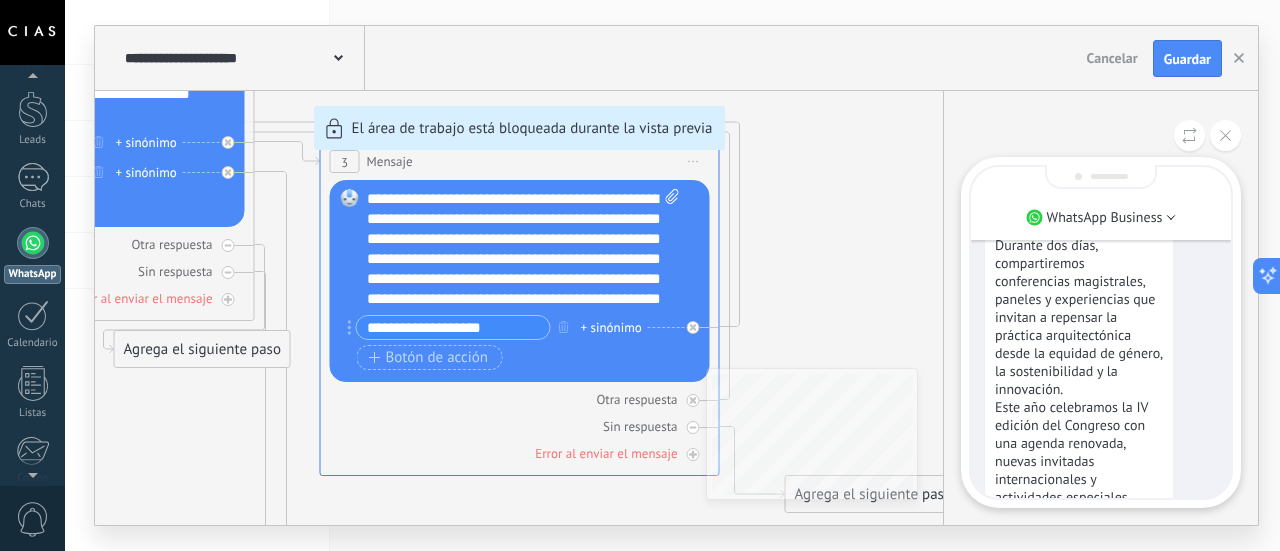 scroll, scrollTop: 0, scrollLeft: 0, axis: both 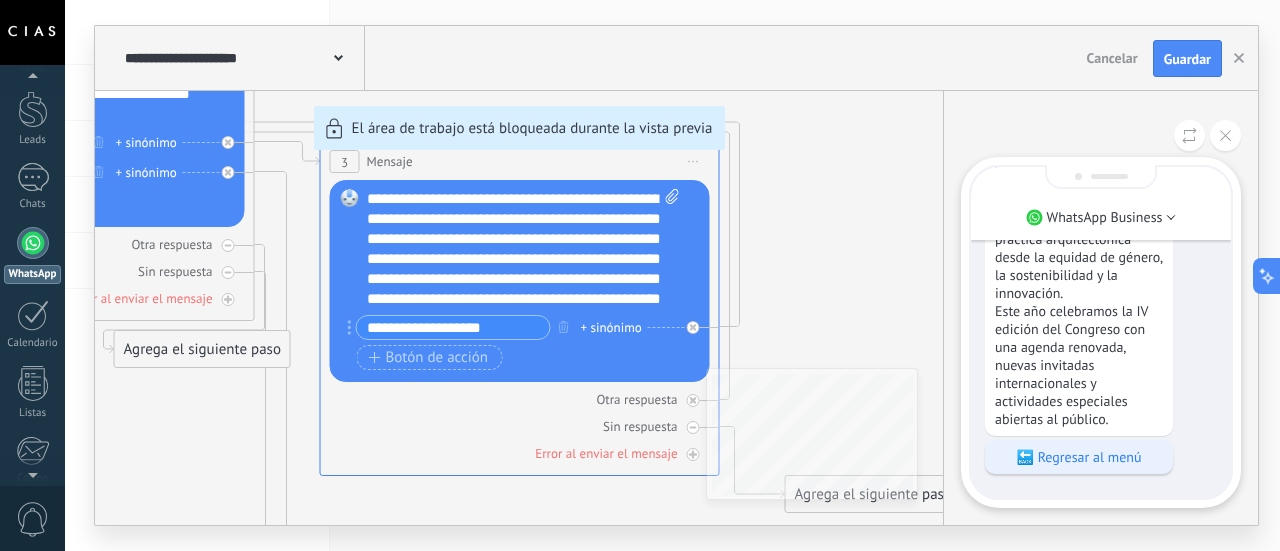 click on "🔙 Regresar al menú" at bounding box center [1079, 457] 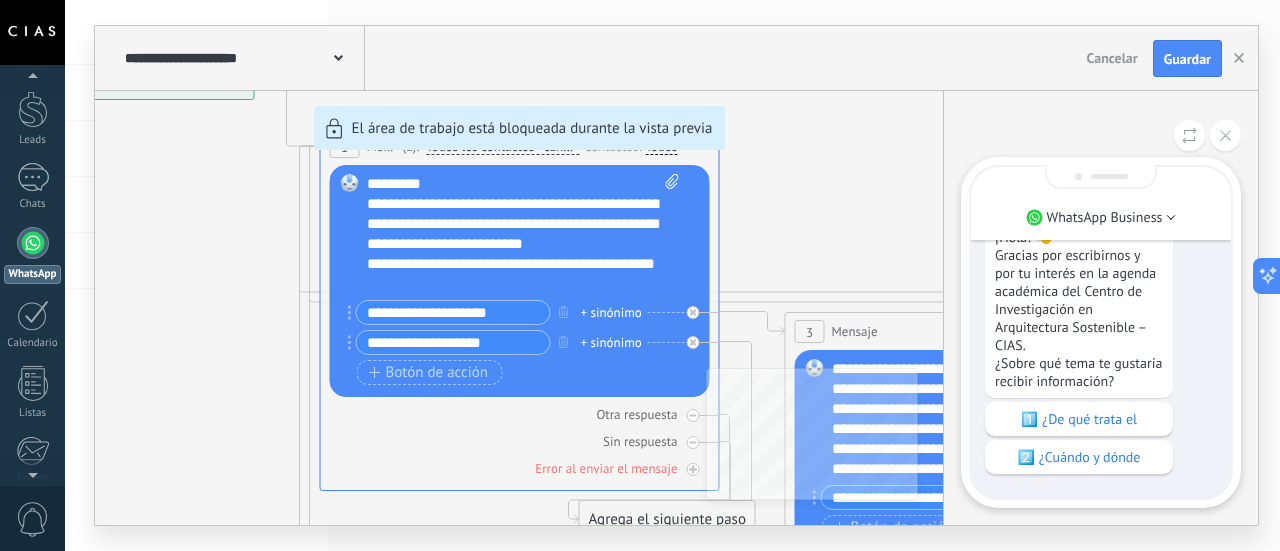 click on "2️⃣ ¿Cuándo y dónde" at bounding box center (1079, 457) 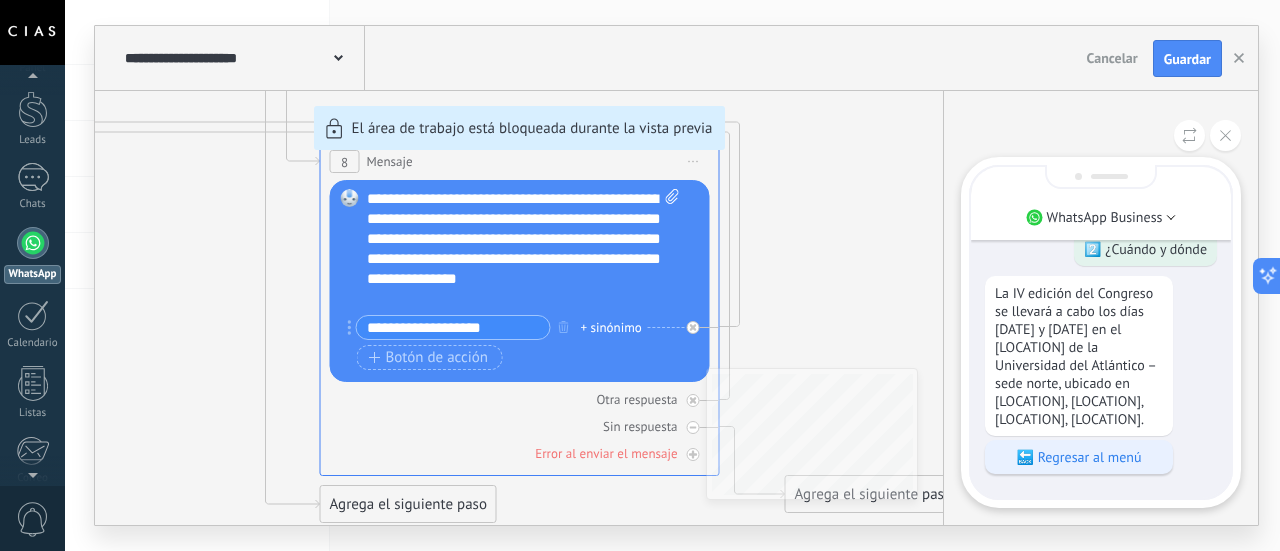 click on "🔙 Regresar al menú" at bounding box center (1079, 457) 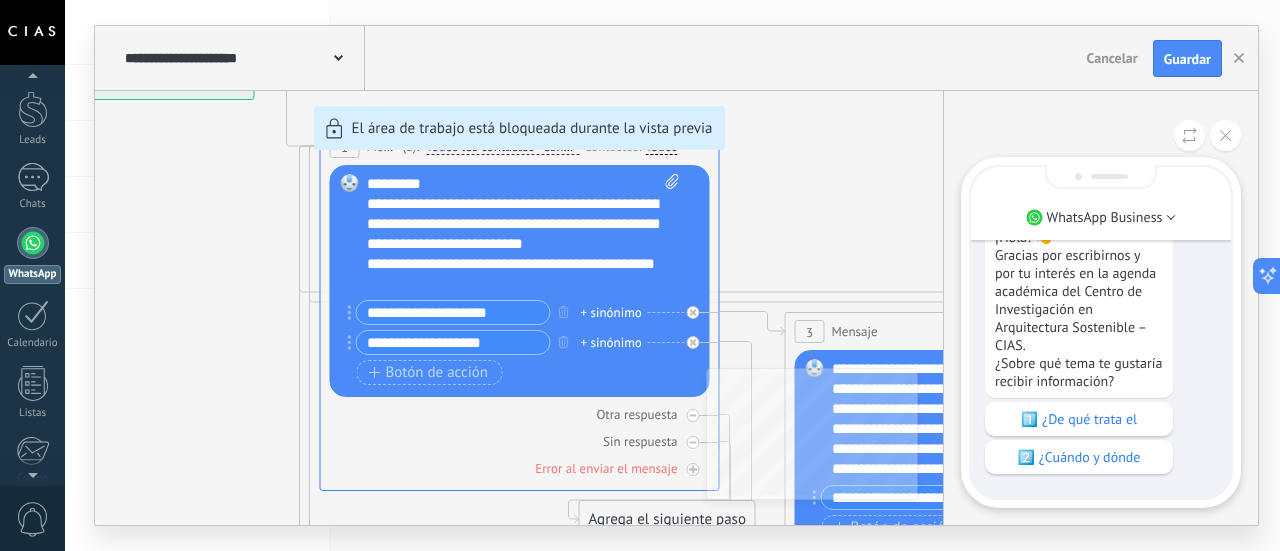 click on "**********" at bounding box center (676, 275) 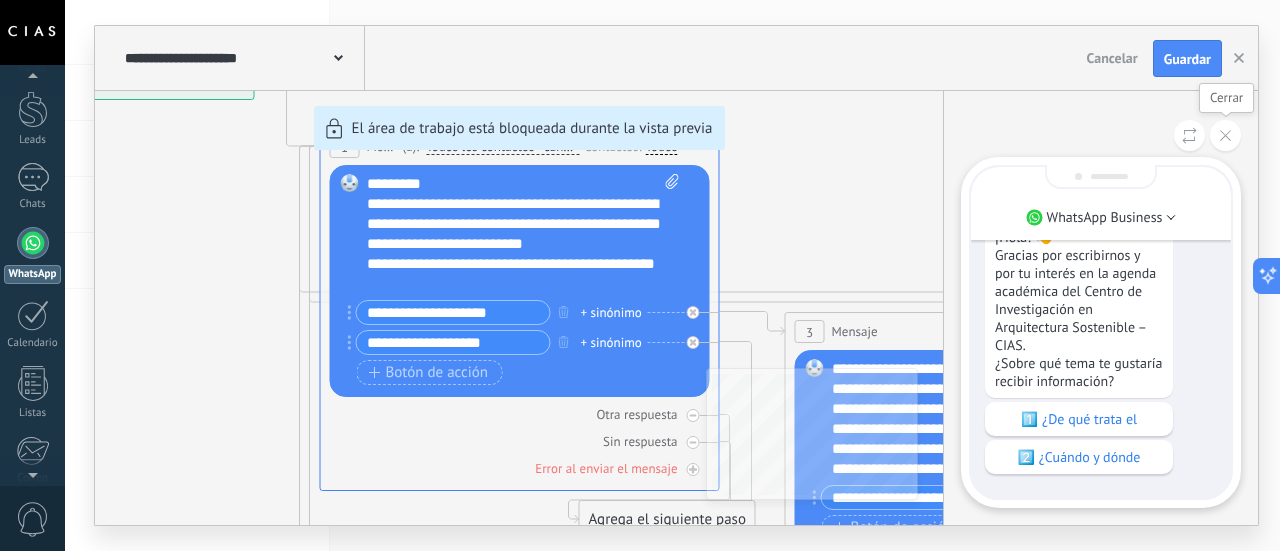 click 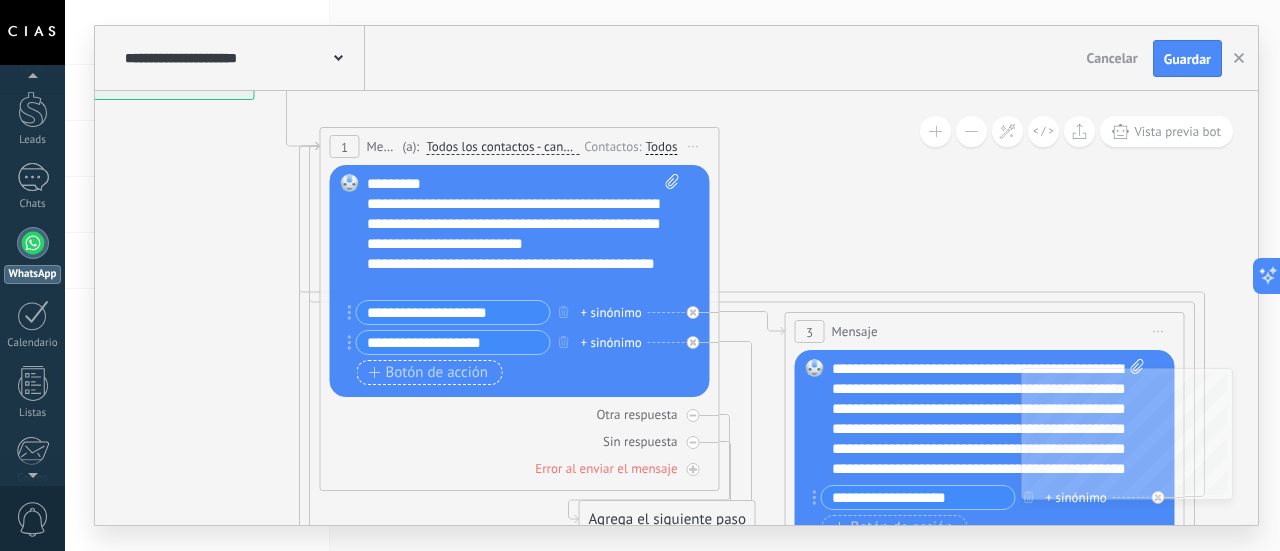 click on "Botón de acción" at bounding box center (429, 373) 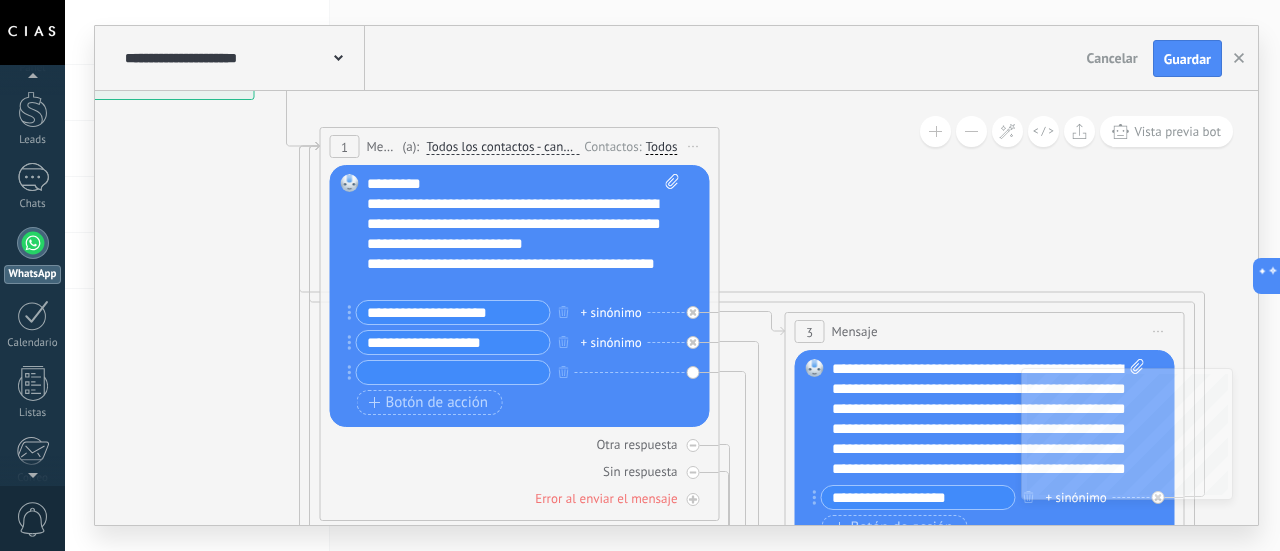 click at bounding box center [453, 372] 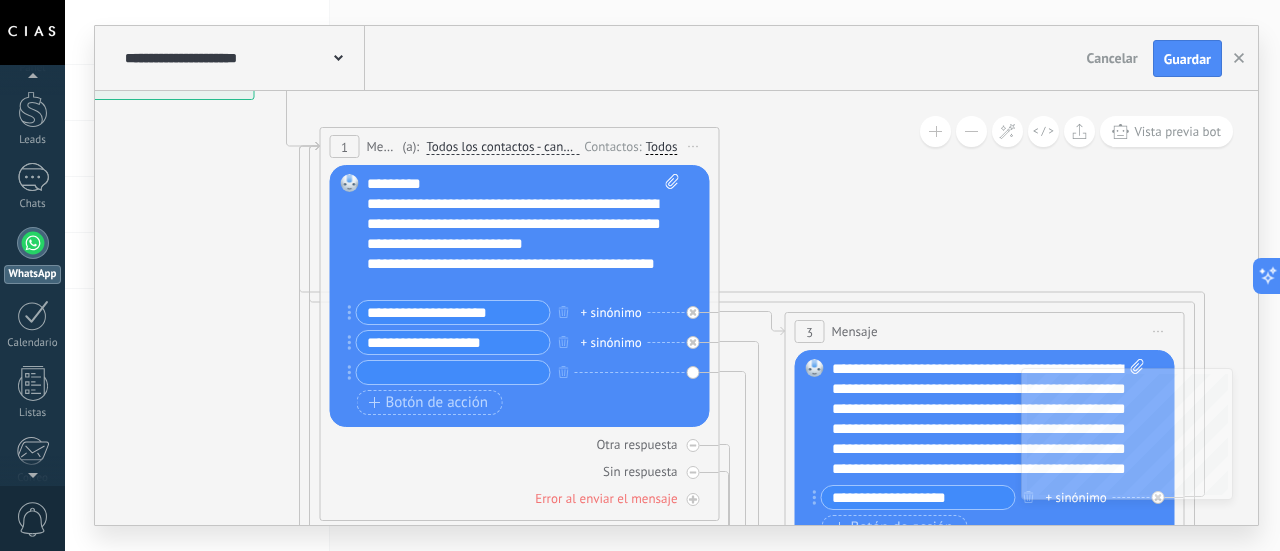 paste on "**********" 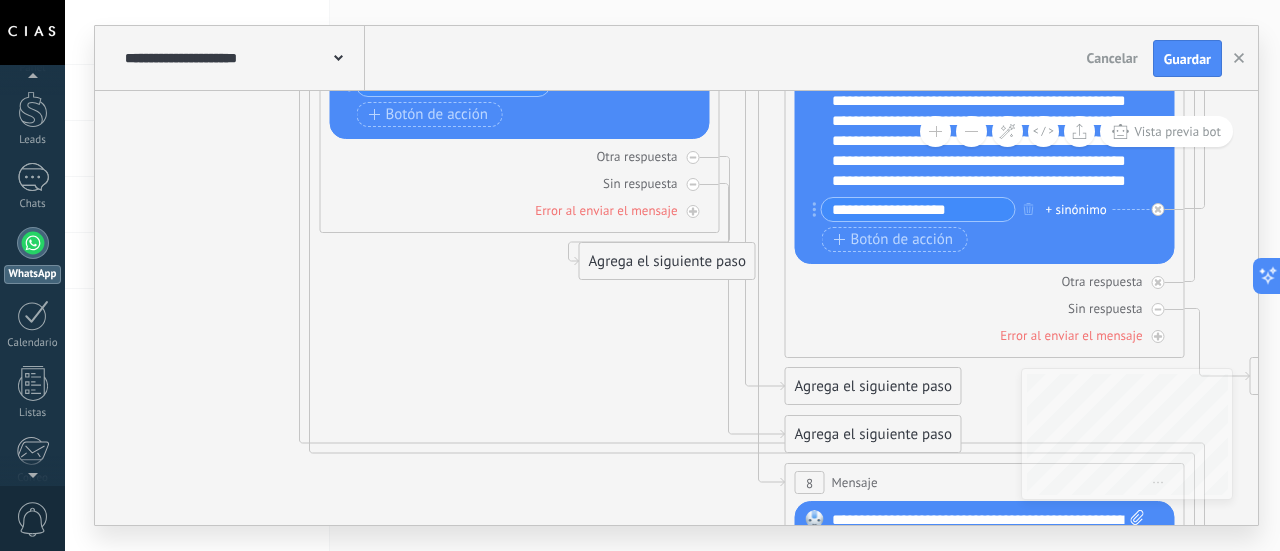 type on "**********" 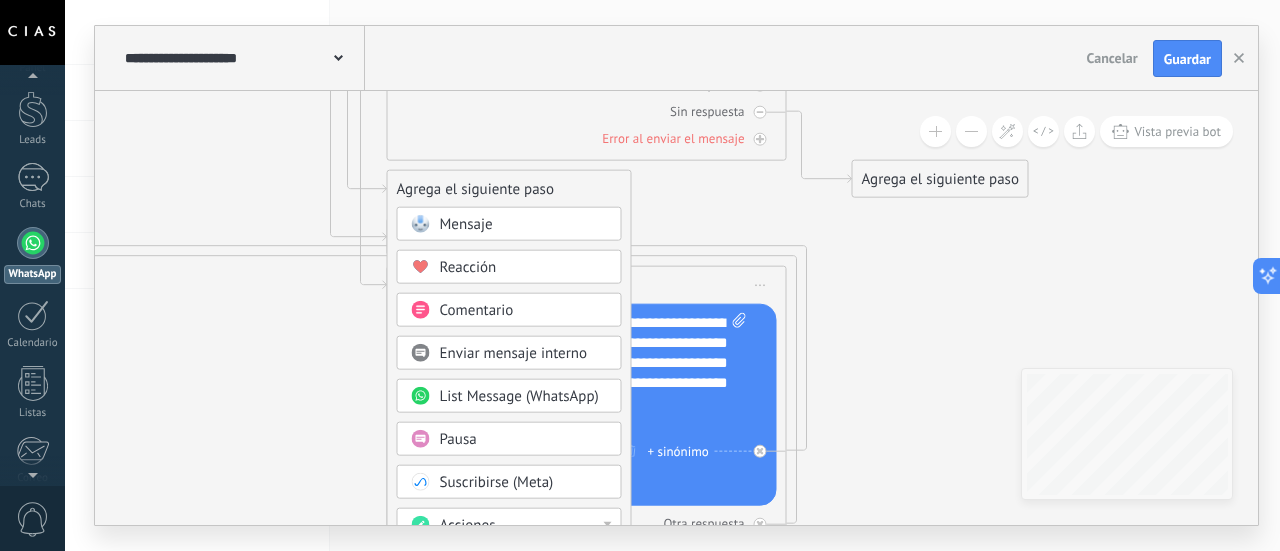 drag, startPoint x: 668, startPoint y: 461, endPoint x: 270, endPoint y: 311, distance: 425.3281 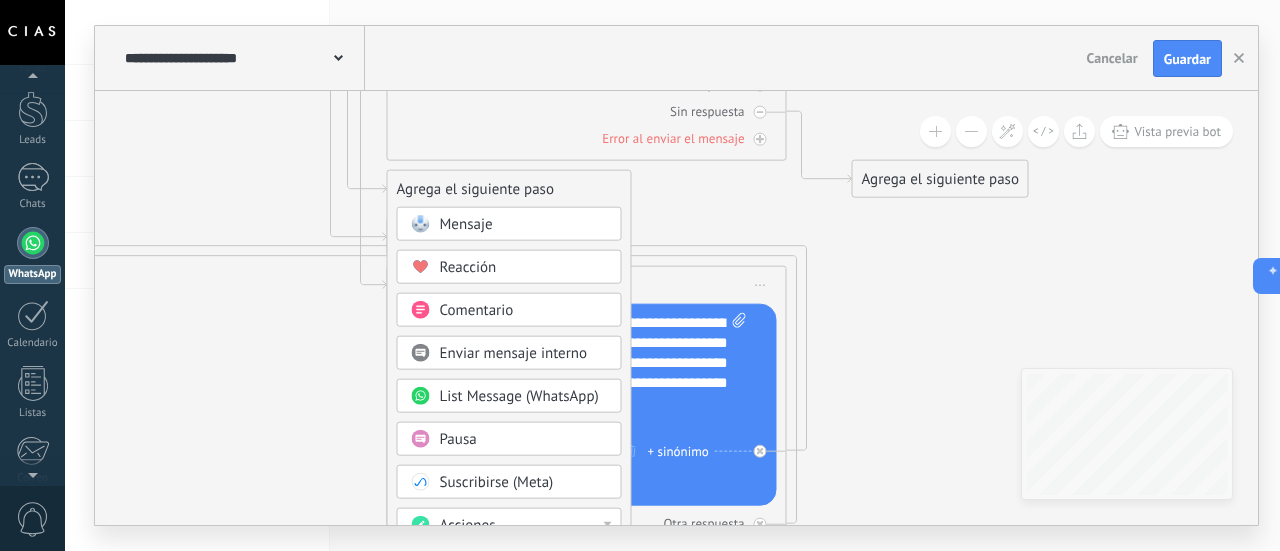 click on "Mensaje" at bounding box center (524, 225) 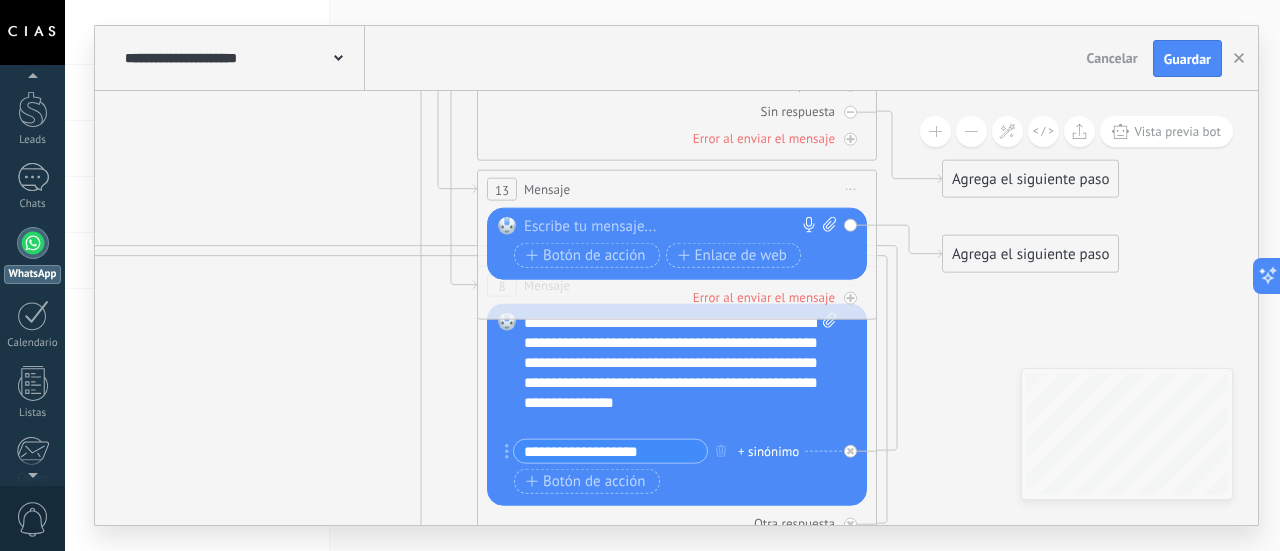 click at bounding box center (672, 227) 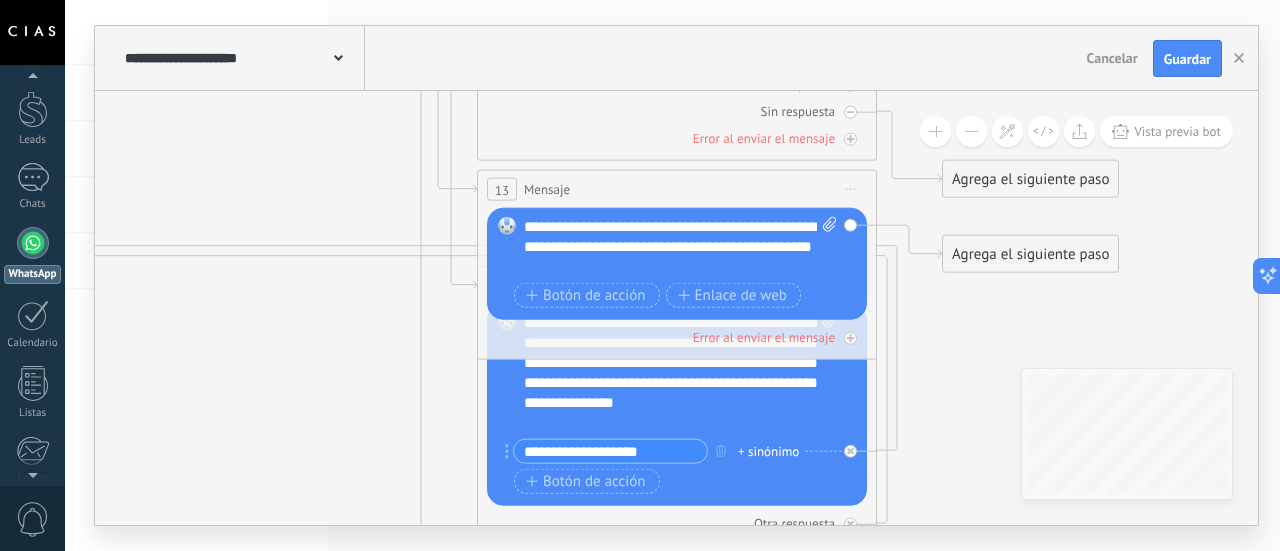 click on "Agrega el siguiente paso" at bounding box center [1030, 254] 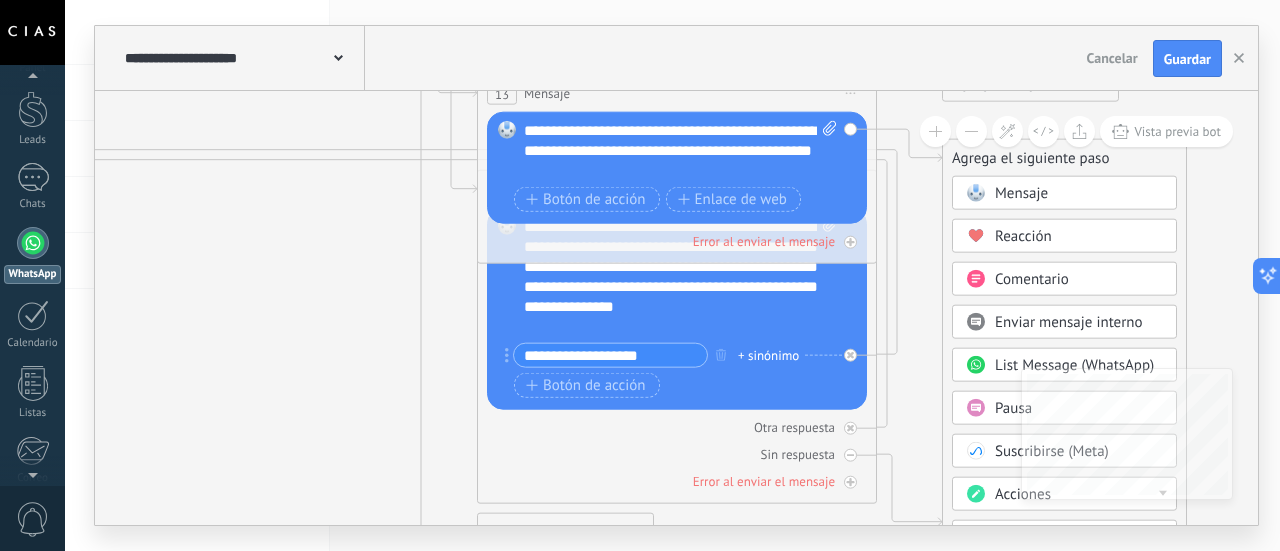click on "Acciones" at bounding box center (1023, 494) 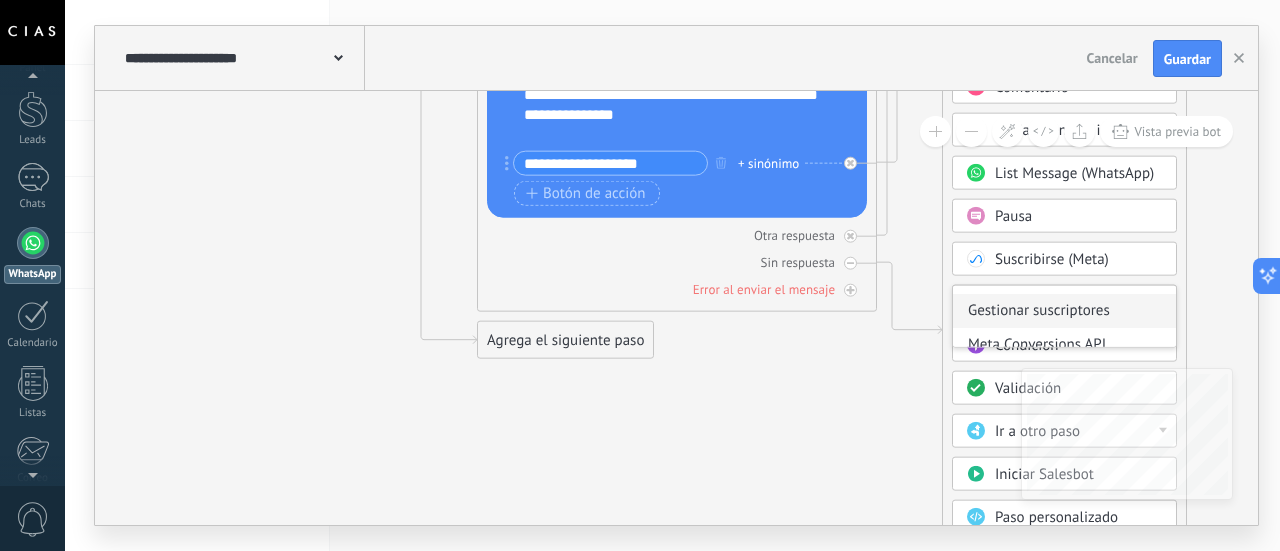 scroll, scrollTop: 414, scrollLeft: 0, axis: vertical 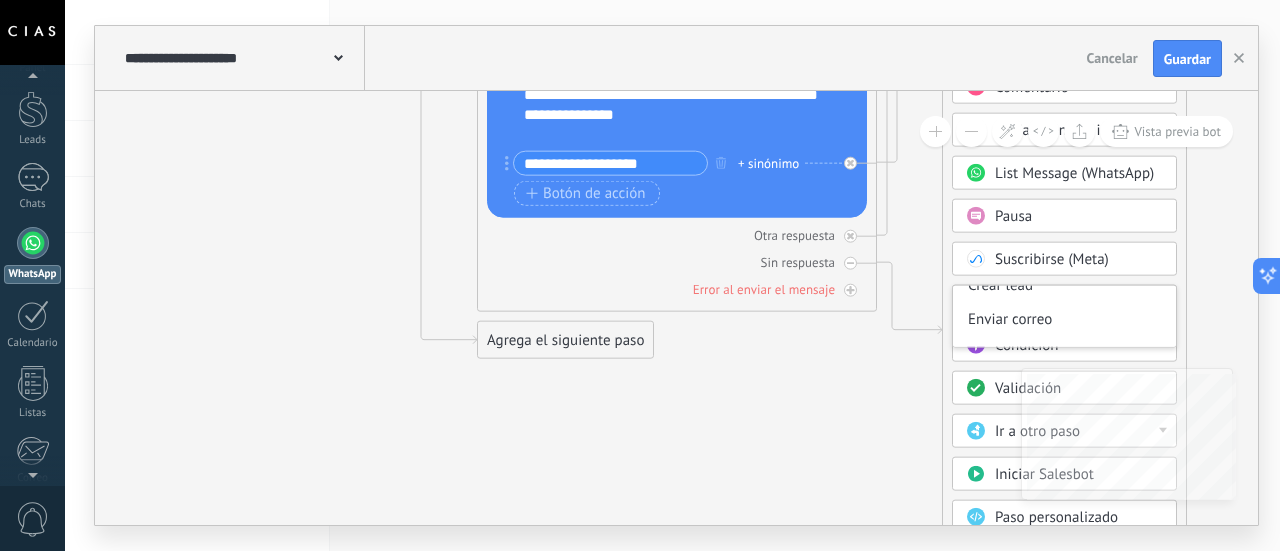 drag, startPoint x: 1176, startPoint y: 341, endPoint x: 1172, endPoint y: 284, distance: 57.14018 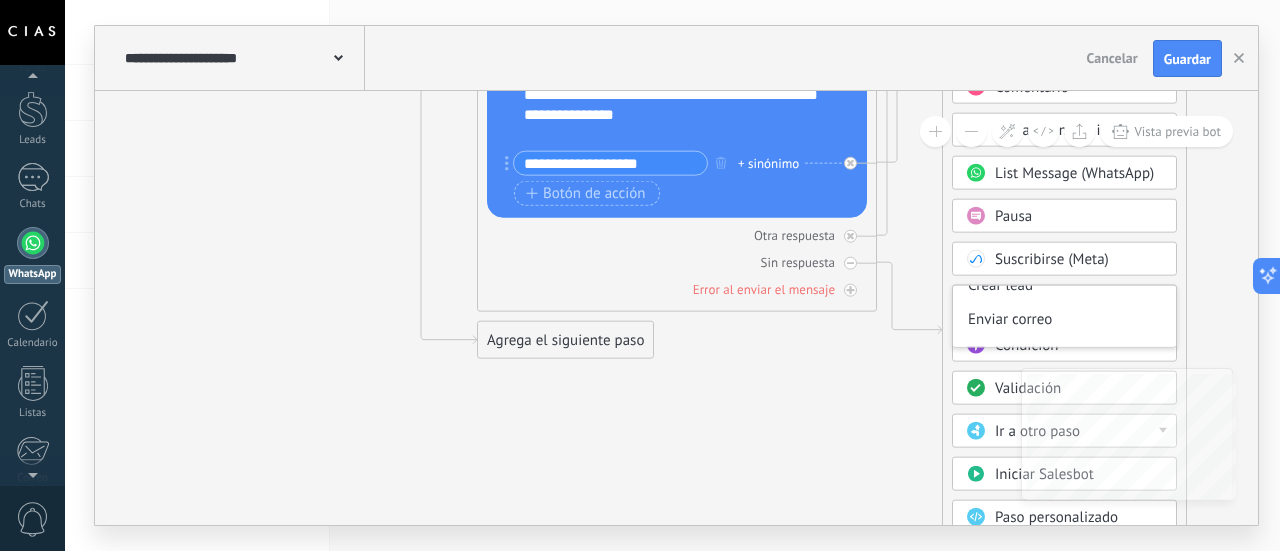 click on "Agrega el siguiente paso
Mensaje
Mensaje
Mensaje
Reacción
Comentario
Enviar mensaje interno" at bounding box center [1064, 314] 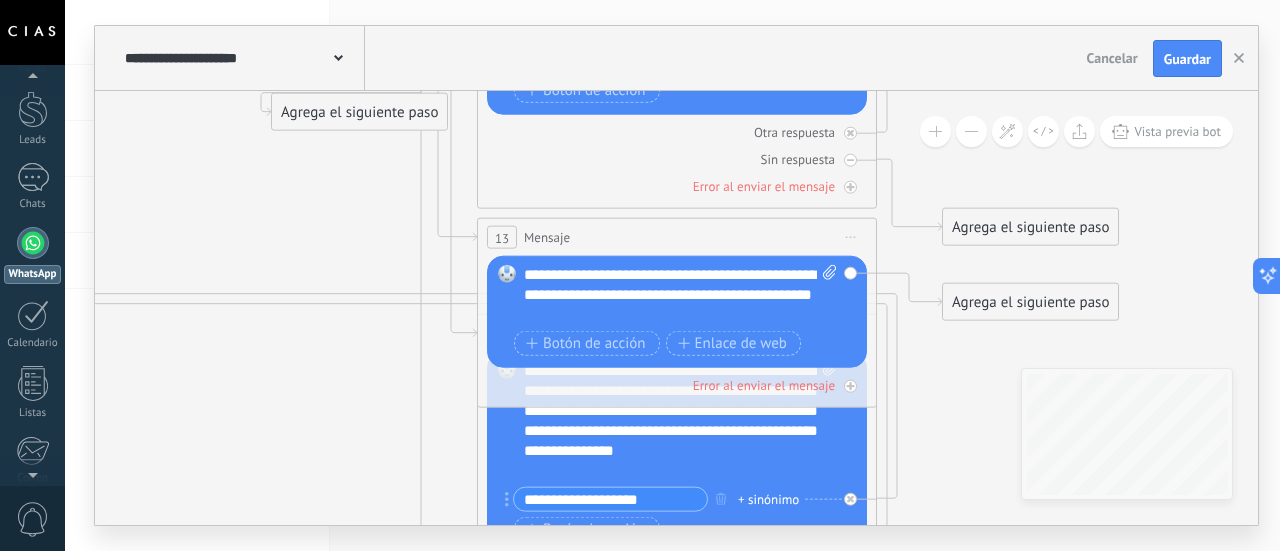 click on "Agrega el siguiente paso" at bounding box center (1030, 302) 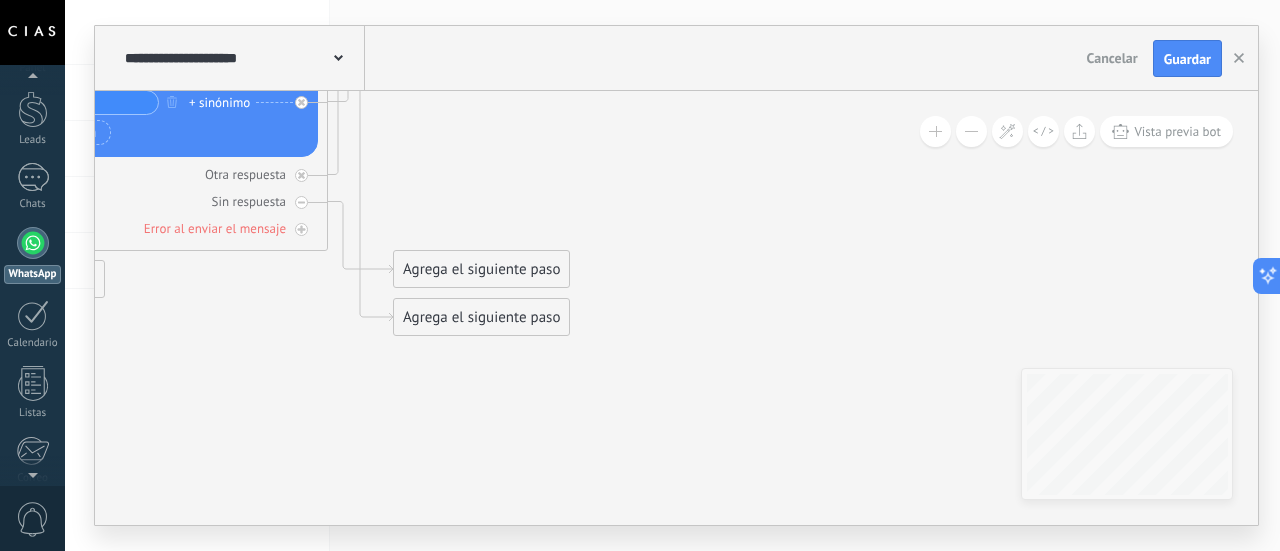 click on "Agrega el siguiente paso" at bounding box center (481, 269) 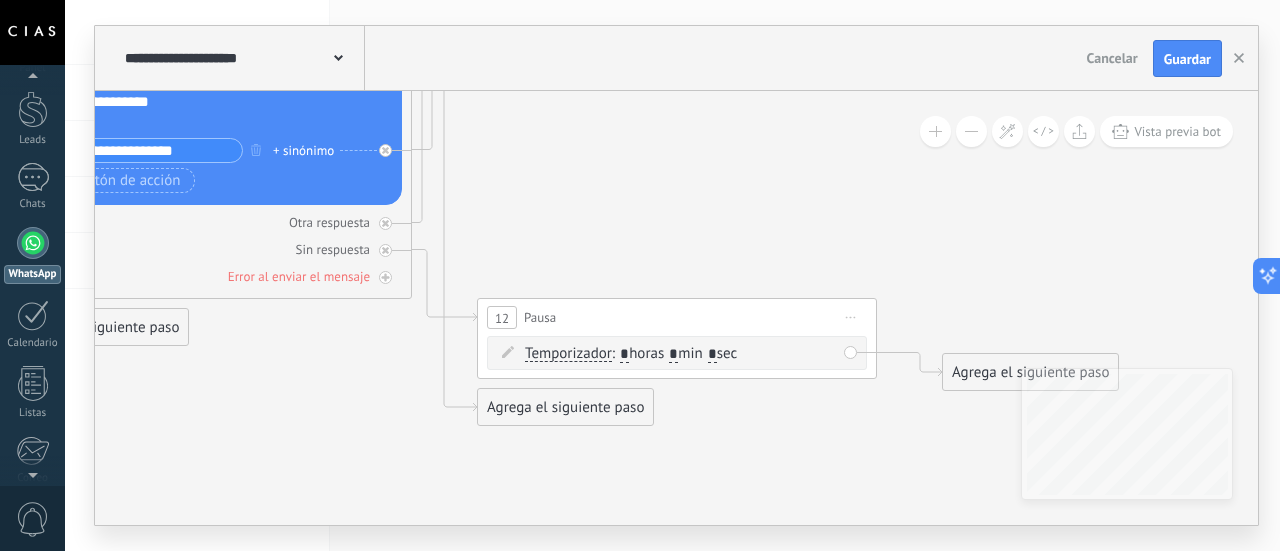 click 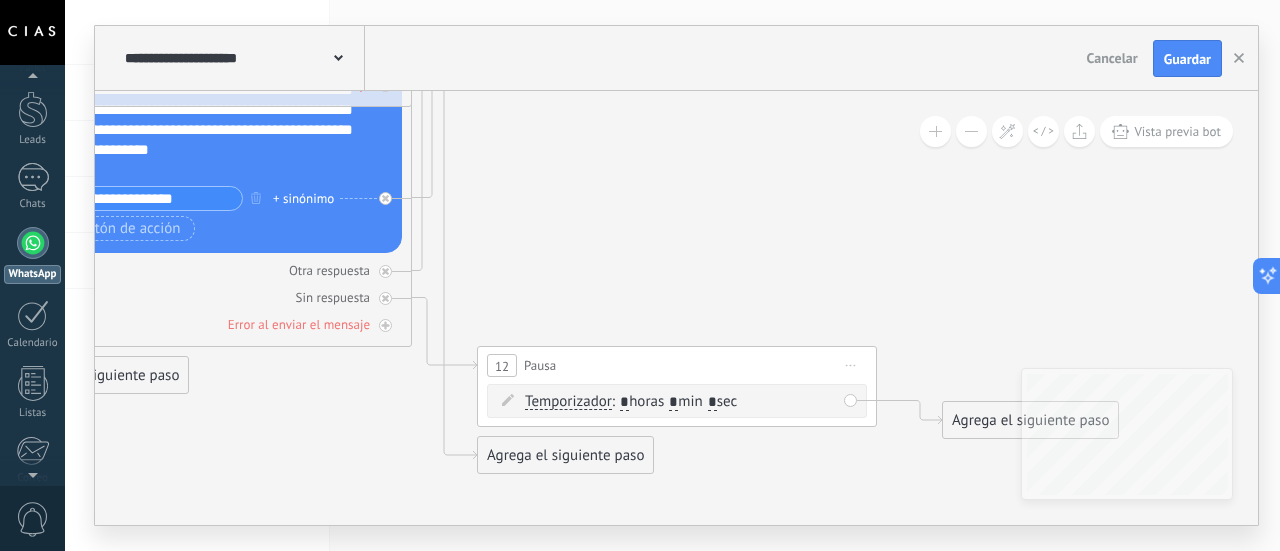 click on "Iniciar vista previa aquí
Cambiar nombre
Duplicar
Borrar" at bounding box center (851, 365) 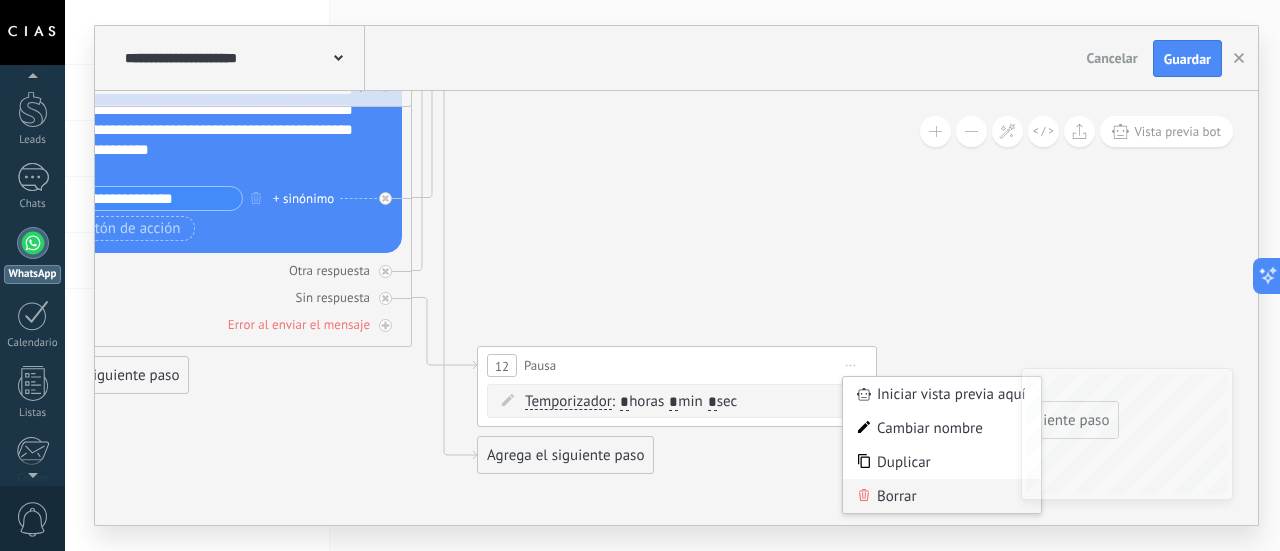 click on "Borrar" at bounding box center (942, 496) 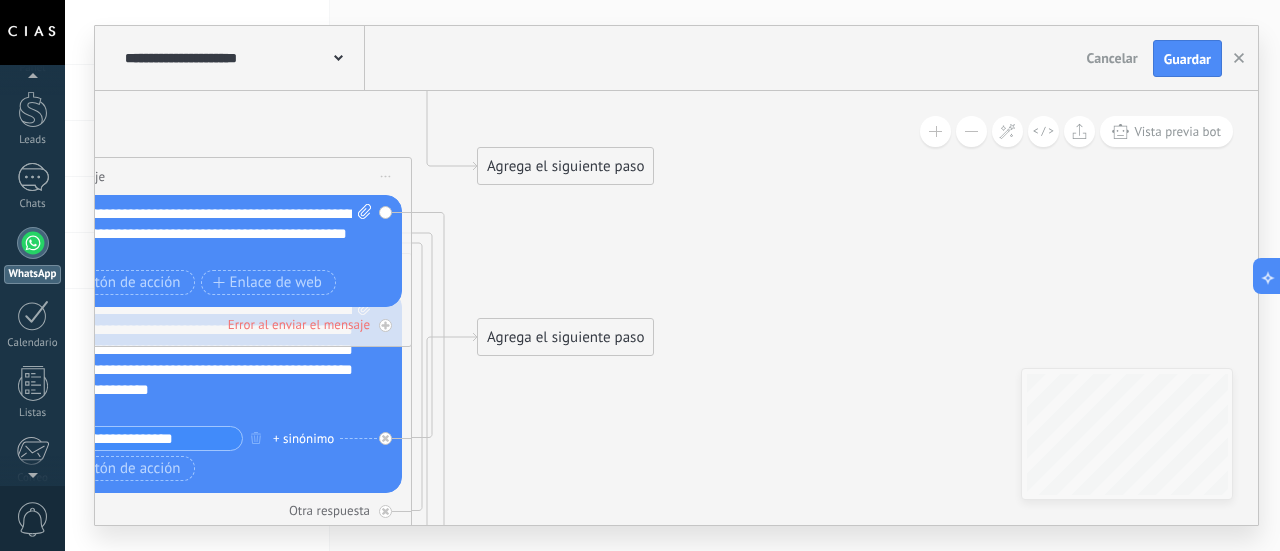 click on "Agrega el siguiente paso" at bounding box center (565, 337) 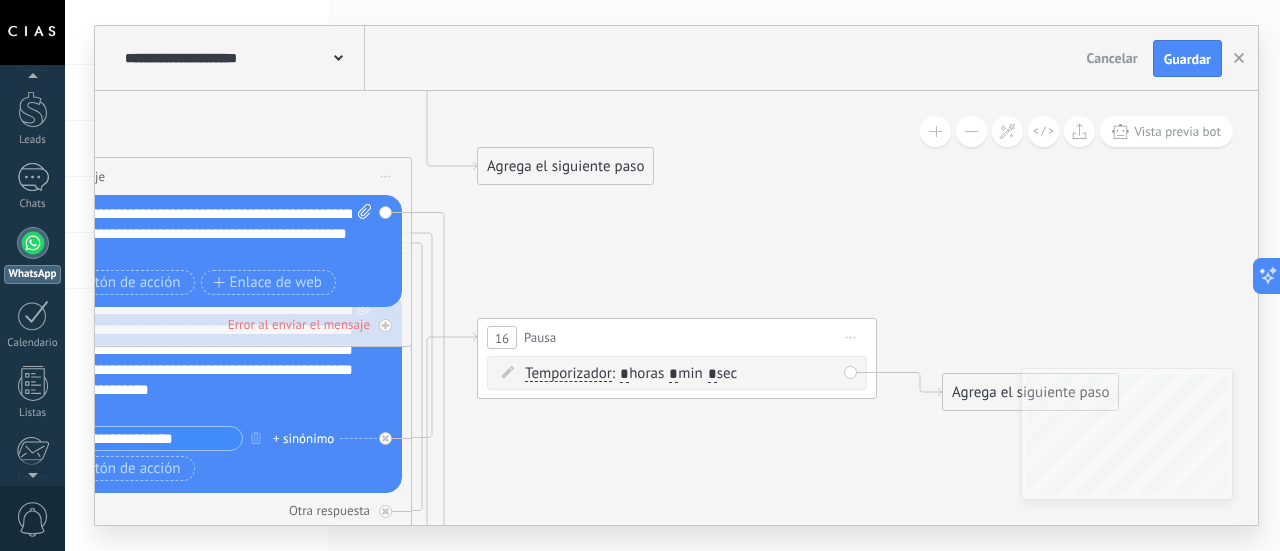 click 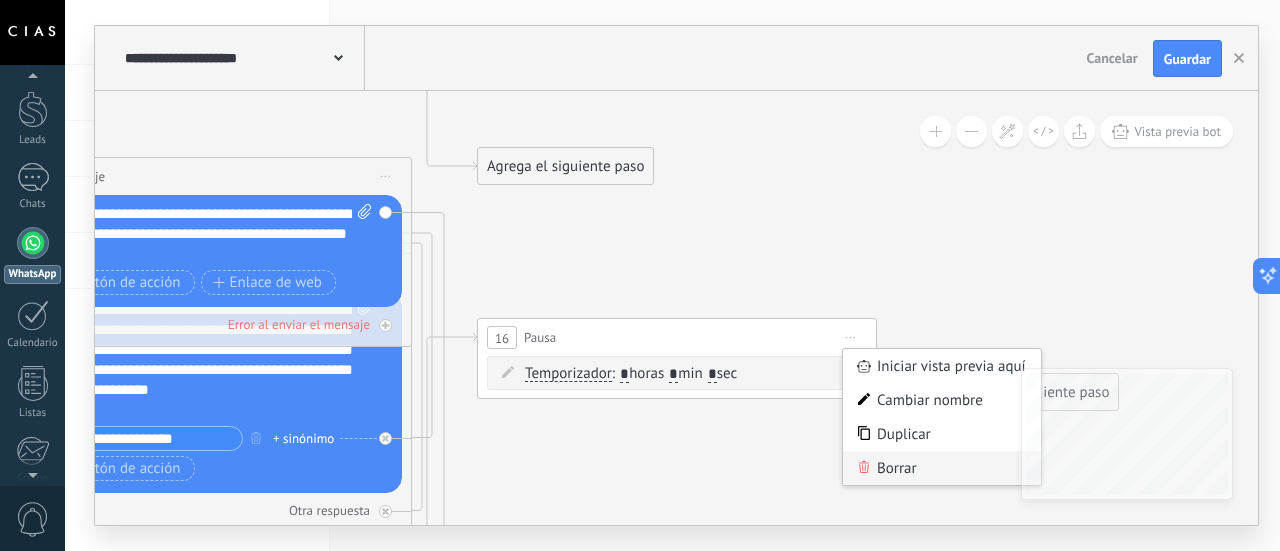 click on "Borrar" at bounding box center [942, 468] 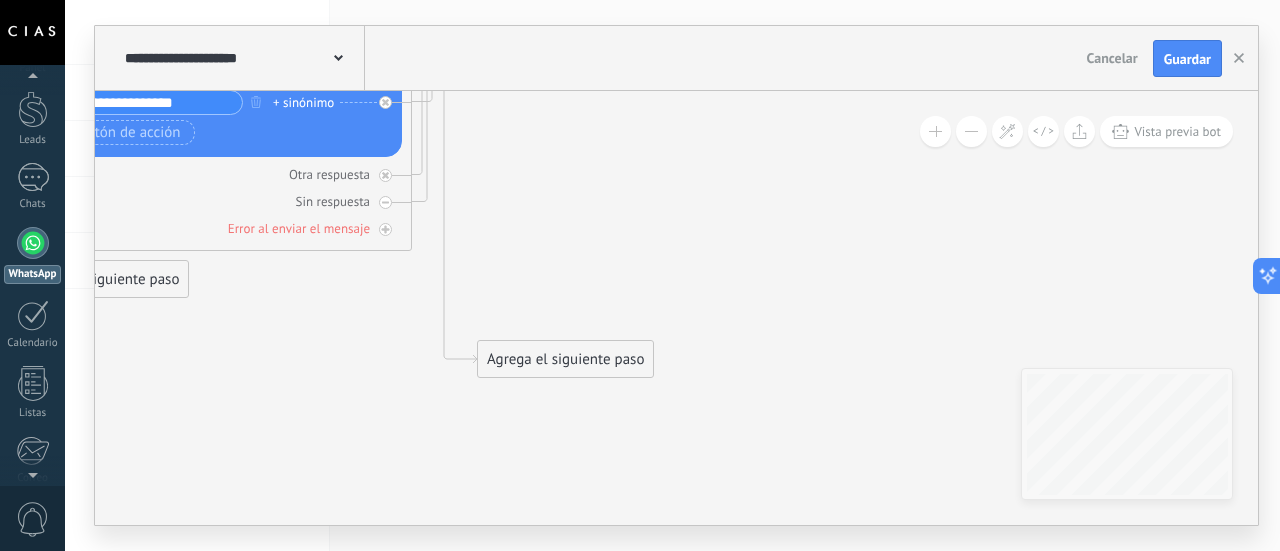 click on "Agrega el siguiente paso" at bounding box center [565, 359] 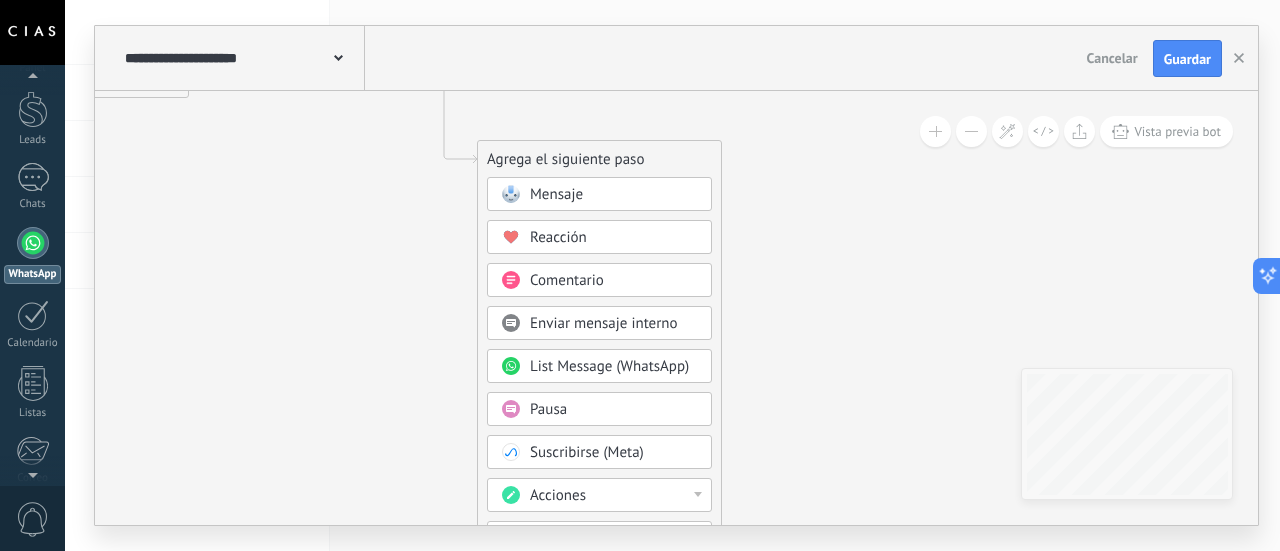 click on "Acciones" at bounding box center (558, 495) 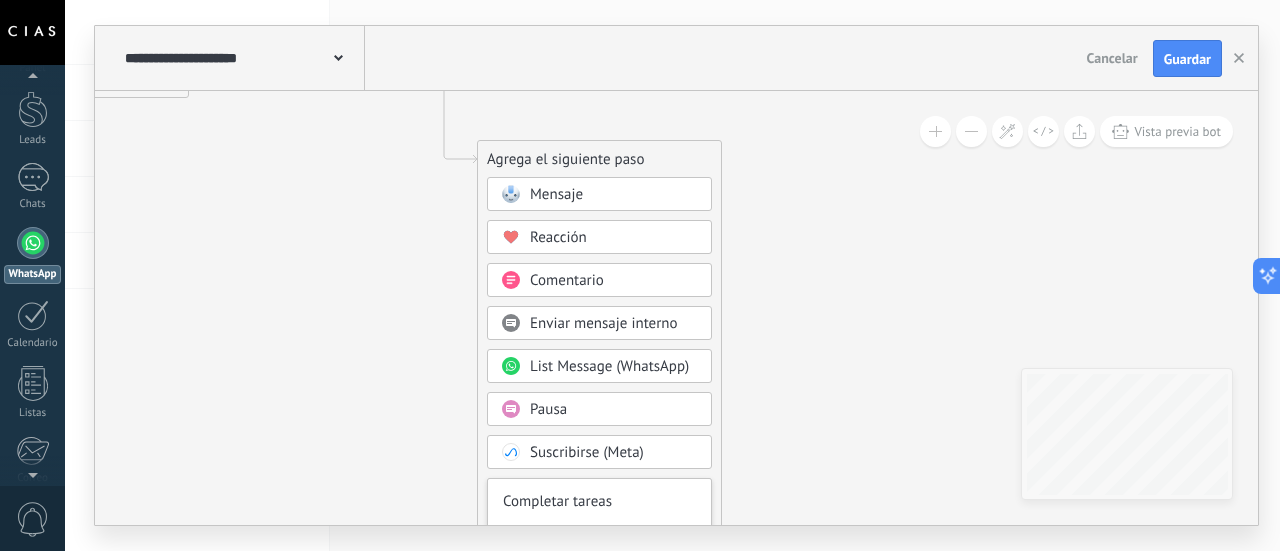 scroll, scrollTop: 200, scrollLeft: 0, axis: vertical 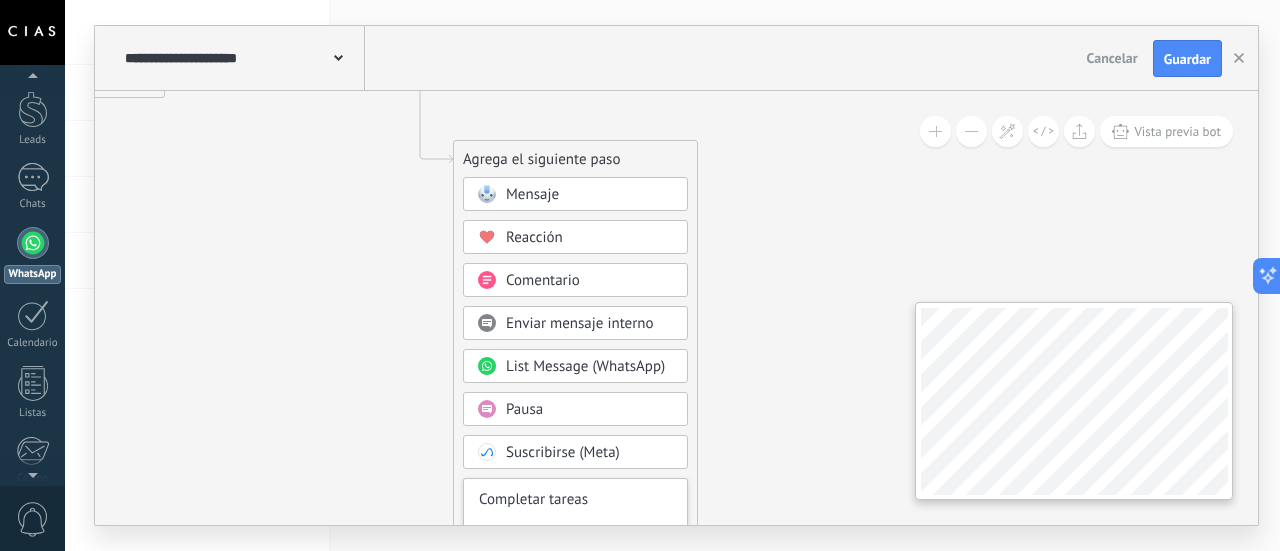 click on "**********" at bounding box center (676, 308) 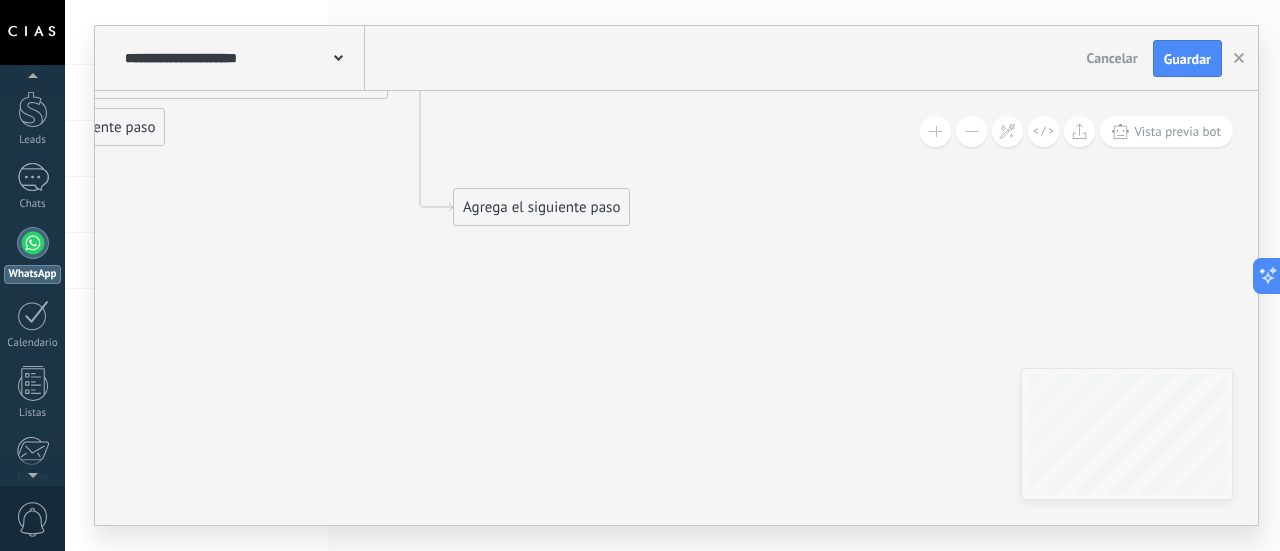 click on "Agrega el siguiente paso" at bounding box center (541, 207) 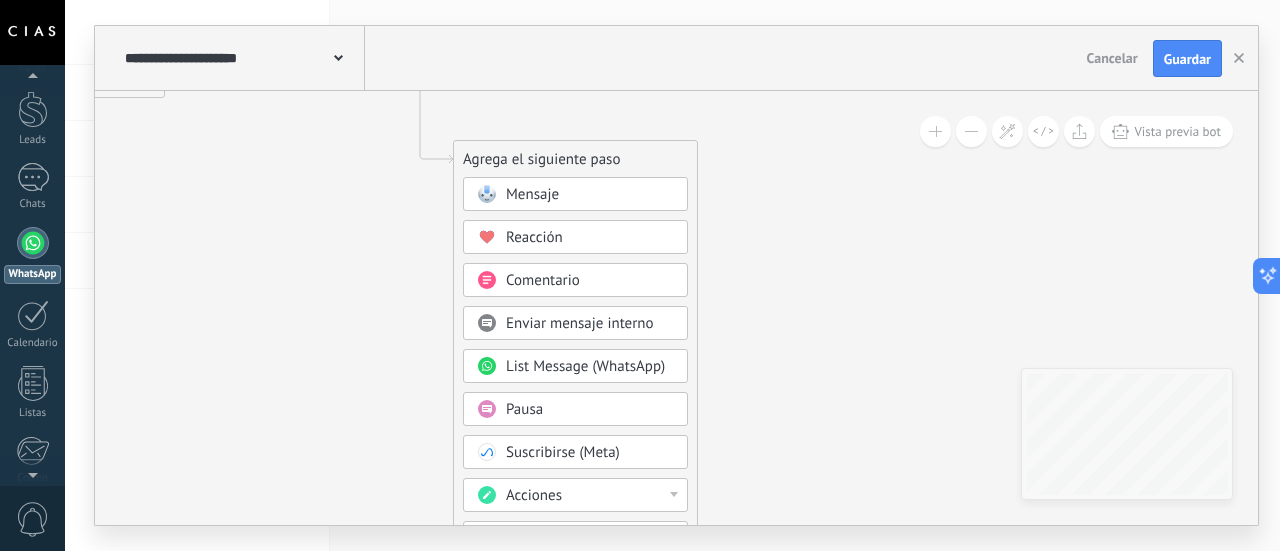 click on "Acciones" at bounding box center (534, 495) 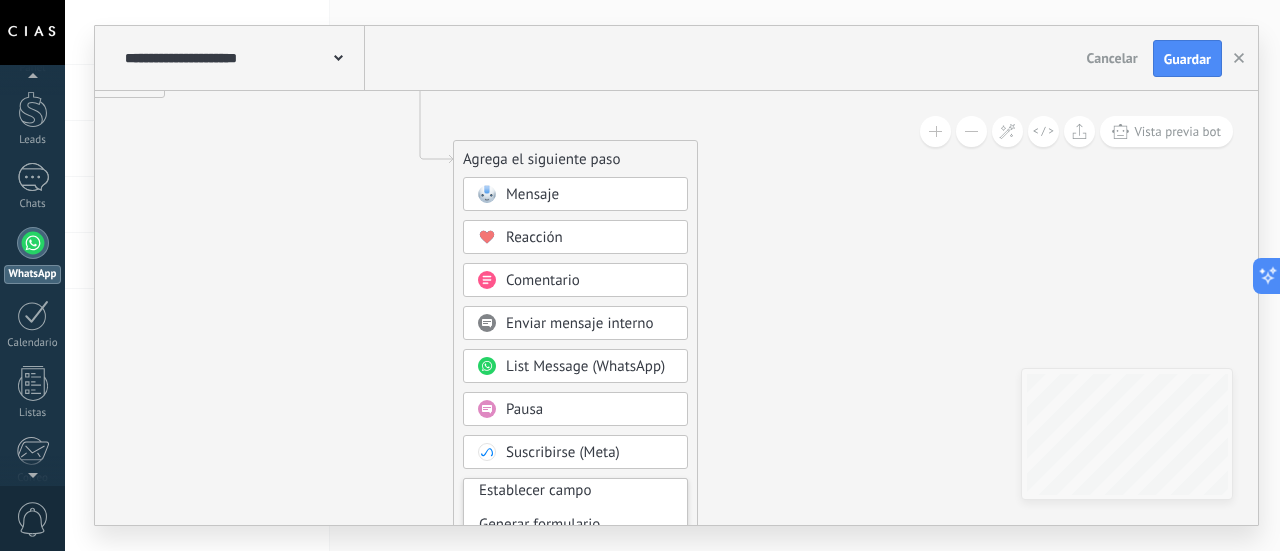 scroll, scrollTop: 316, scrollLeft: 0, axis: vertical 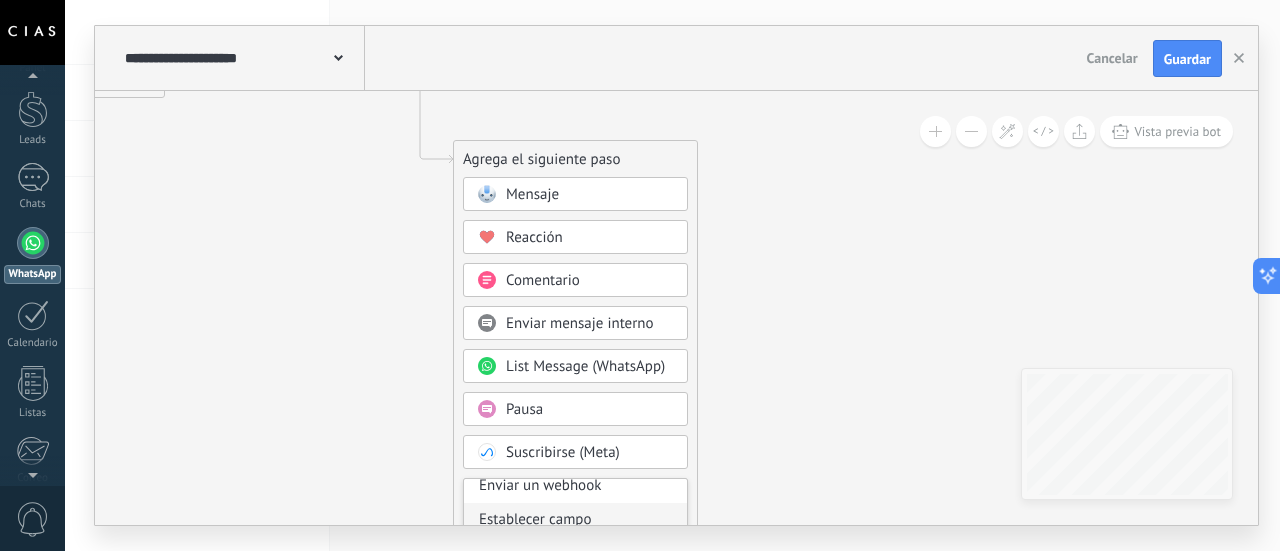 click on "Establecer campo" at bounding box center (575, 520) 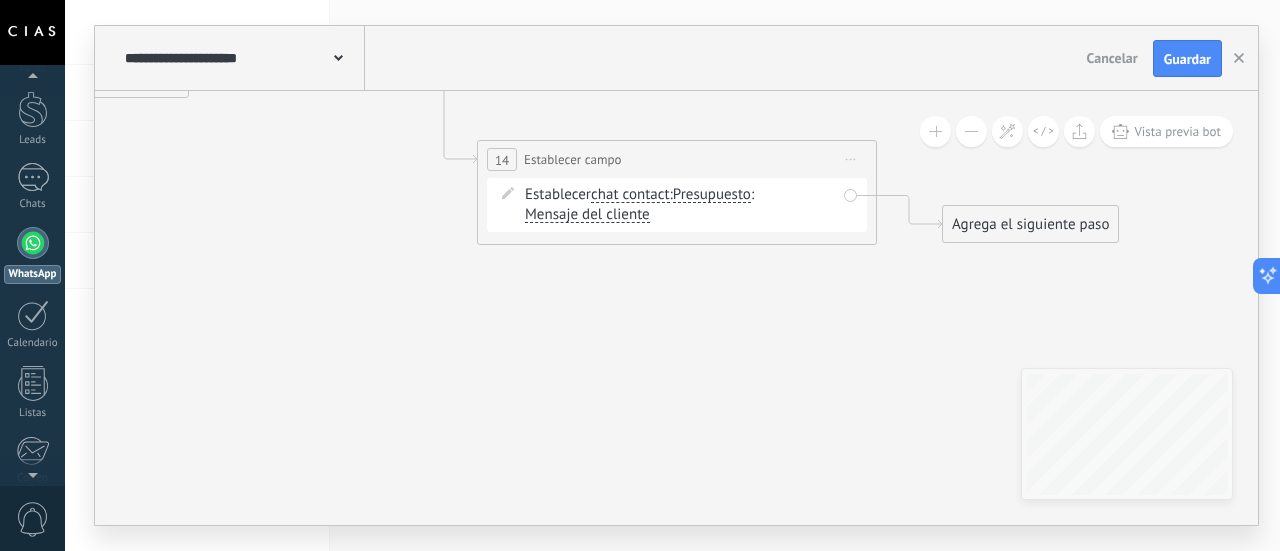 click on "Mensaje del cliente" at bounding box center (587, 215) 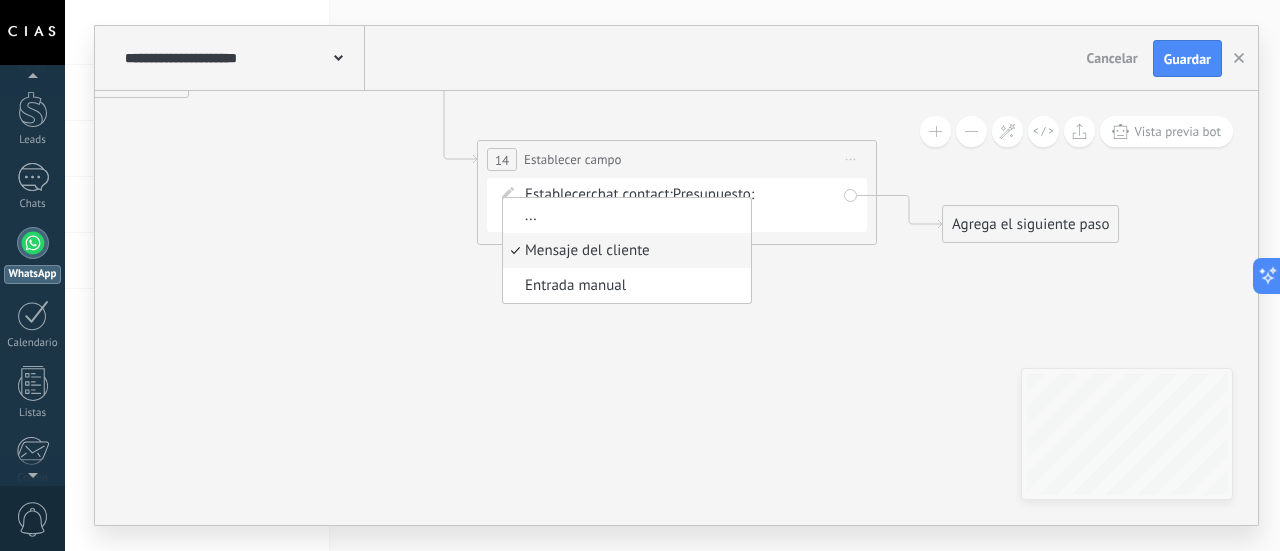 click on "Iniciar vista previa aquí
Cambiar nombre
Duplicar
Borrar" at bounding box center [851, 159] 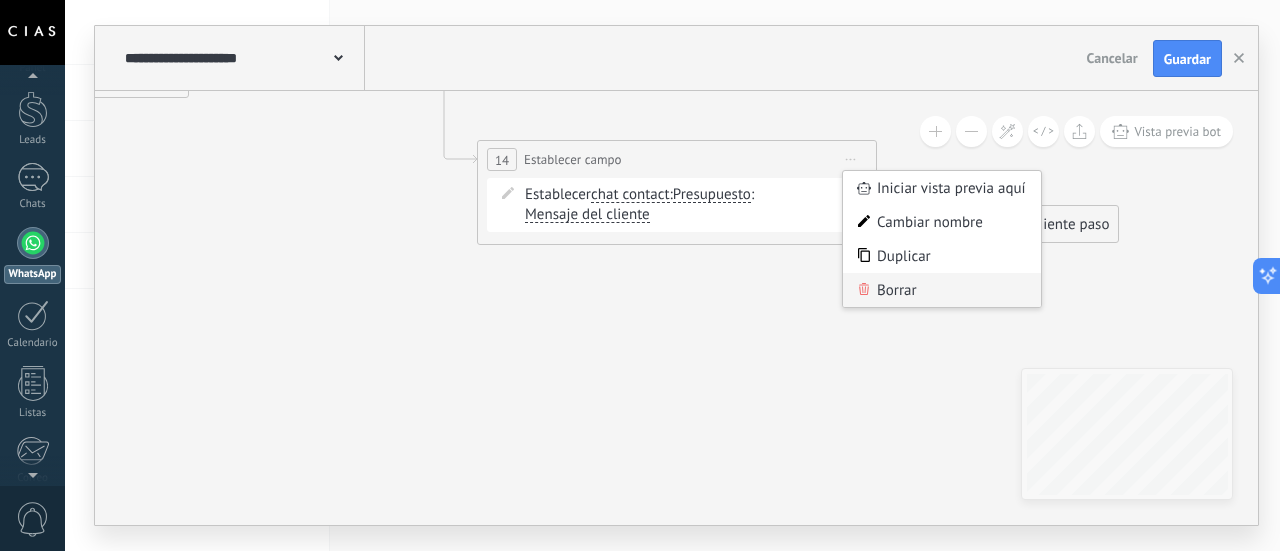 click 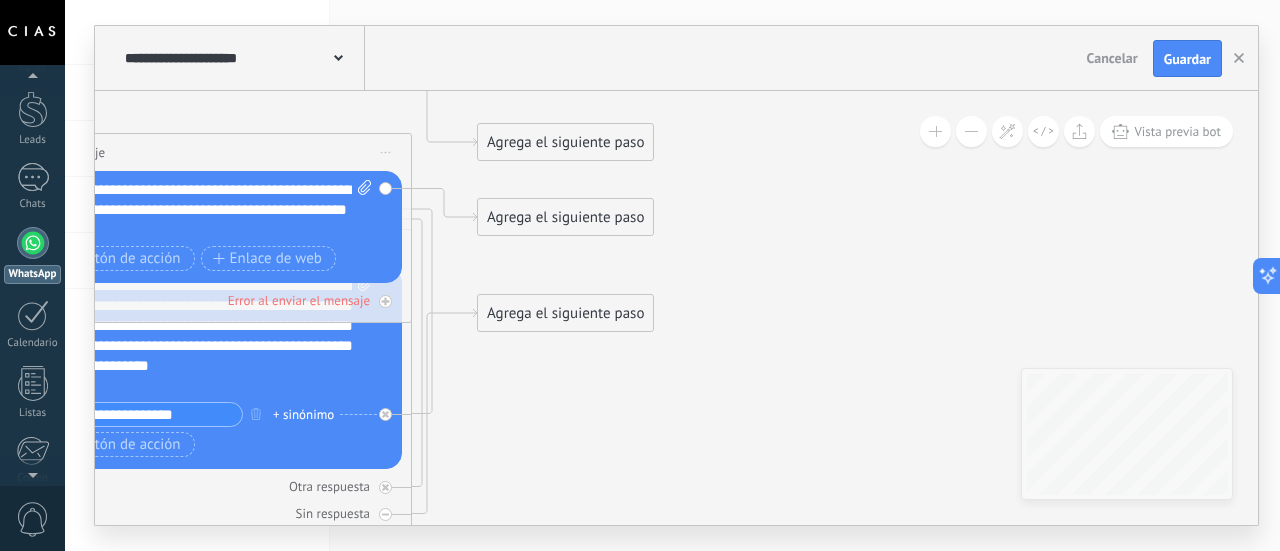 click on "Agrega el siguiente paso" at bounding box center (565, 217) 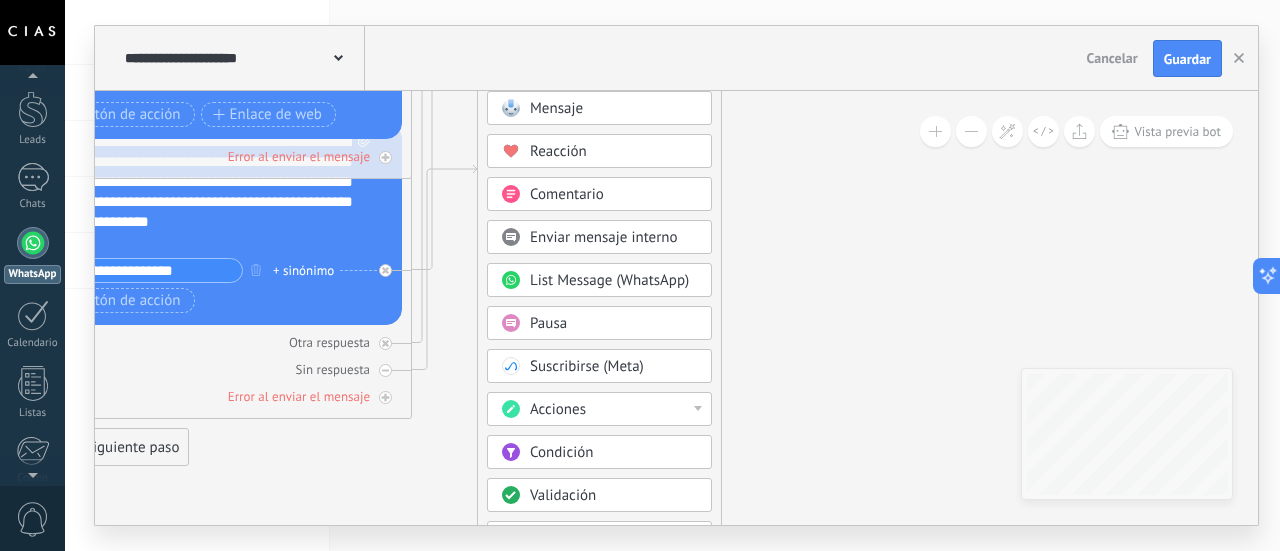 click on "Acciones" at bounding box center (614, 410) 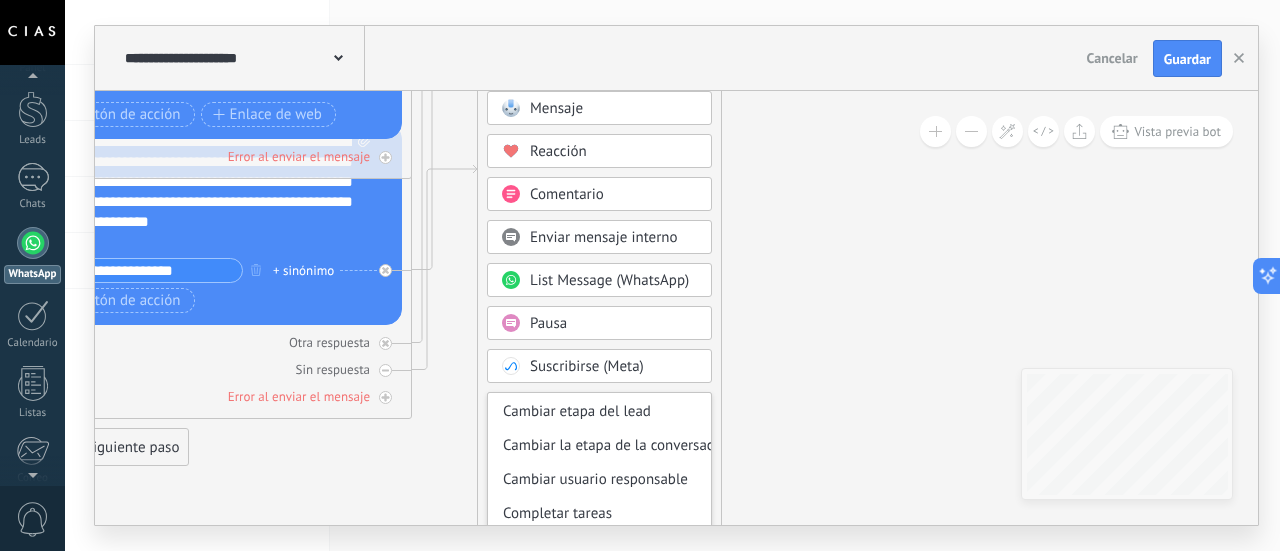 scroll, scrollTop: 0, scrollLeft: 0, axis: both 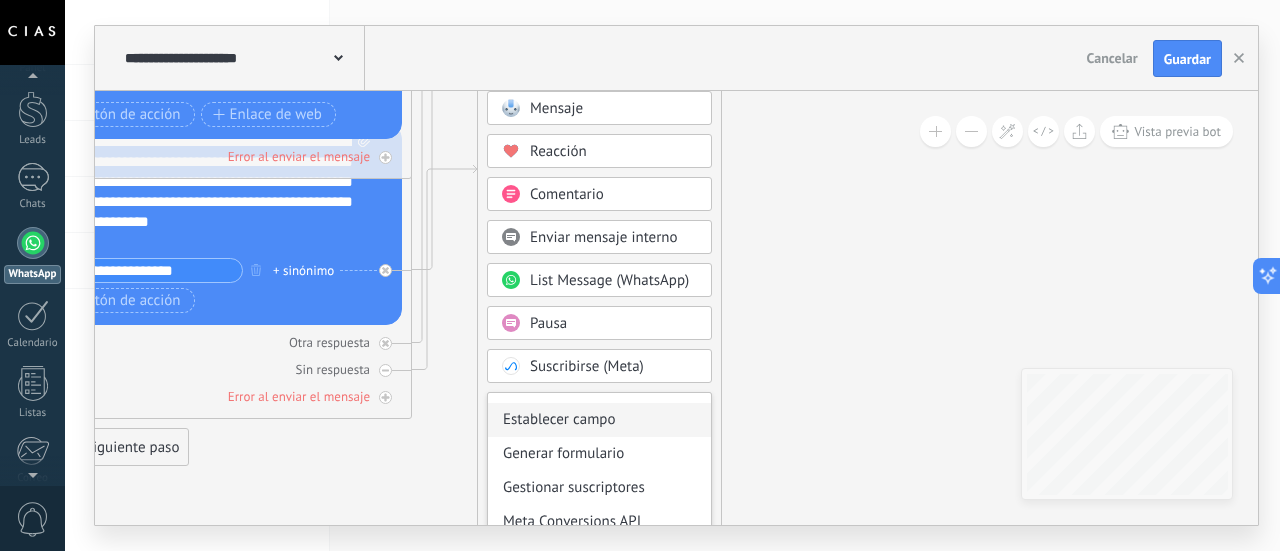 click on "Establecer campo" at bounding box center [599, 420] 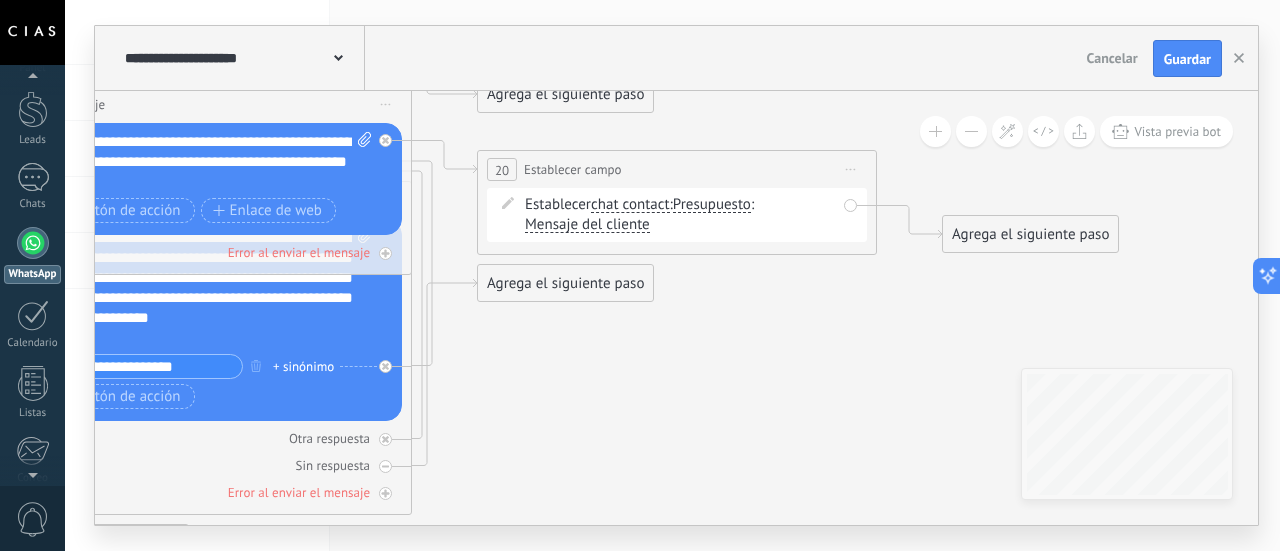 click 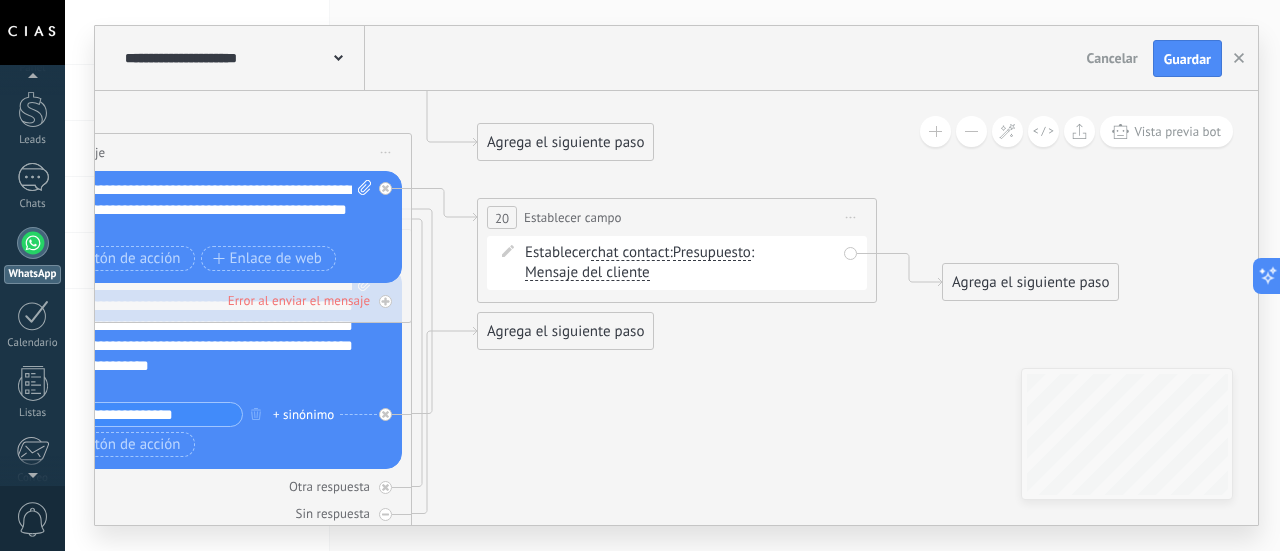 click on "Mensaje del cliente" at bounding box center (587, 273) 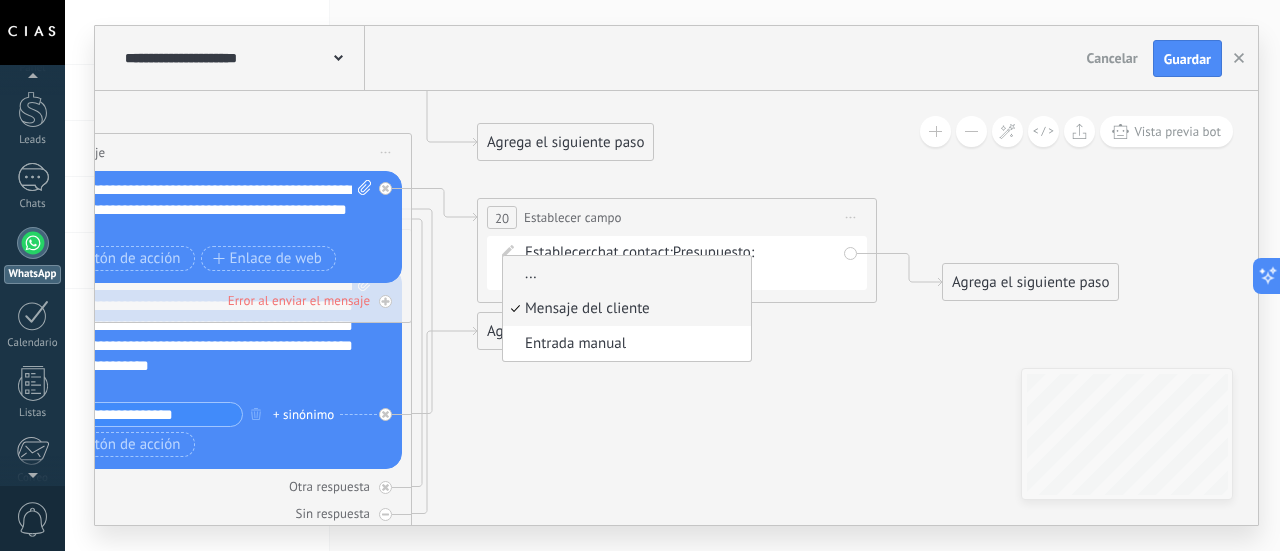 click on "..." at bounding box center (624, 274) 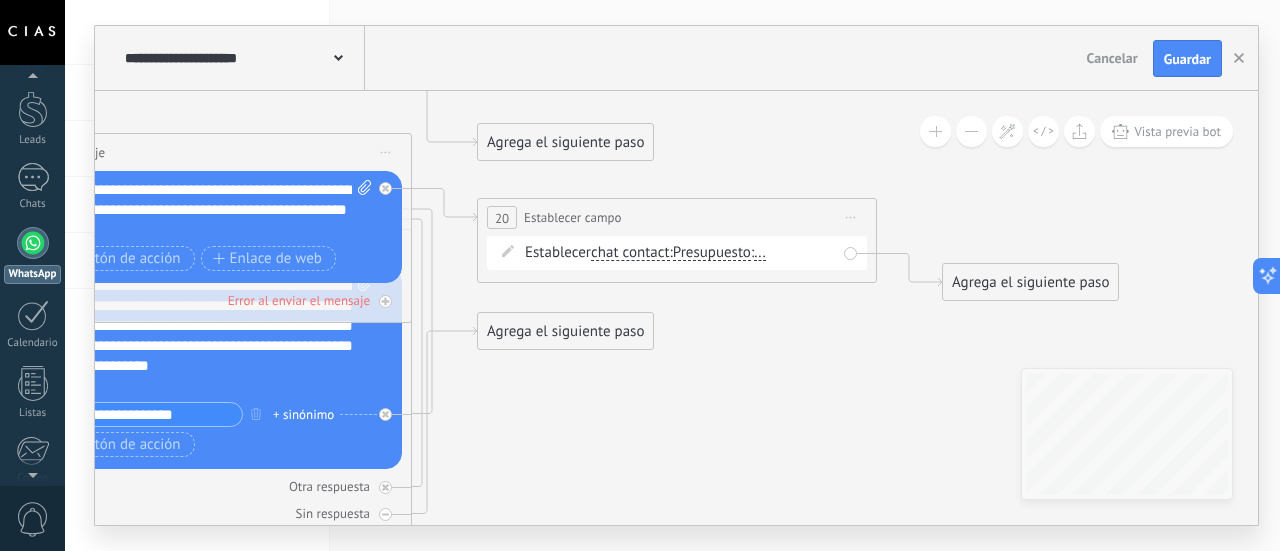 click on "Establecer
chat contact
chat contact
all contacts
main contact
lead
empresa
conversation
chat contact
chat contact
all contacts
main contact
:" at bounding box center [680, 253] 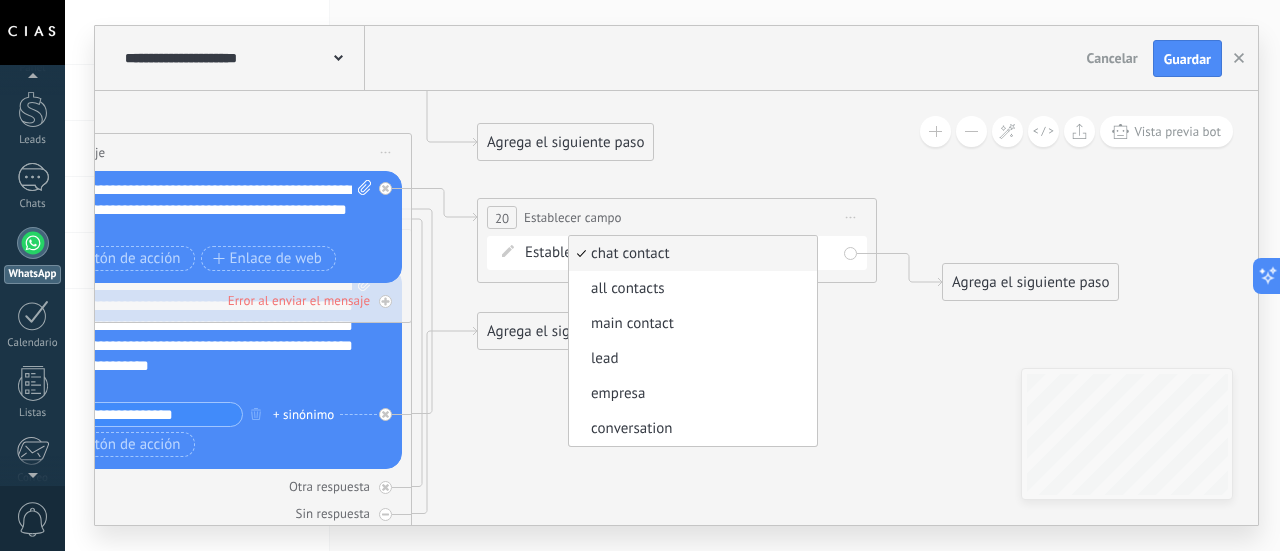 click at bounding box center [508, 251] 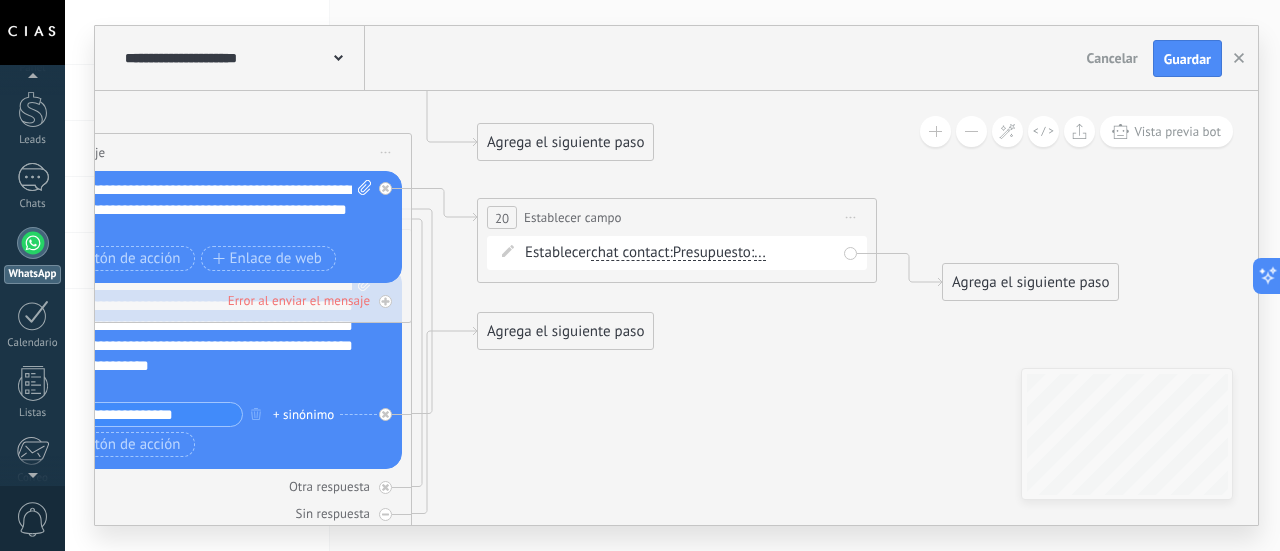 click at bounding box center (508, 251) 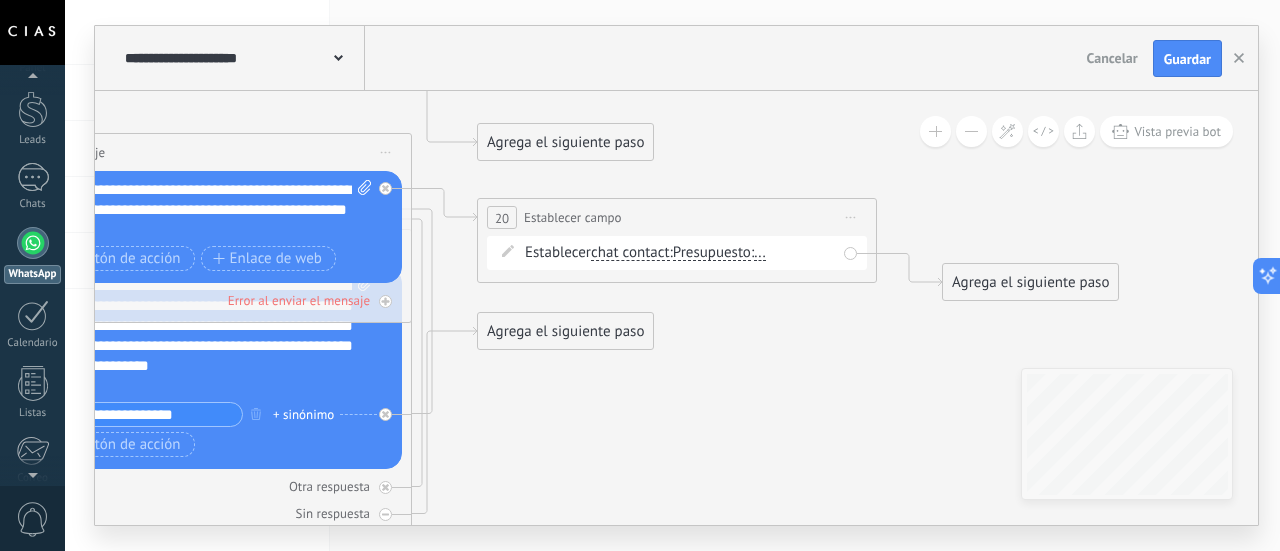 click 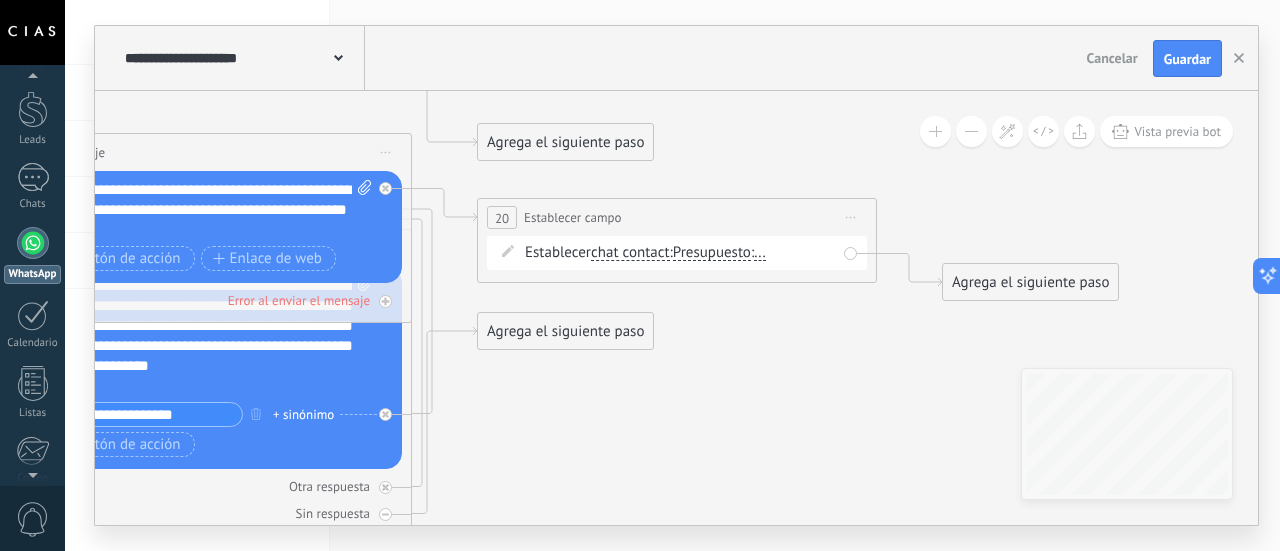 click 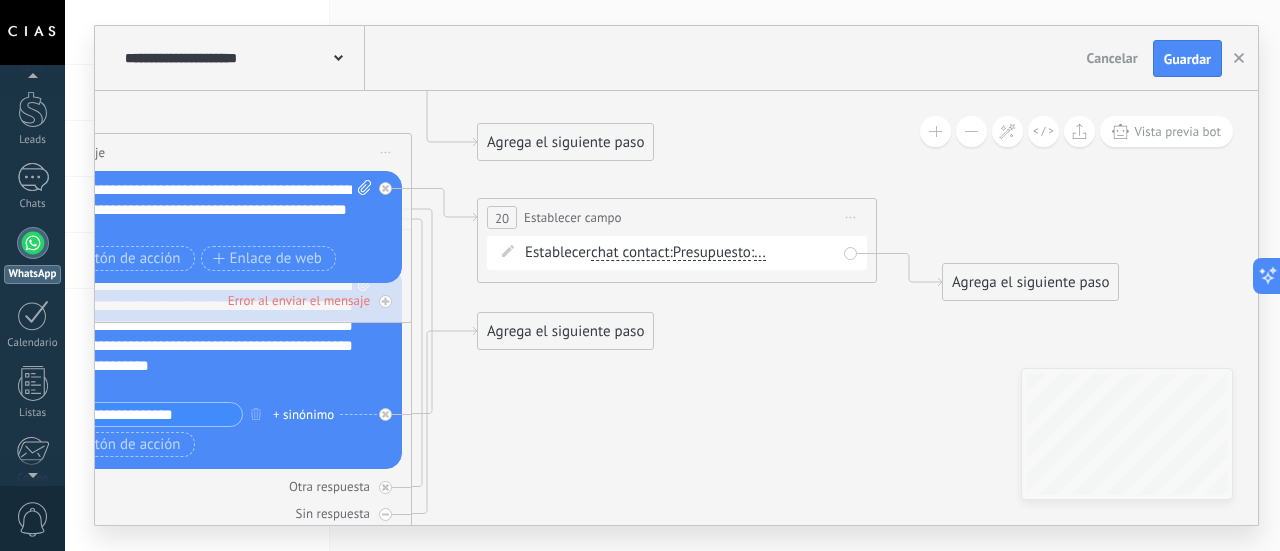 click on "Establecer campo" at bounding box center [573, 217] 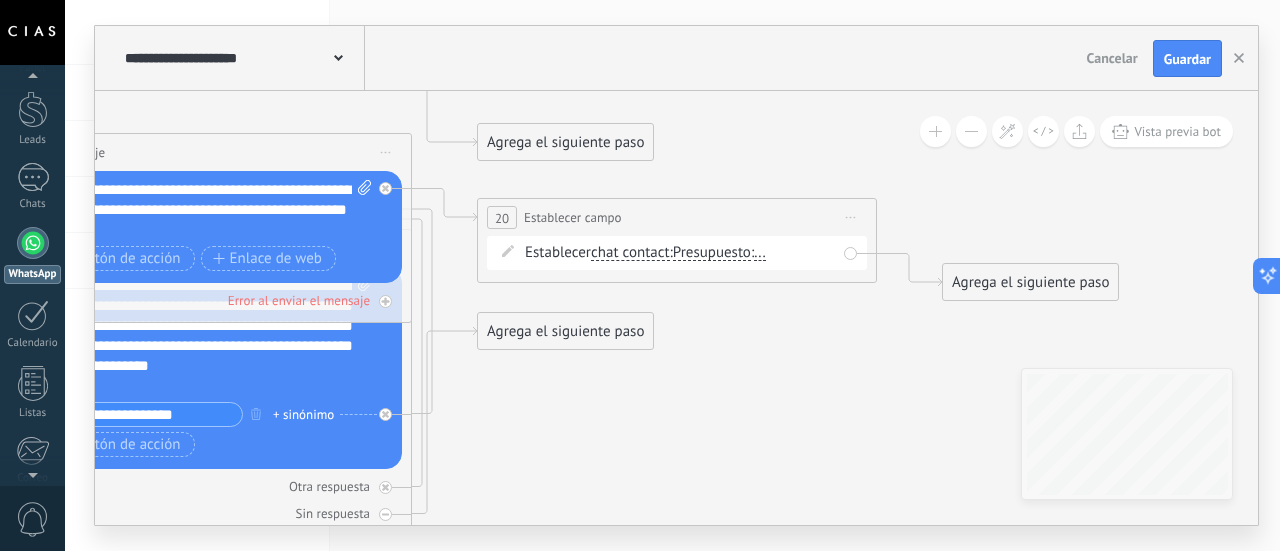 click on "Establecer
chat contact
chat contact
all contacts
main contact
lead
empresa
conversation
chat contact
chat contact
all contacts" at bounding box center [677, 253] 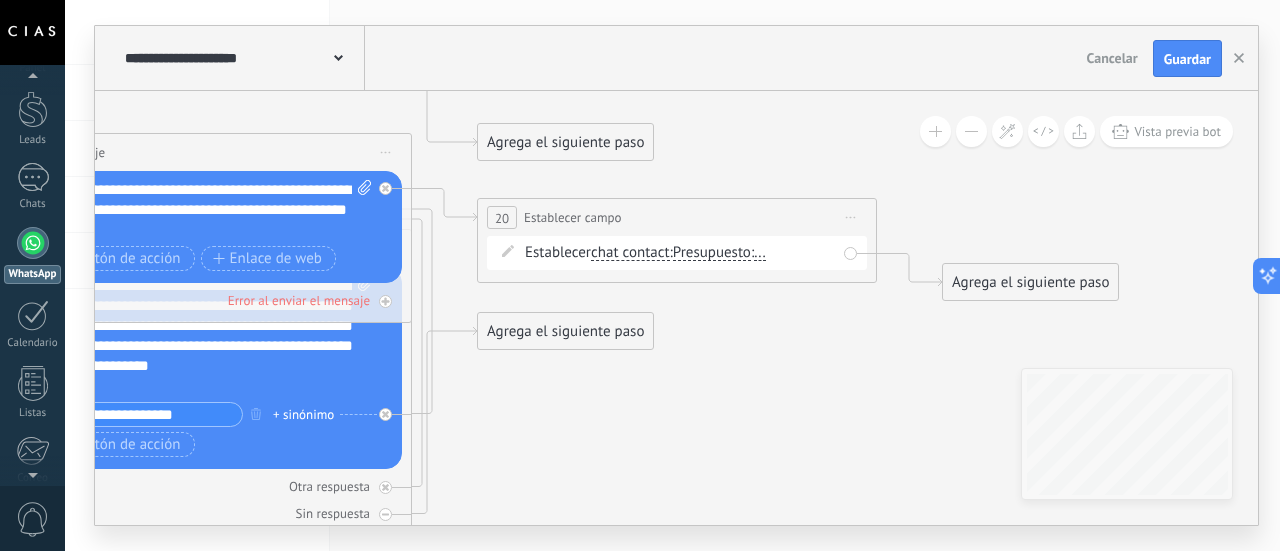click on "chat contact" at bounding box center (630, 253) 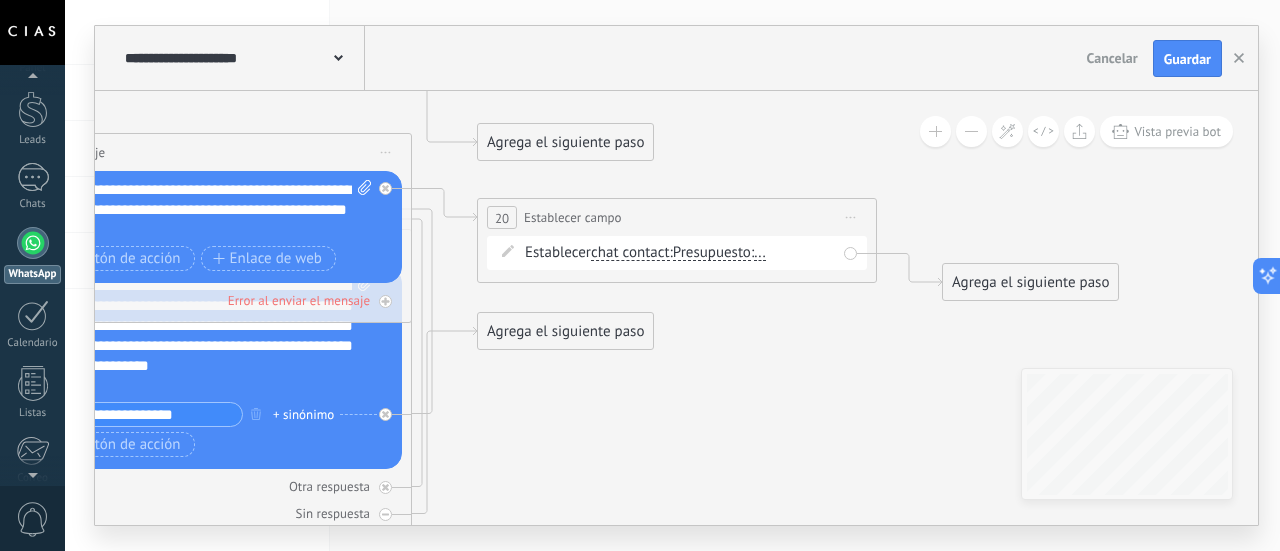 click on "chat contact" at bounding box center (706, 253) 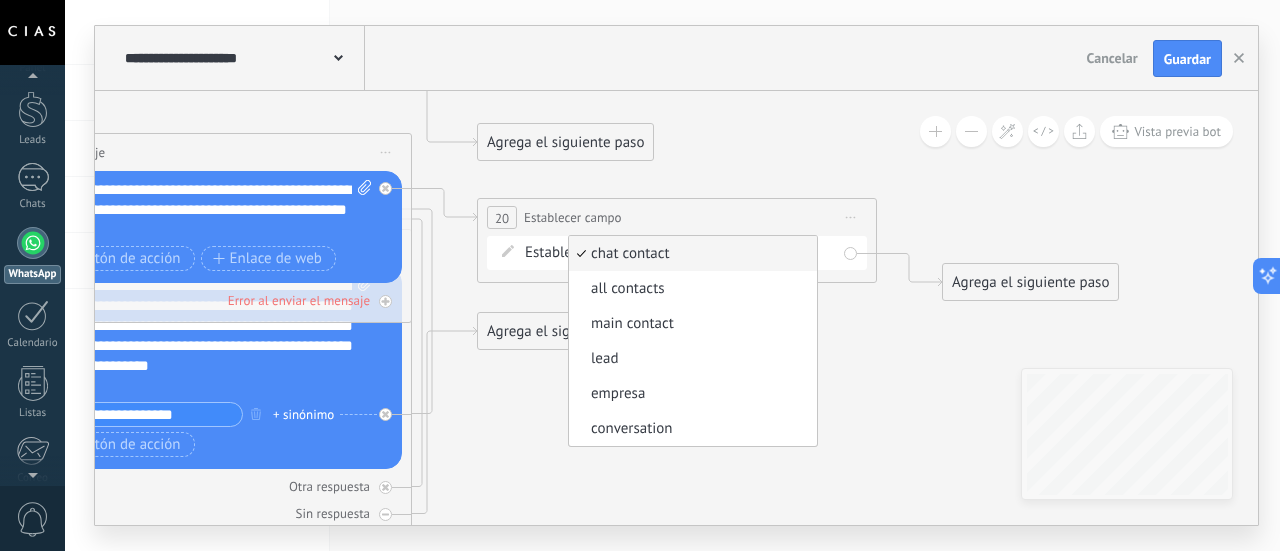 click on "chat contact" at bounding box center [690, 254] 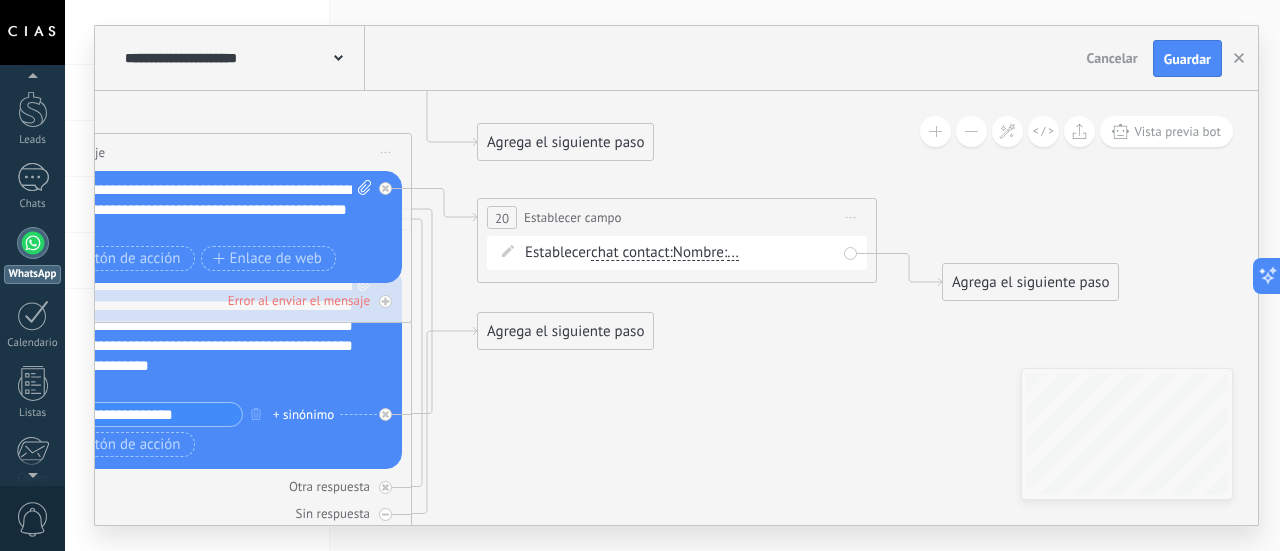 click on "Nombre" at bounding box center (698, 253) 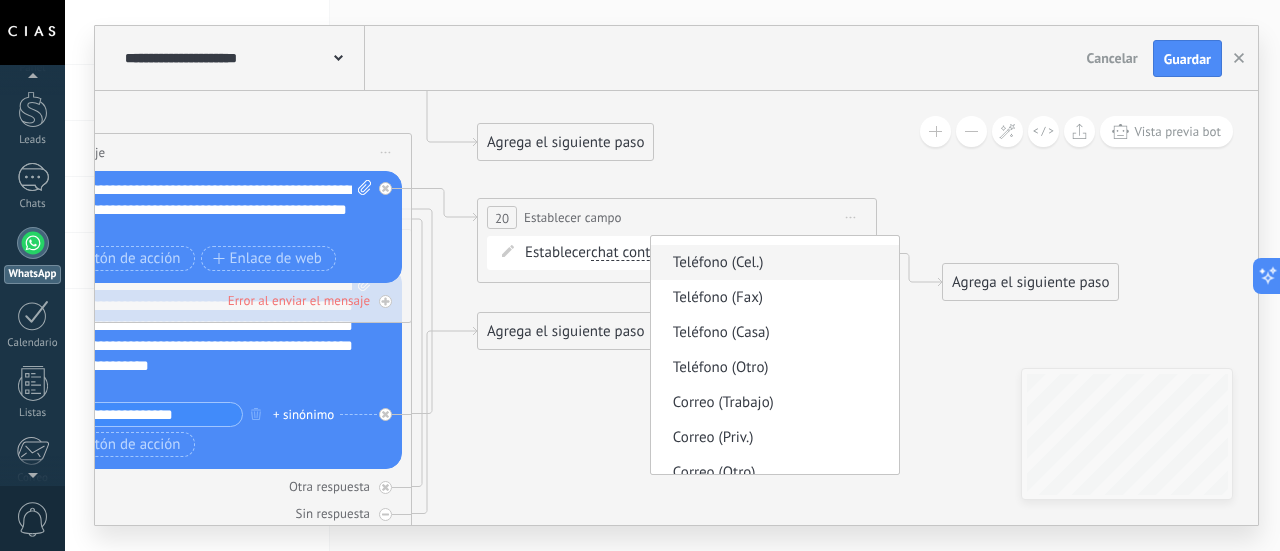 scroll, scrollTop: 146, scrollLeft: 0, axis: vertical 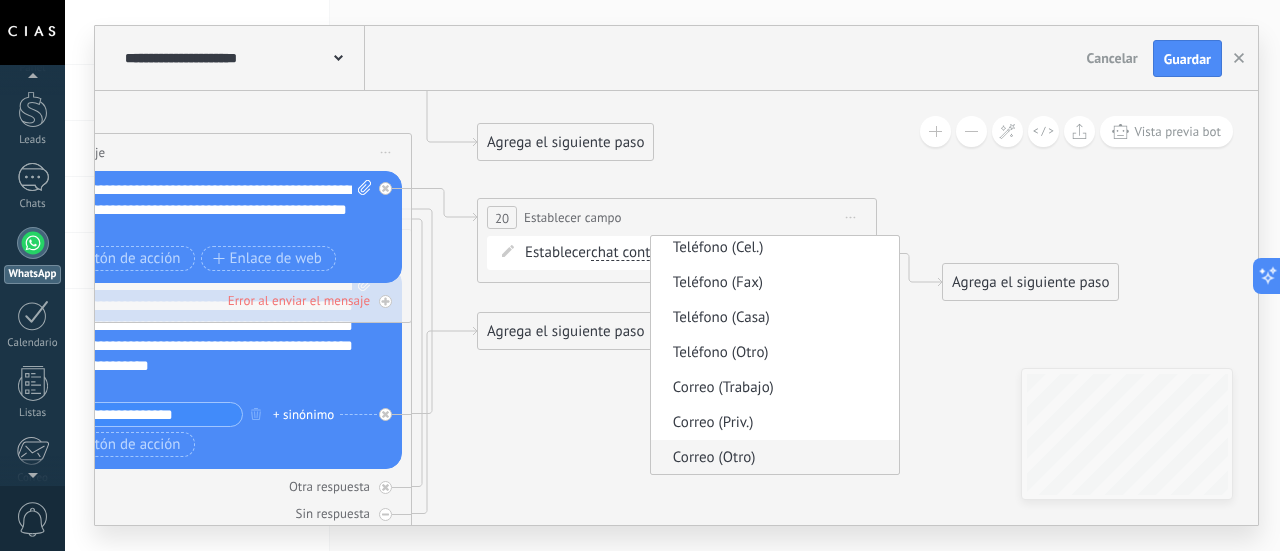 click on "Correo (Otro)" at bounding box center [772, 458] 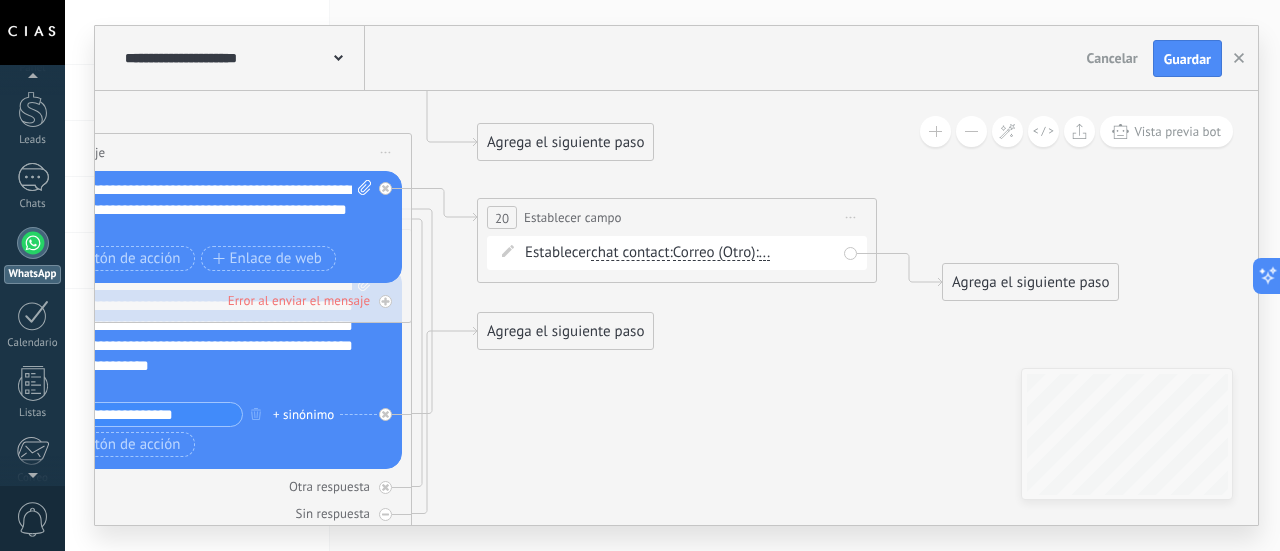 click on "..." at bounding box center [765, 253] 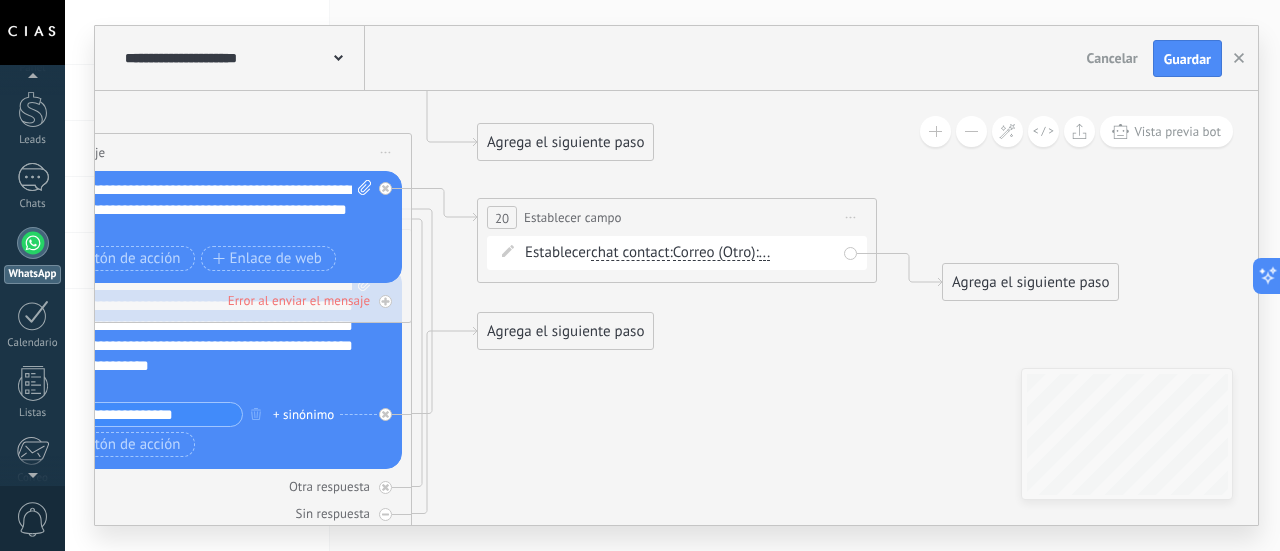 click on "..." at bounding box center [874, 253] 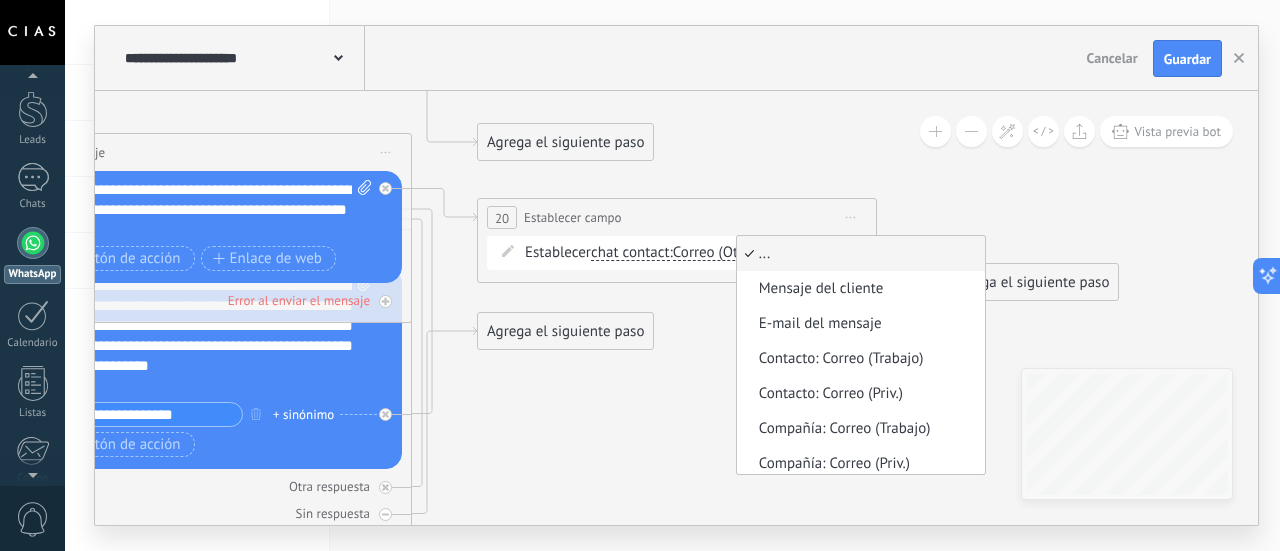 click on "**********" at bounding box center (677, 217) 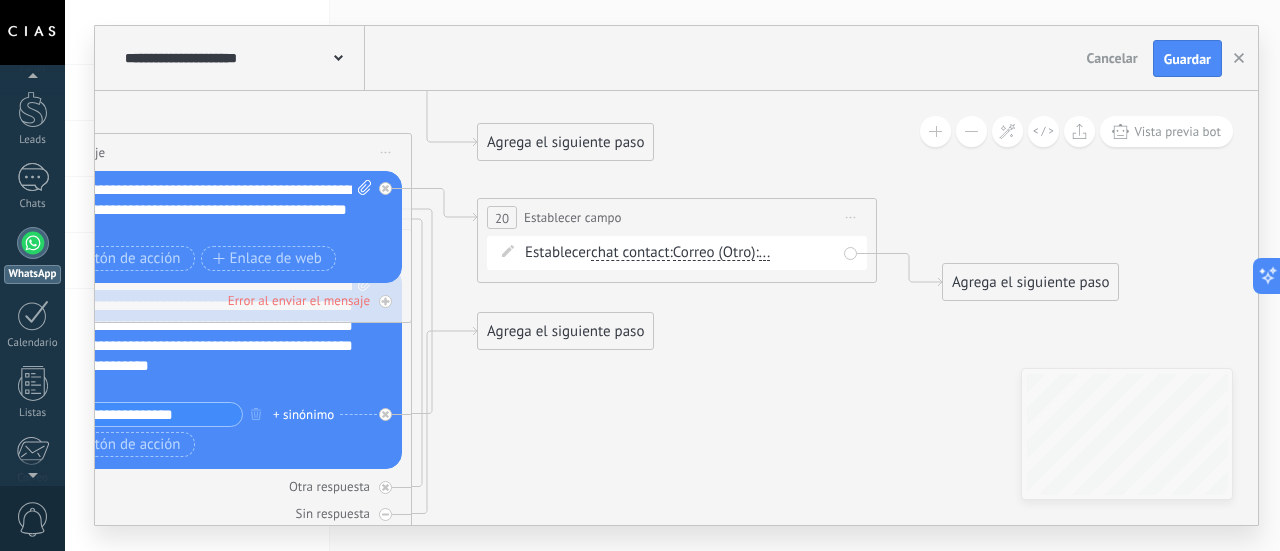 click on "Correo (Otro)" at bounding box center (714, 253) 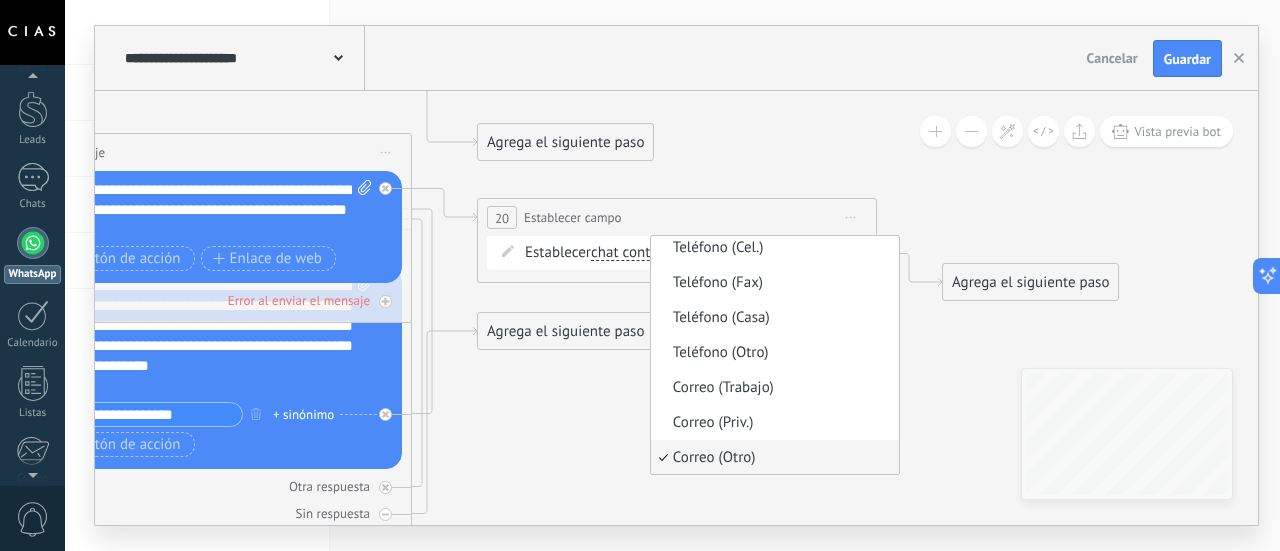 scroll, scrollTop: 146, scrollLeft: 0, axis: vertical 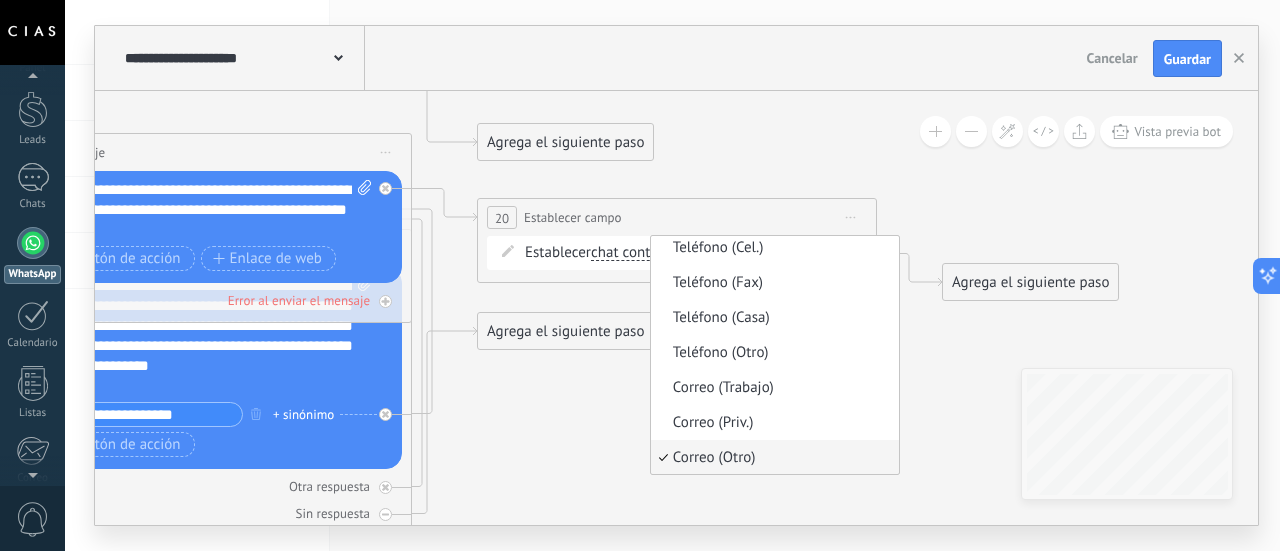 click on "**********" at bounding box center (677, 217) 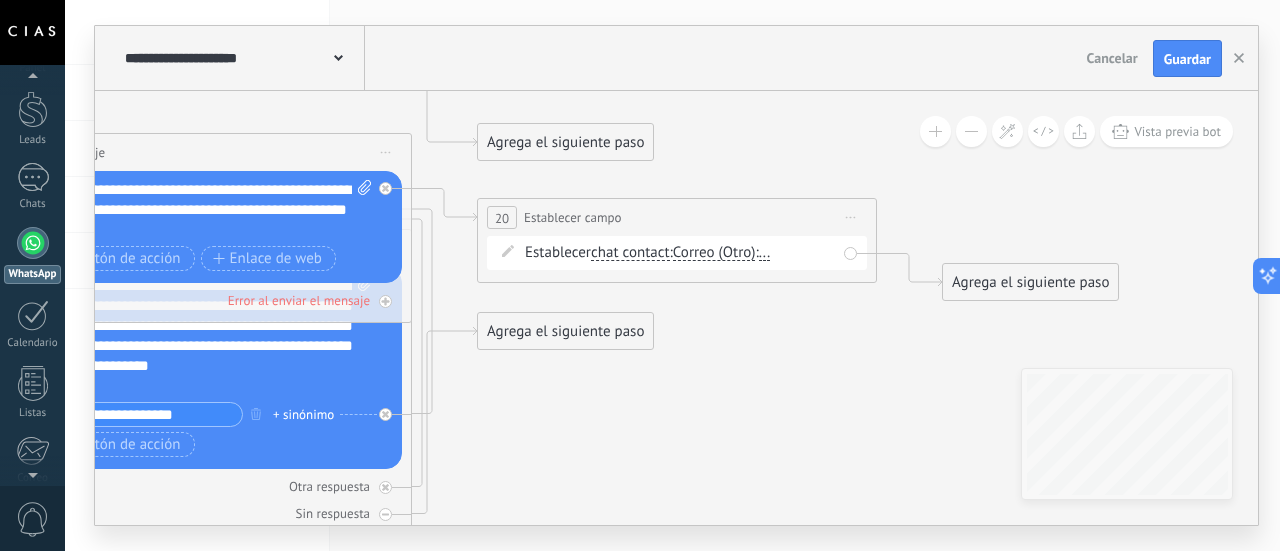 click on "..." at bounding box center (765, 253) 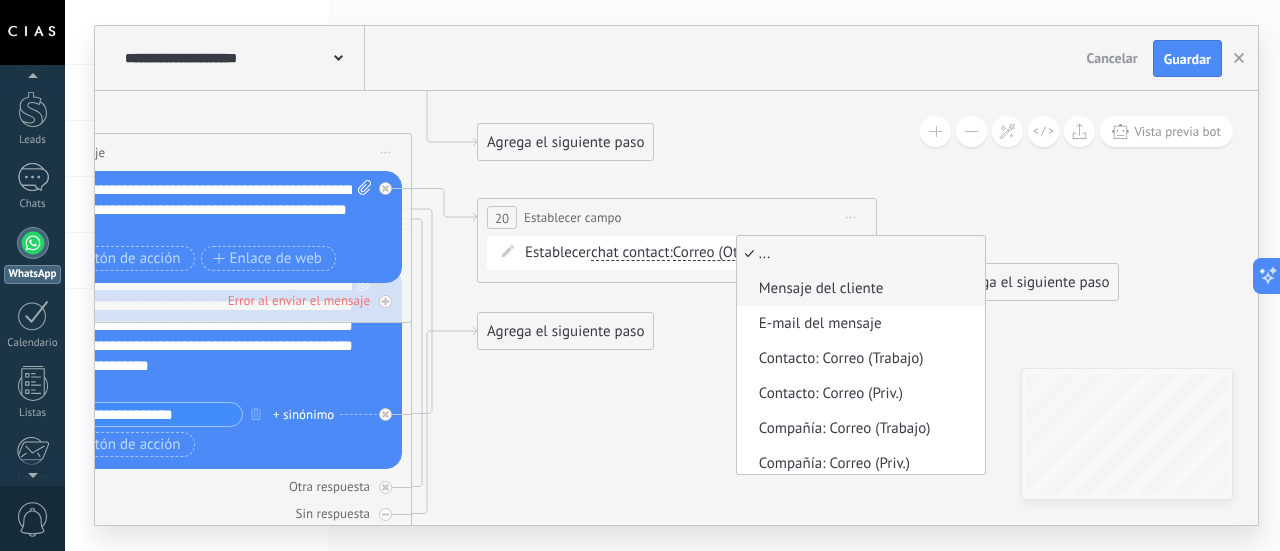 click on "Mensaje del cliente" at bounding box center (858, 289) 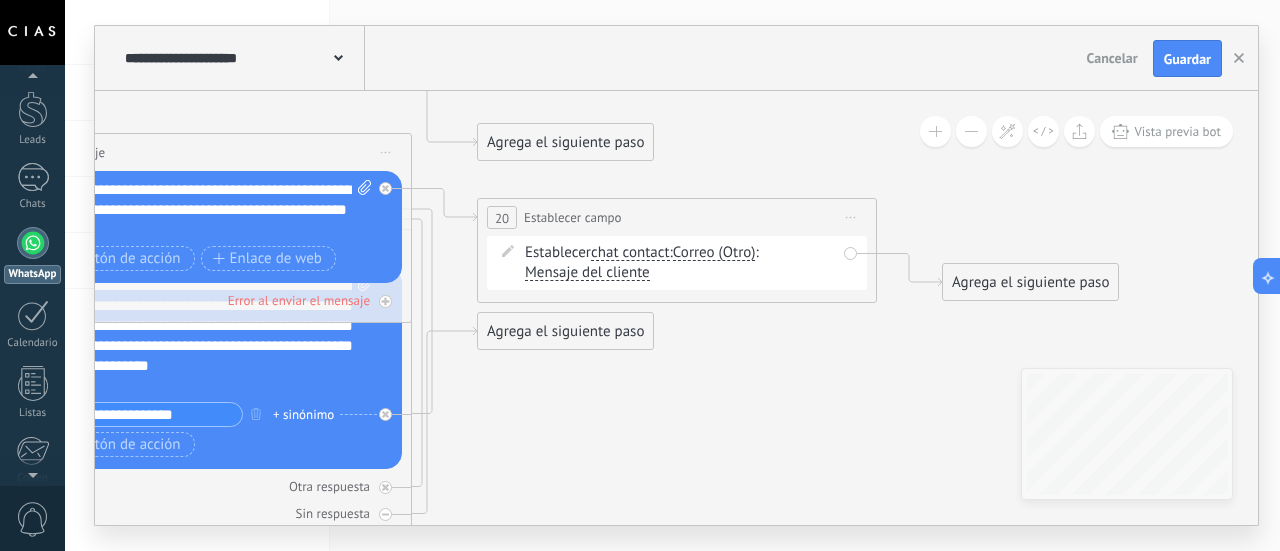 type 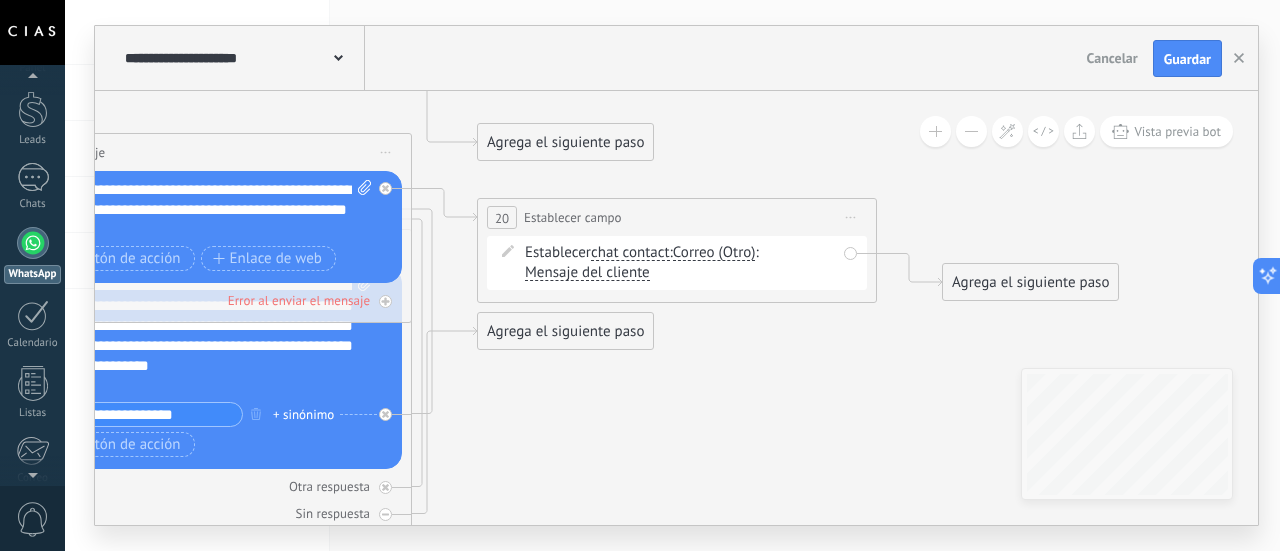 click on "Mensaje del cliente" at bounding box center [587, 273] 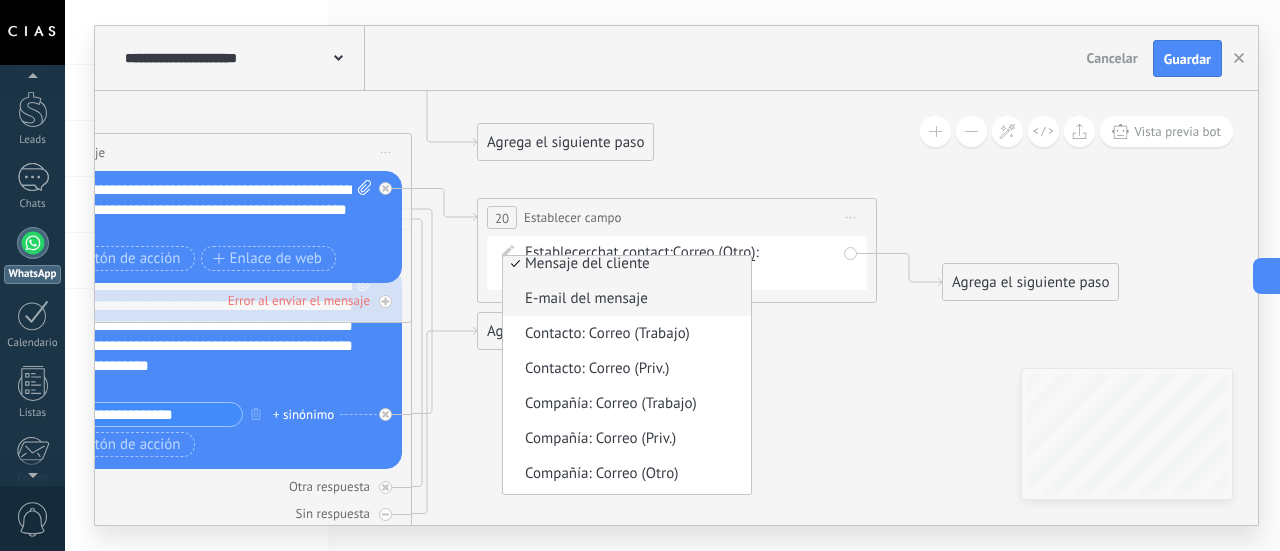 scroll, scrollTop: 76, scrollLeft: 0, axis: vertical 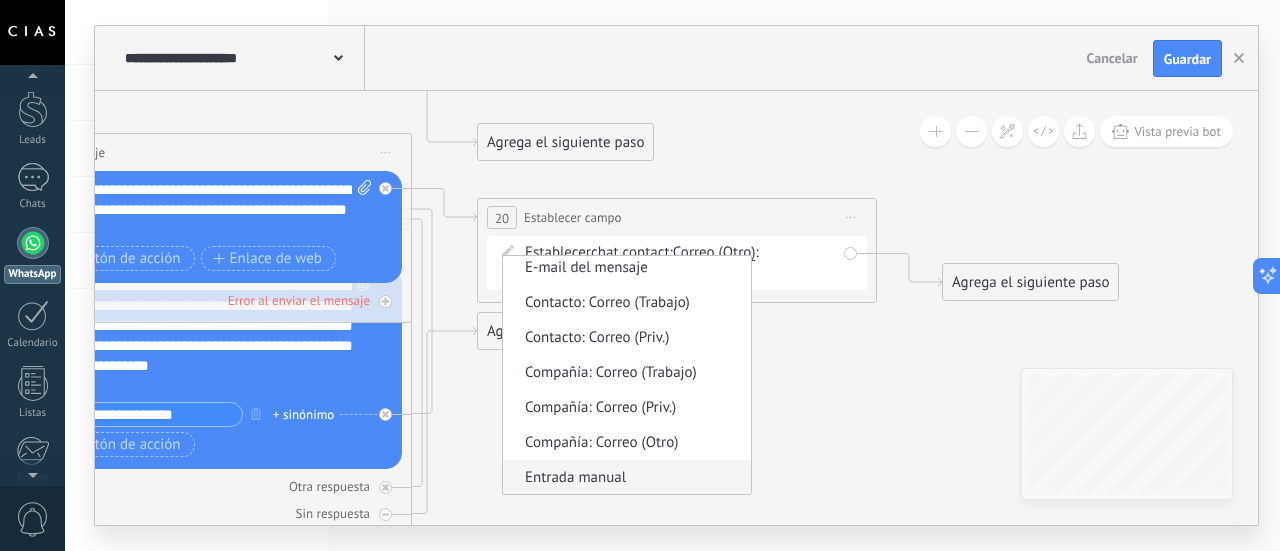 click on "Entrada manual" at bounding box center [624, 478] 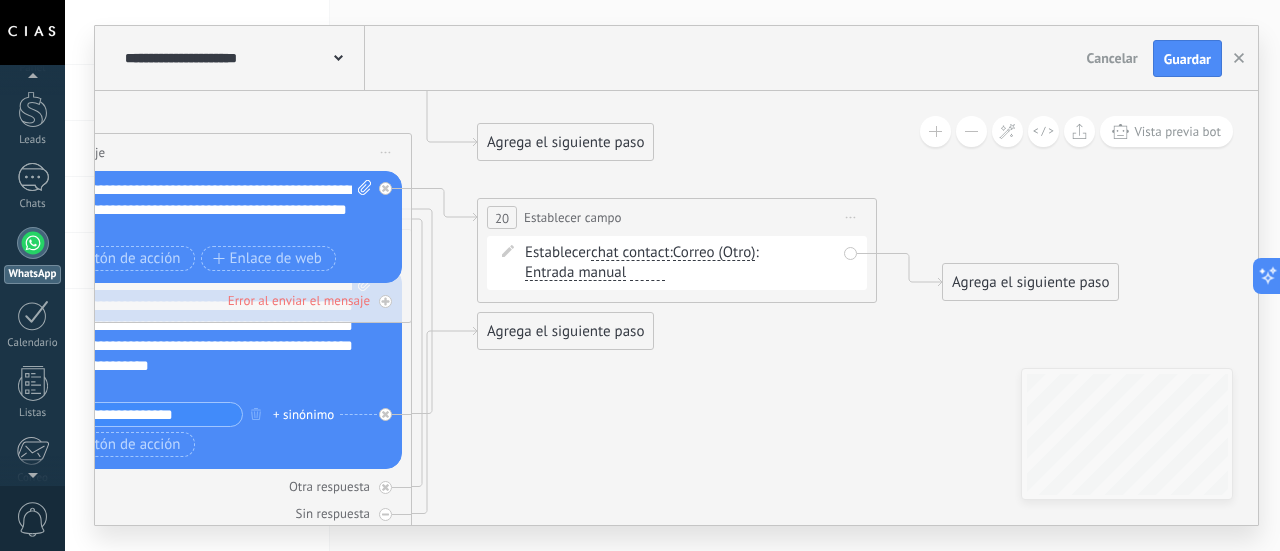 click on "Entrada manual" at bounding box center [575, 273] 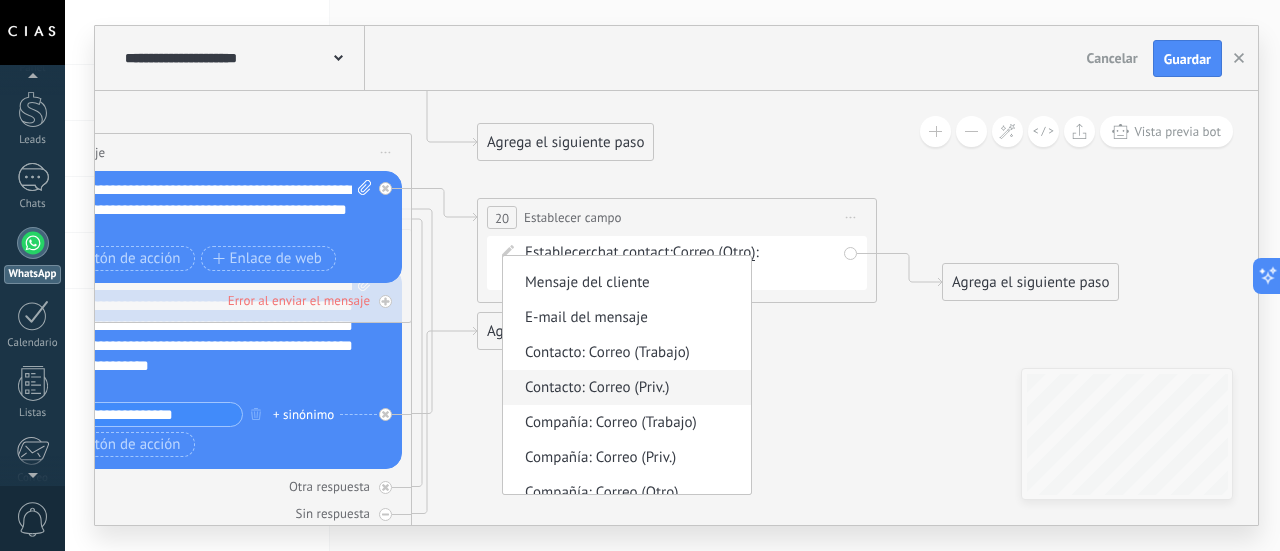 scroll, scrollTop: 0, scrollLeft: 0, axis: both 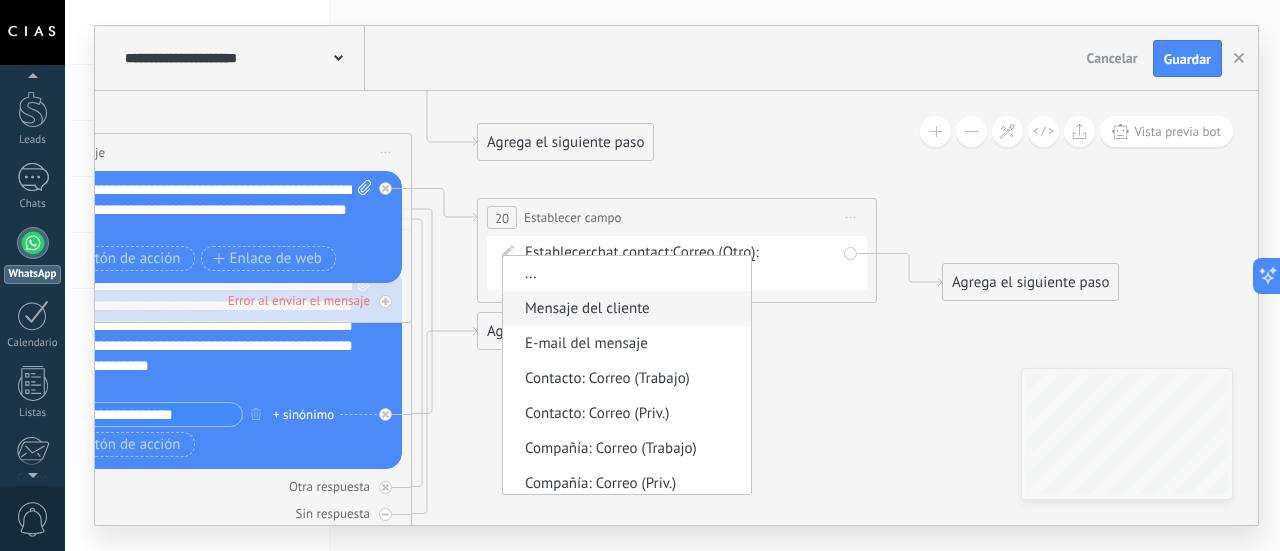 click on "Mensaje del cliente" at bounding box center [624, 309] 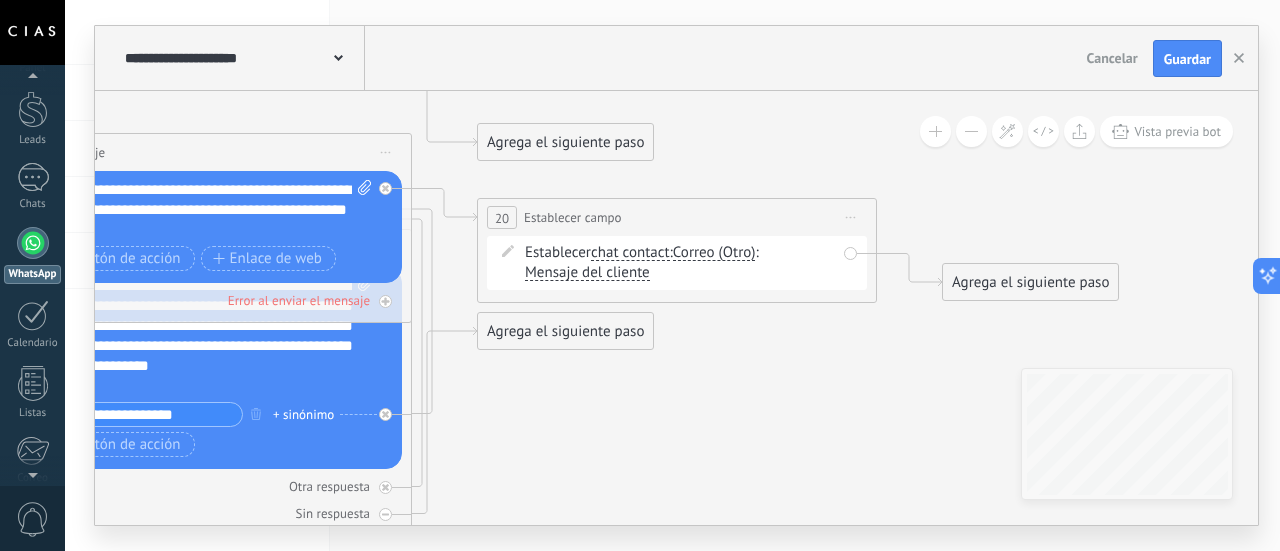 click on "Agrega el siguiente paso" at bounding box center (1030, 282) 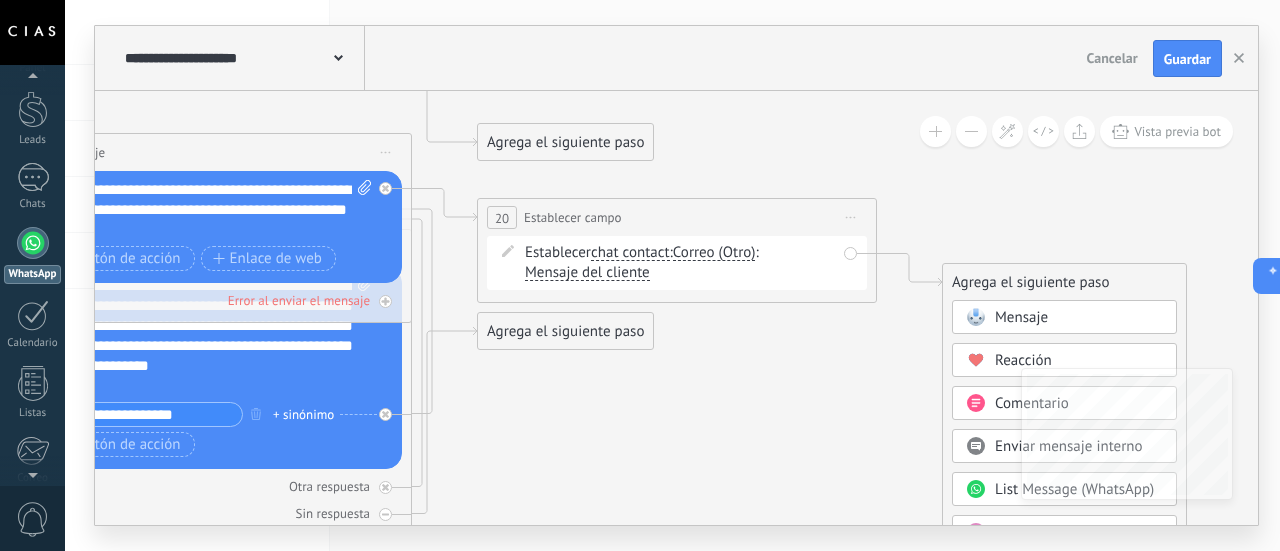 click on "Mensaje" at bounding box center (1021, 317) 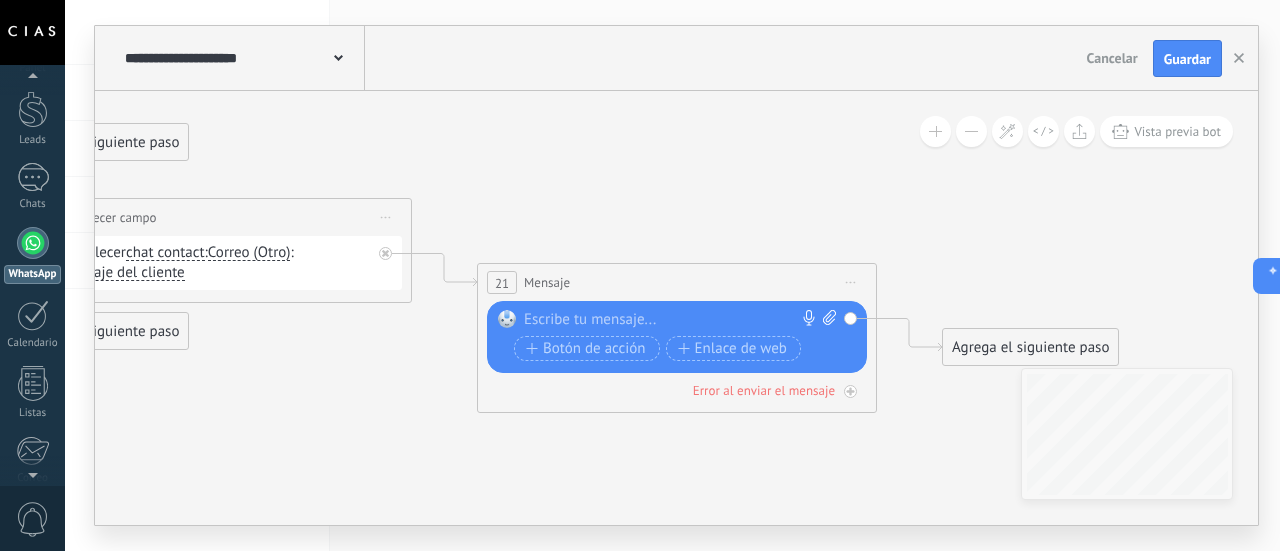 click at bounding box center (672, 320) 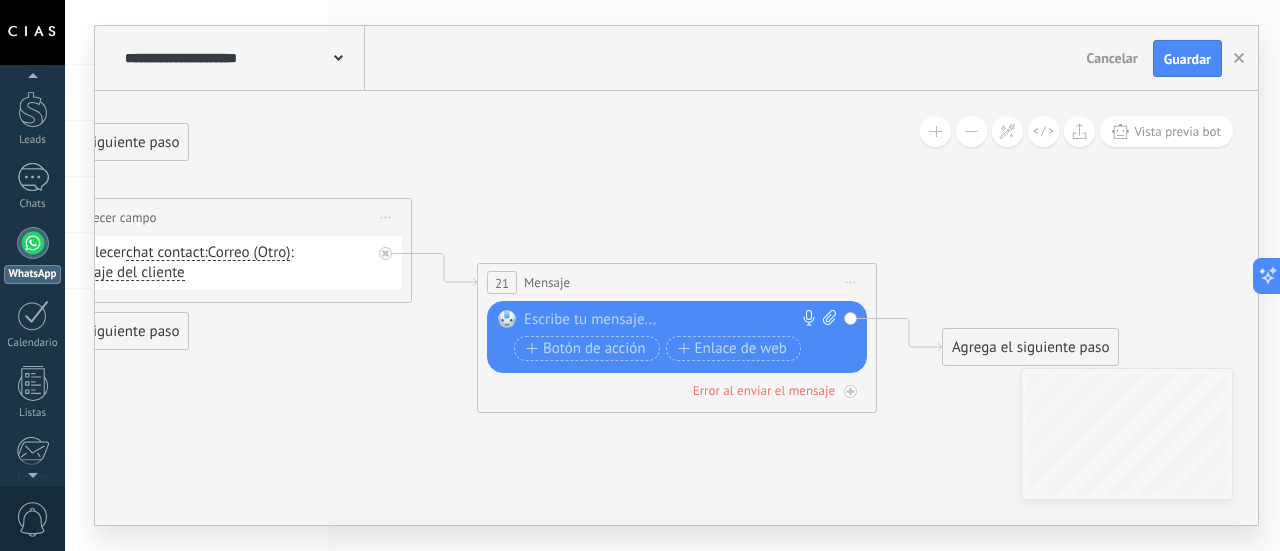 click at bounding box center (672, 320) 